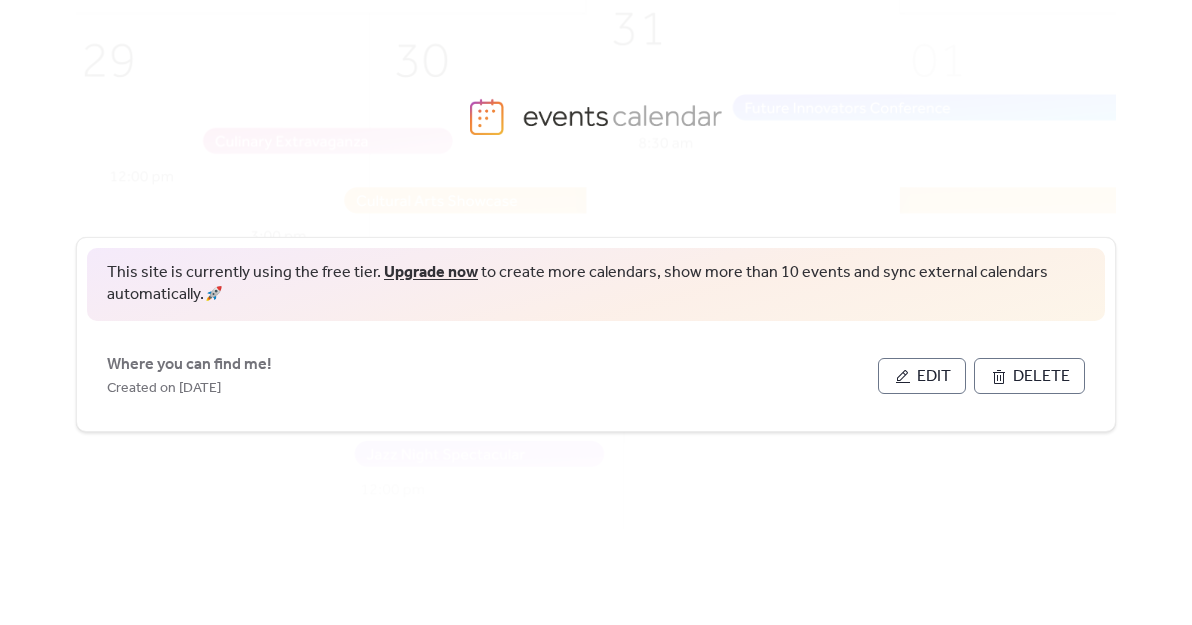scroll, scrollTop: 0, scrollLeft: 0, axis: both 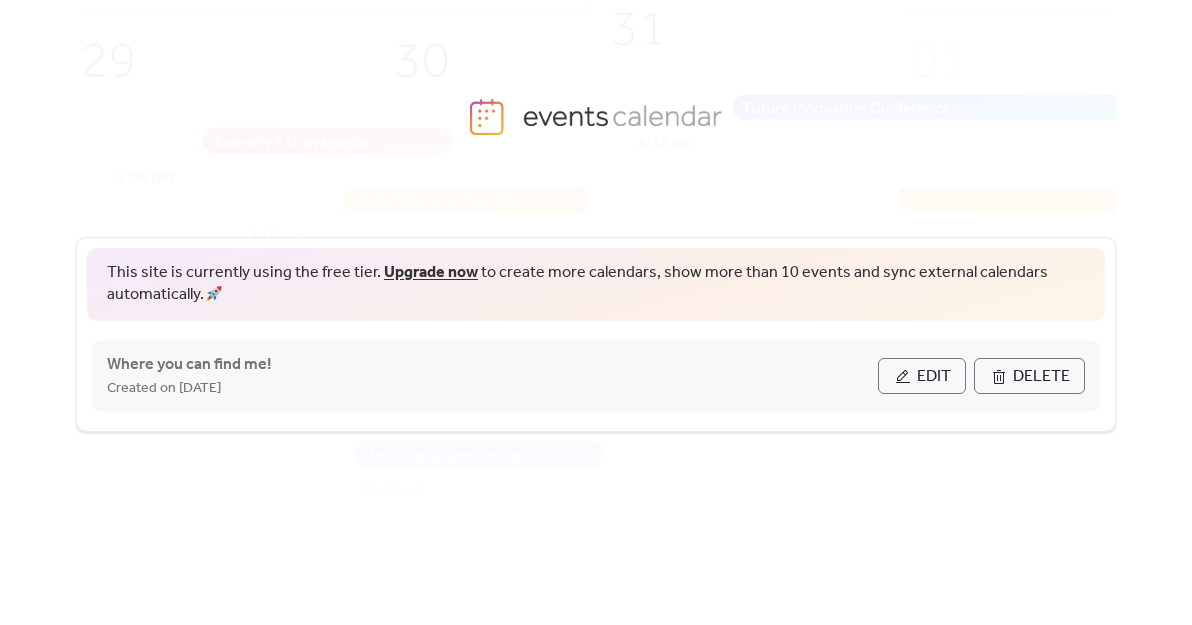 click on "Edit" at bounding box center [922, 376] 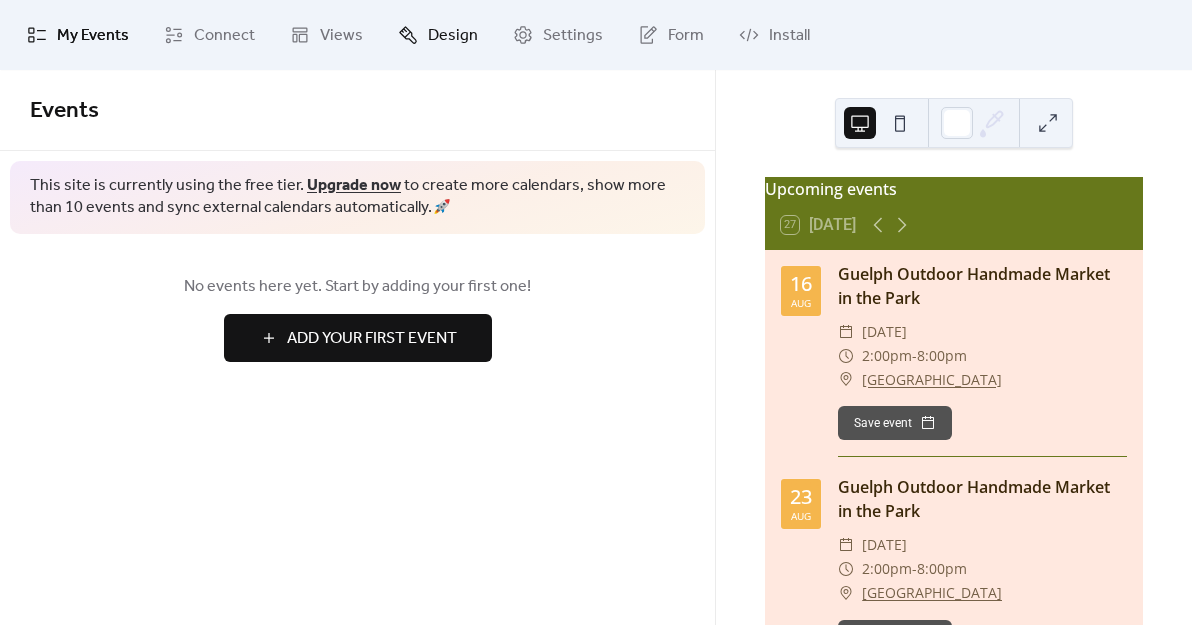 click on "Design" at bounding box center (453, 36) 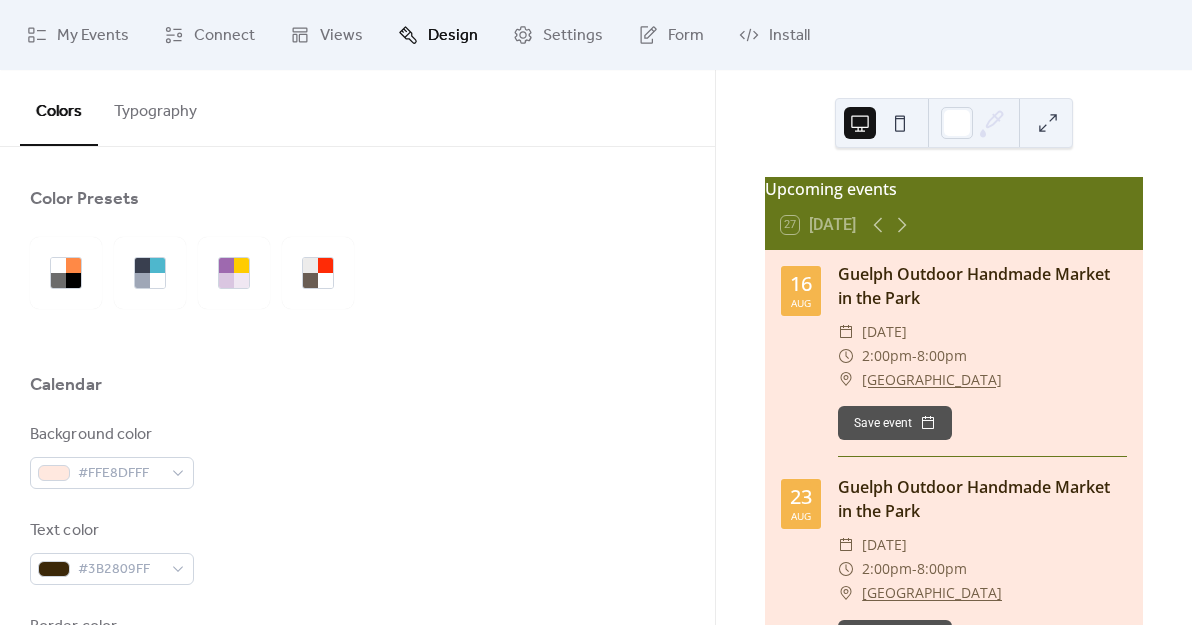 click on "Typography" at bounding box center (155, 107) 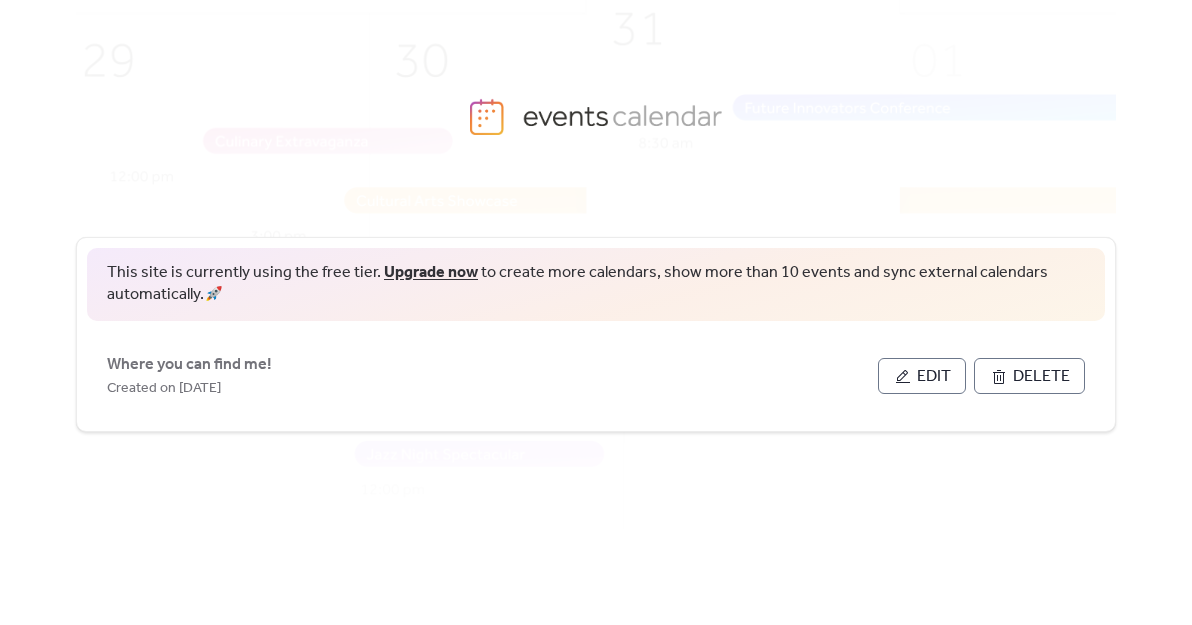 scroll, scrollTop: 0, scrollLeft: 0, axis: both 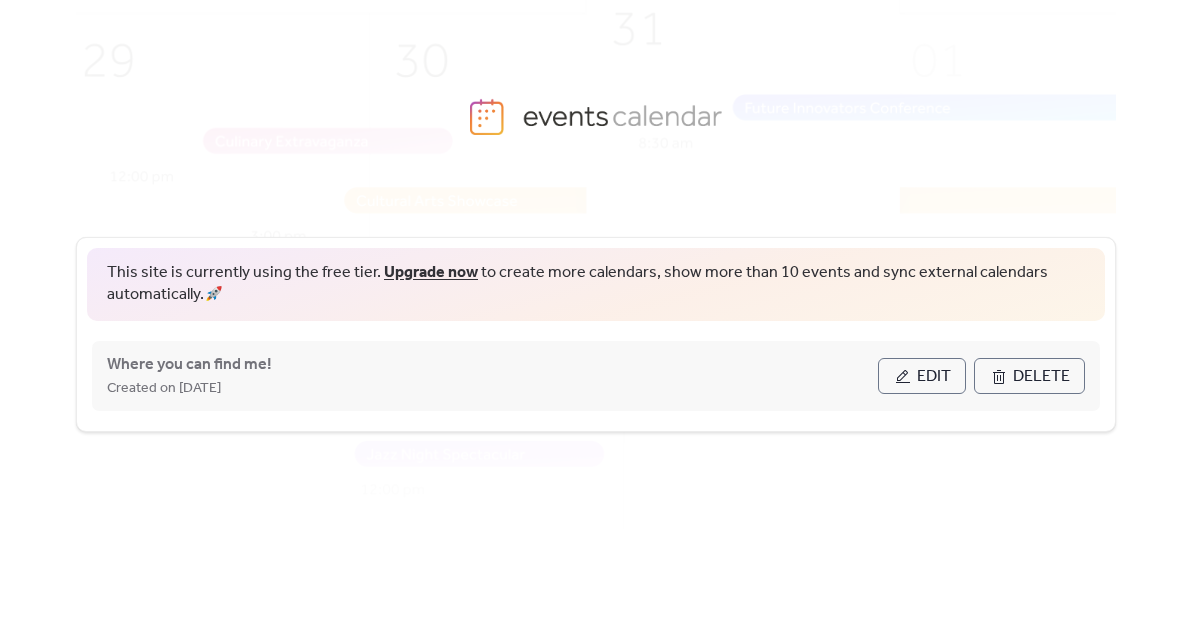 click on "Edit" at bounding box center (922, 376) 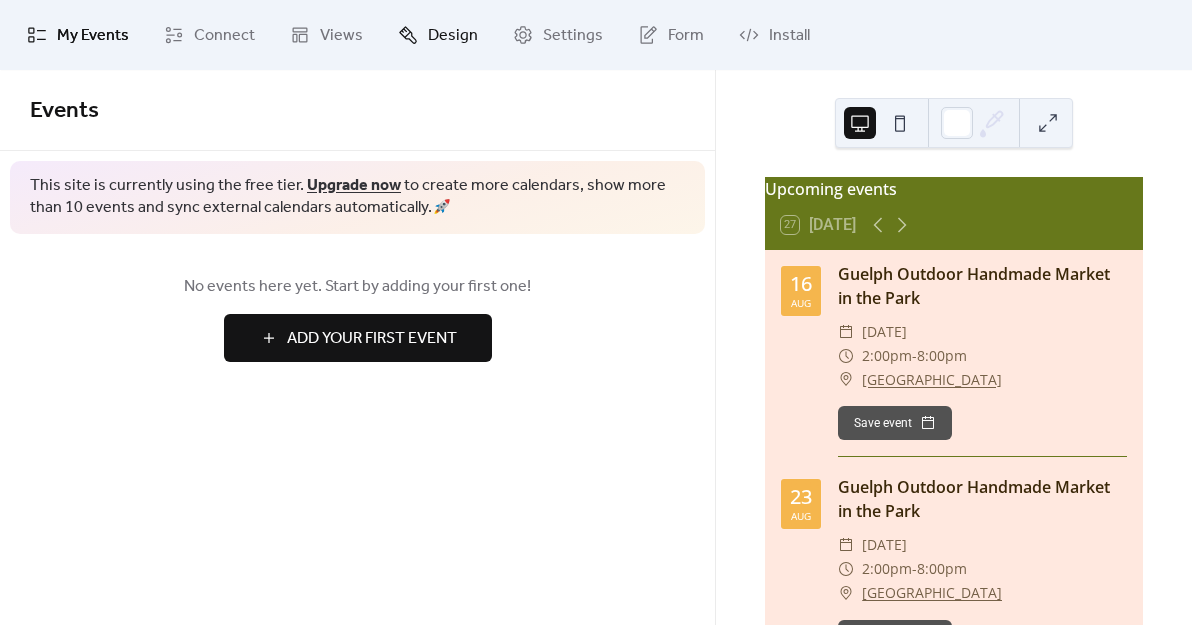 click on "Design" at bounding box center [453, 36] 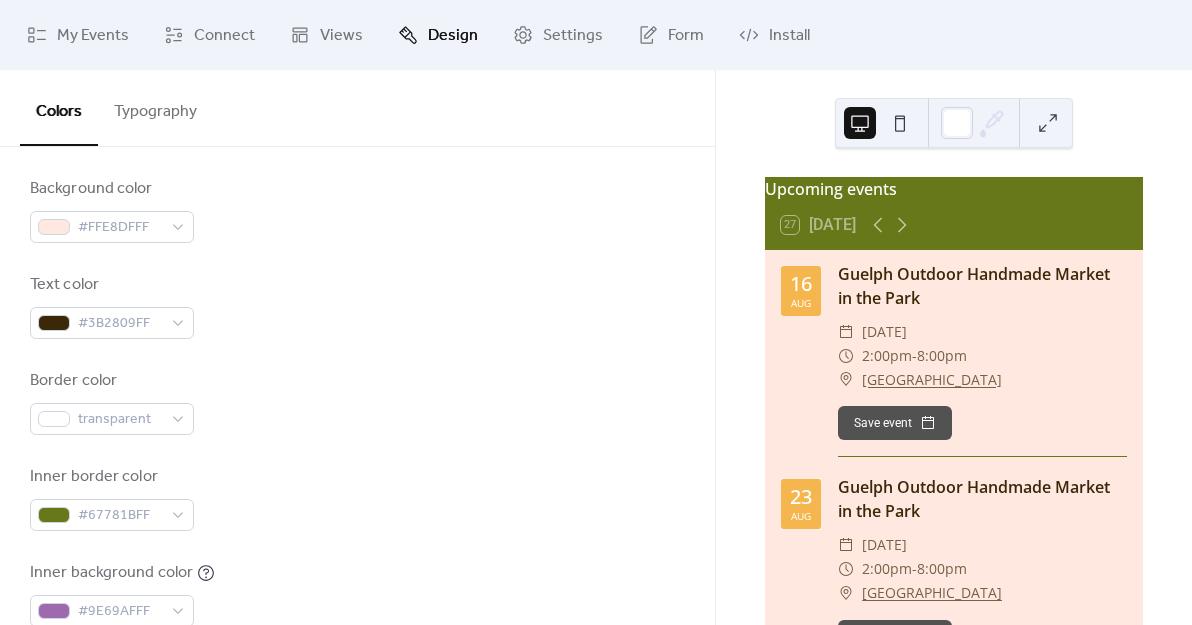 scroll, scrollTop: 249, scrollLeft: 0, axis: vertical 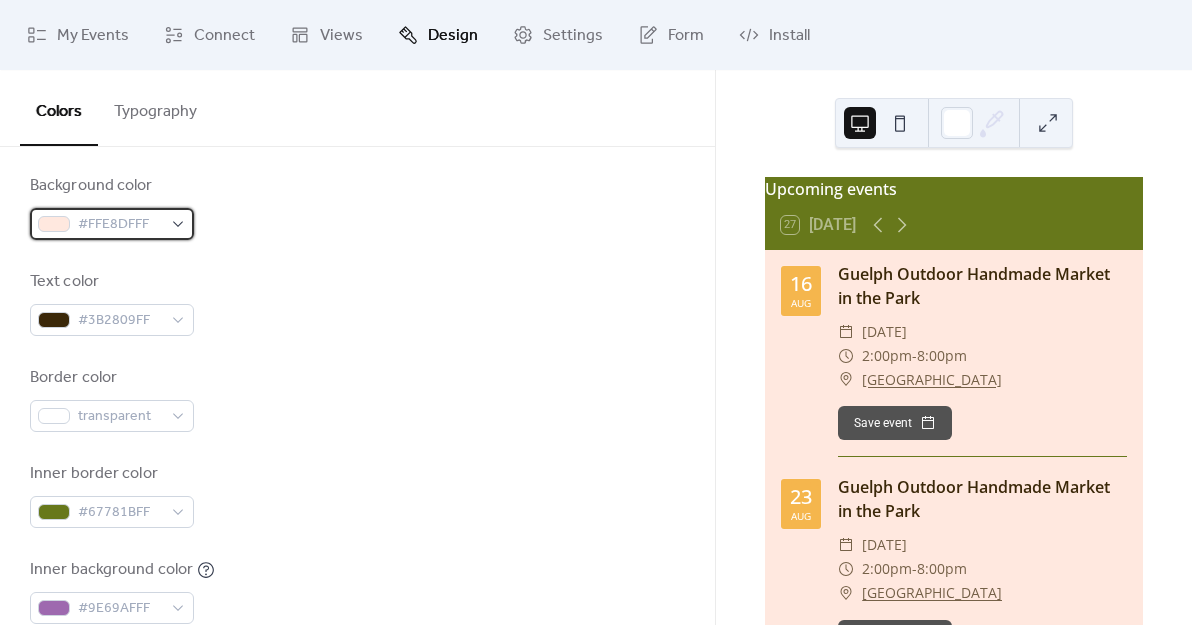 click on "#FFE8DFFF" at bounding box center [120, 225] 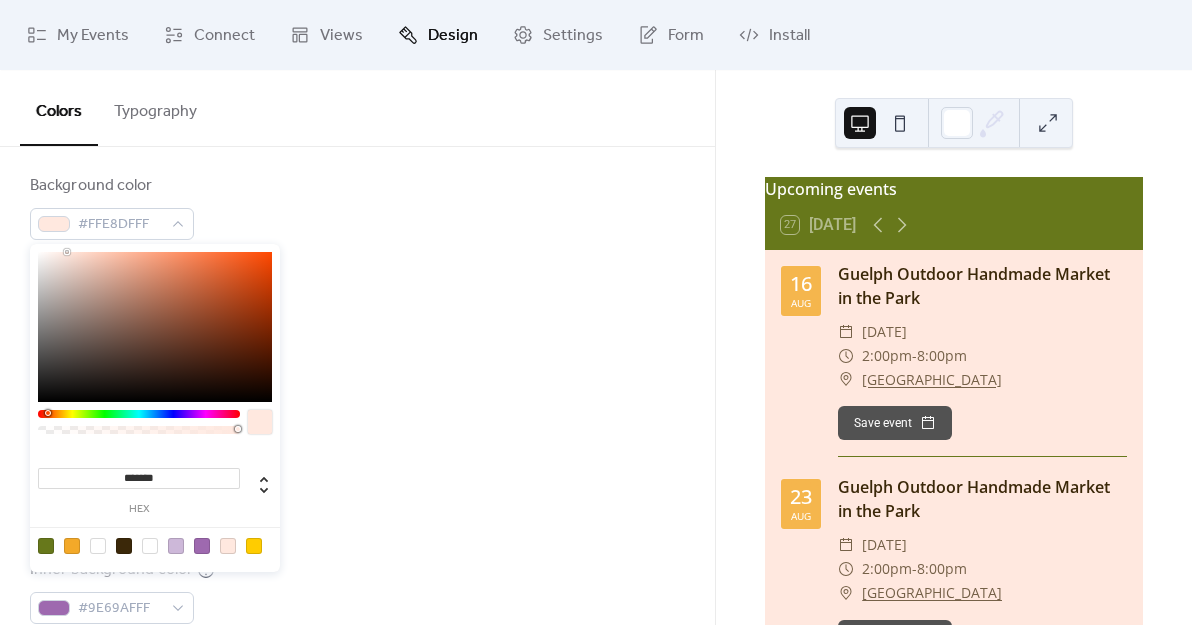 click on "*******" at bounding box center [139, 478] 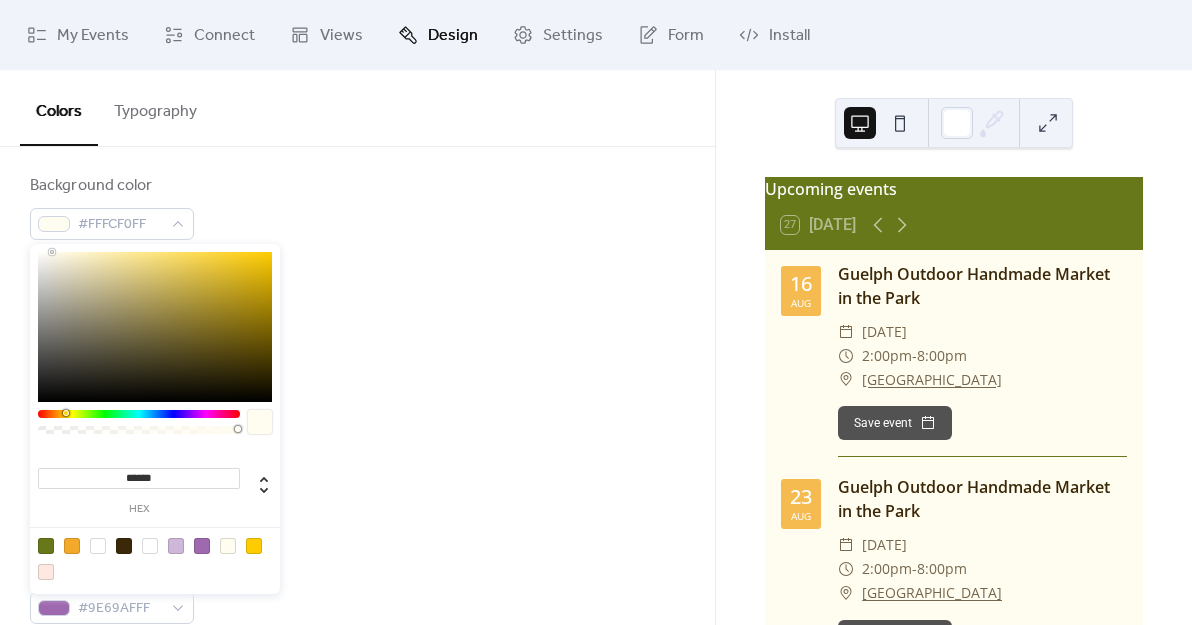 click on "******" at bounding box center [139, 478] 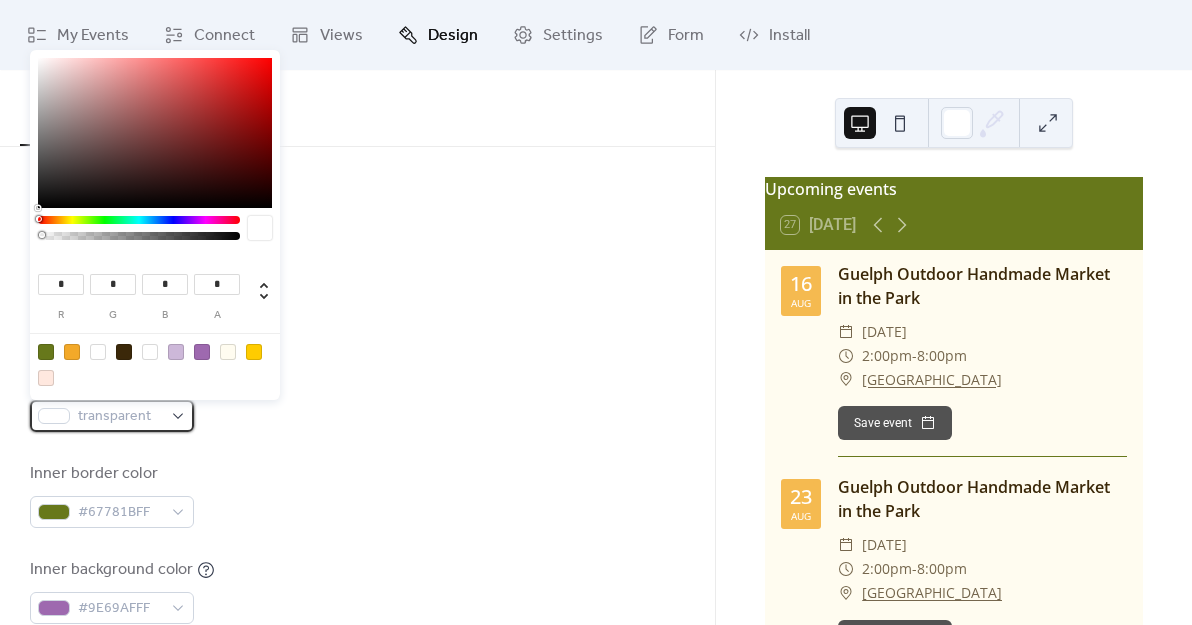 click on "transparent" at bounding box center (120, 417) 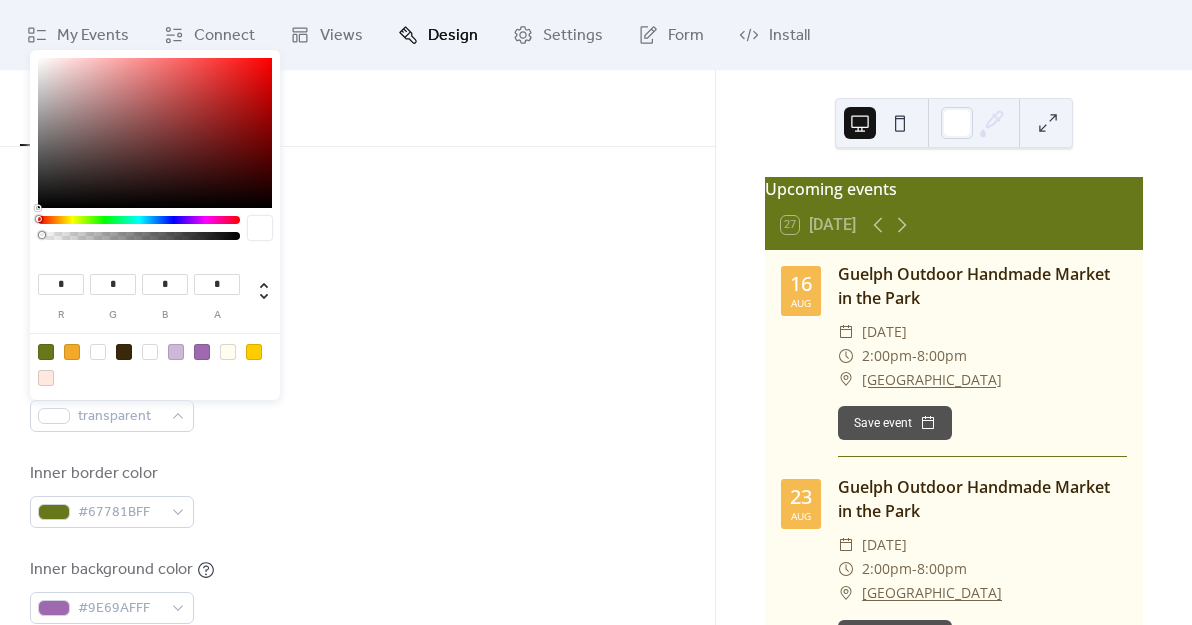 click at bounding box center (155, 364) 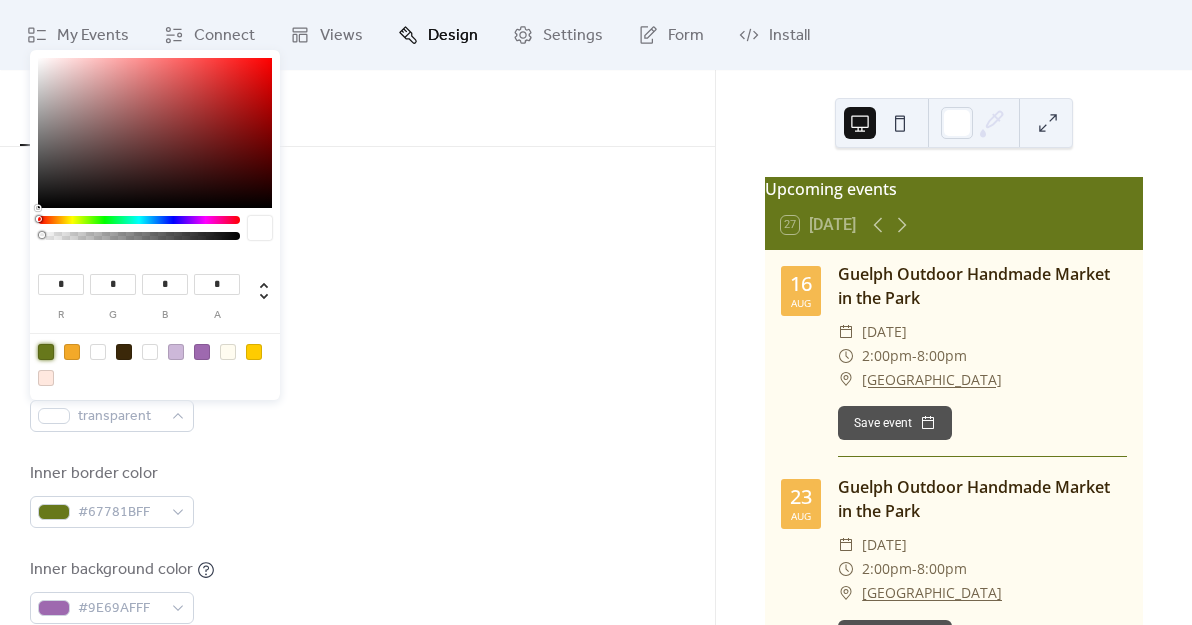 click at bounding box center [46, 352] 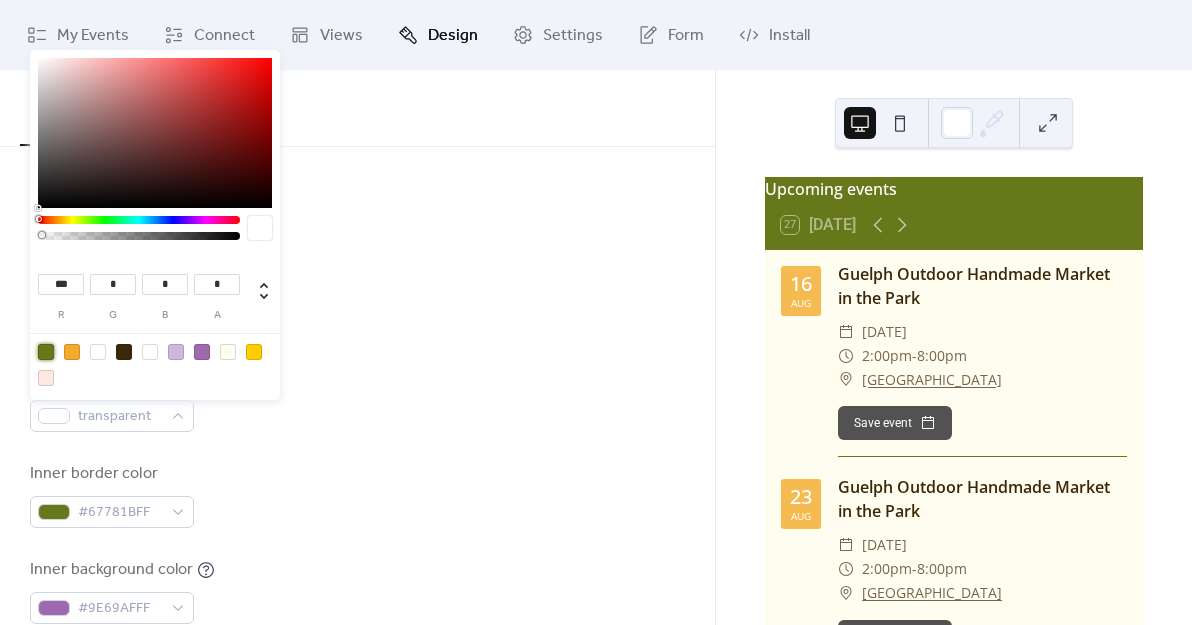 type on "***" 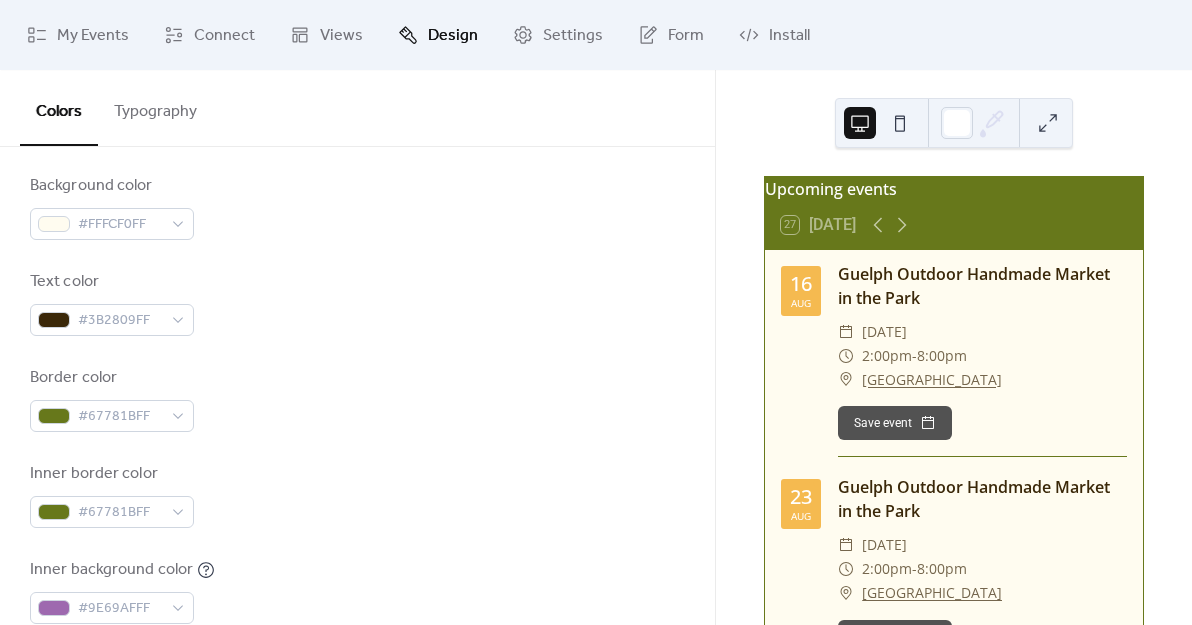 click on "Border color #67781BFF" at bounding box center [357, 399] 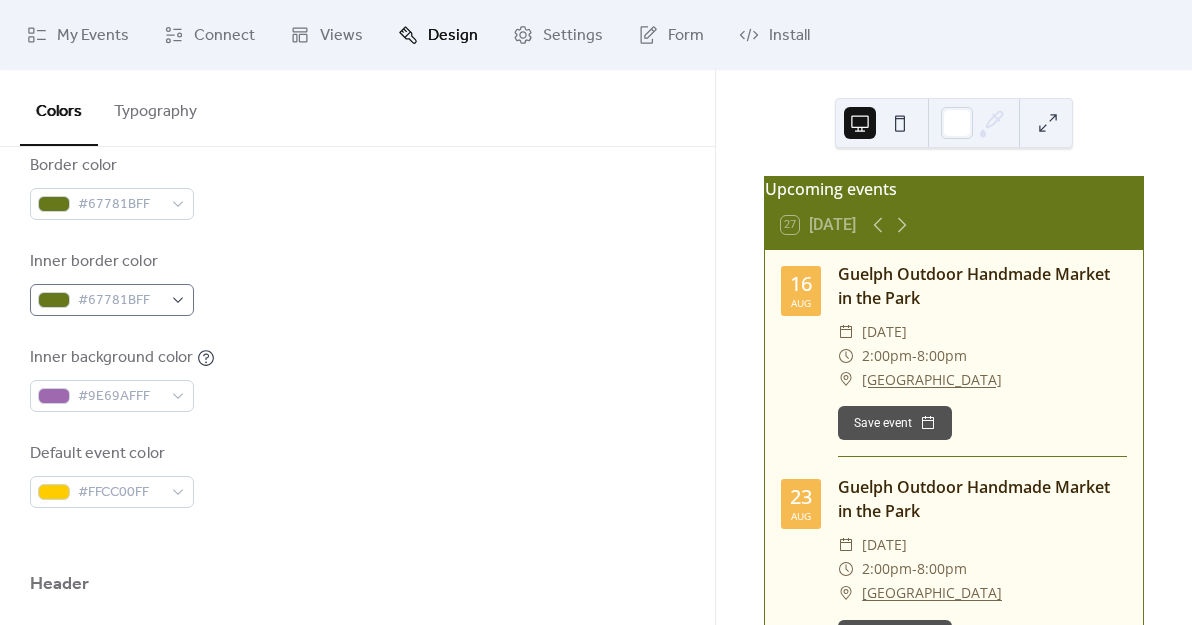 scroll, scrollTop: 474, scrollLeft: 0, axis: vertical 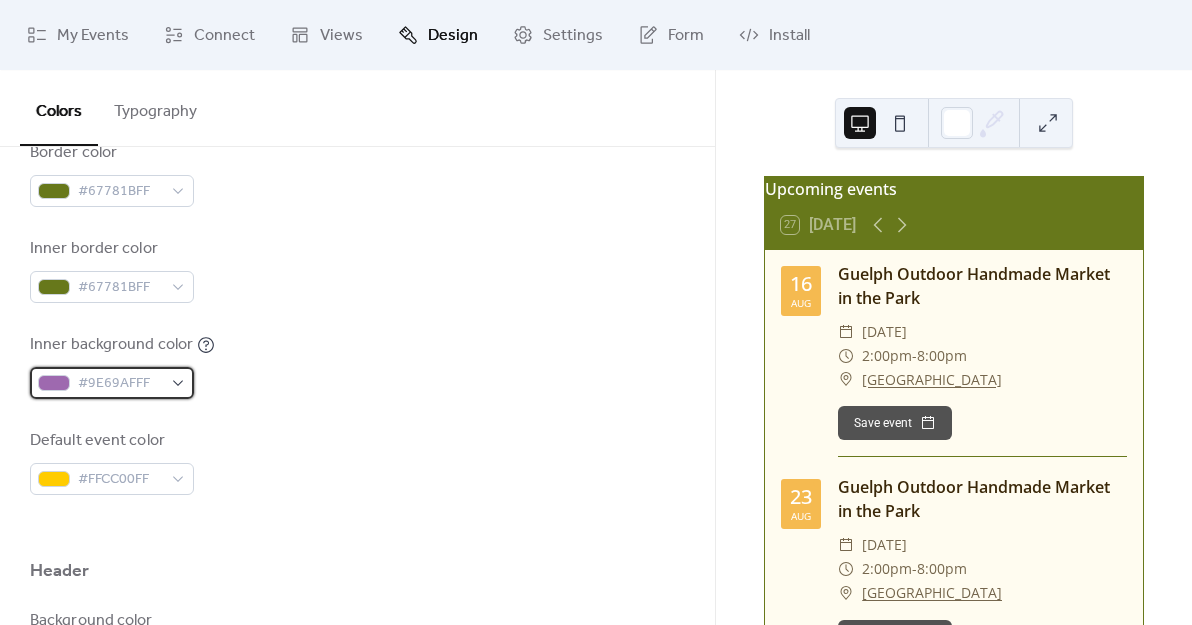 click on "#9E69AFFF" at bounding box center (120, 384) 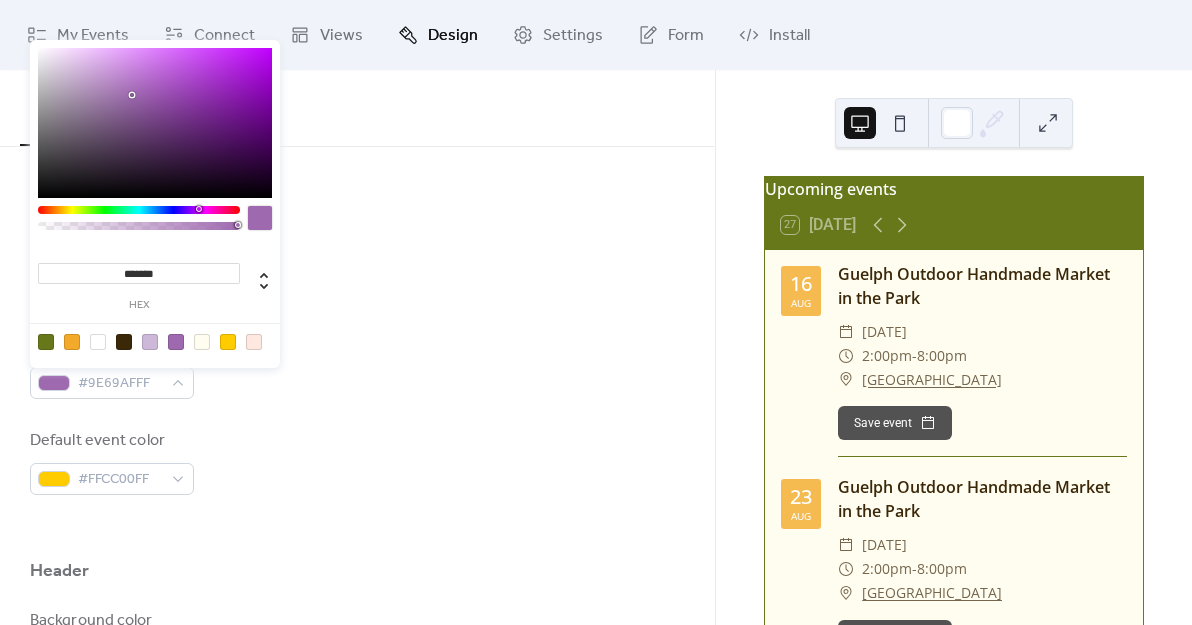 click on "*******" at bounding box center [139, 273] 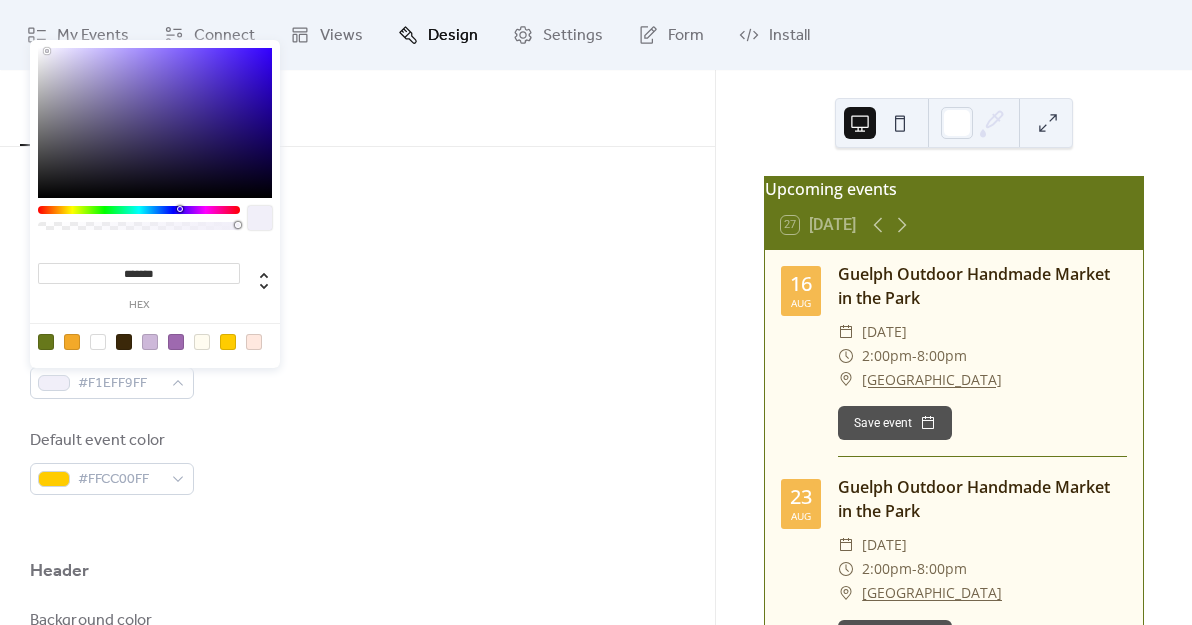 click on "Inner background color #F1EFF9FF" at bounding box center [357, 366] 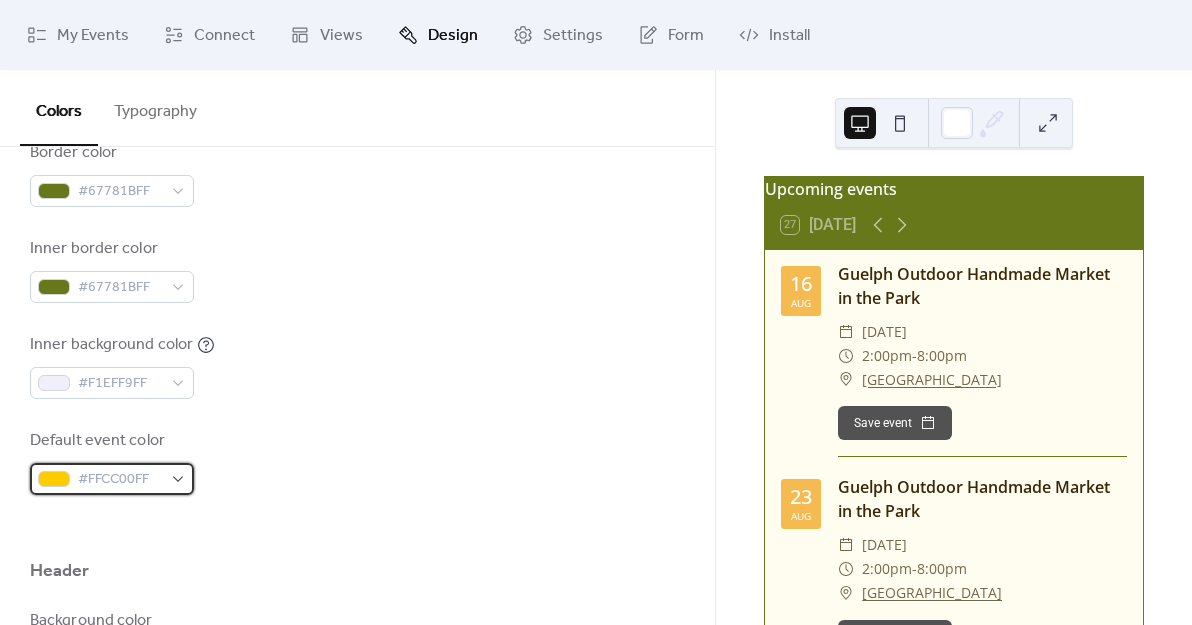 click on "#FFCC00FF" at bounding box center [120, 480] 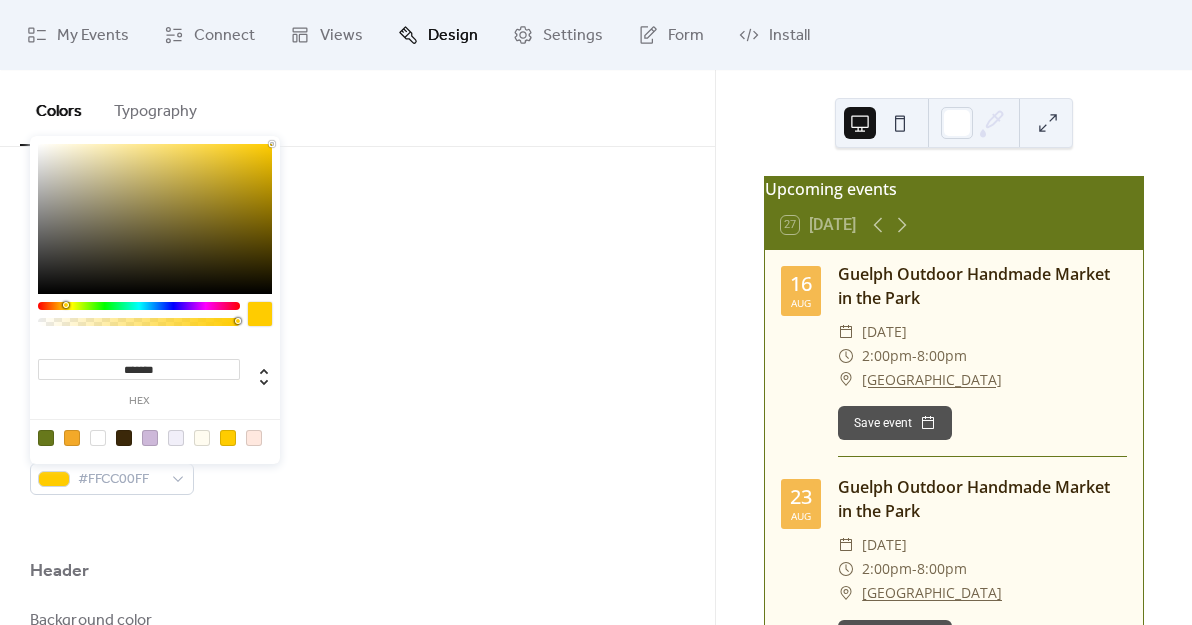 click on "*******" at bounding box center (139, 369) 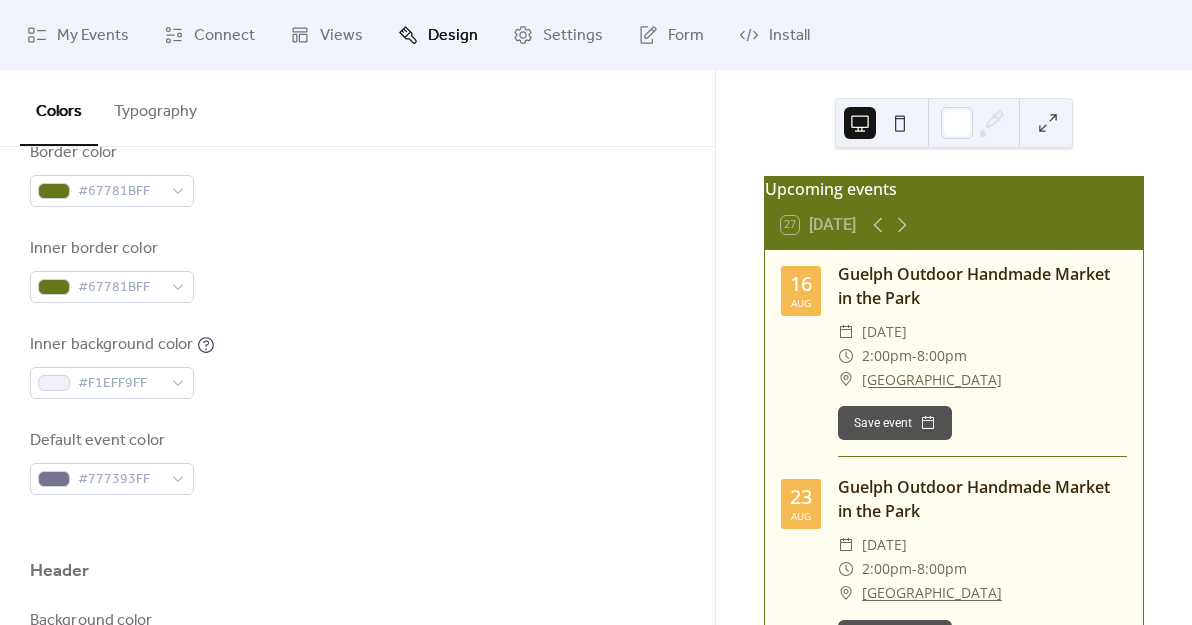 click on "Background color #FFFCF0FF Text color #3B2809FF Border color #67781BFF Inner border color #67781BFF Inner background color #F1EFF9FF Default event color #777393FF" at bounding box center [357, 222] 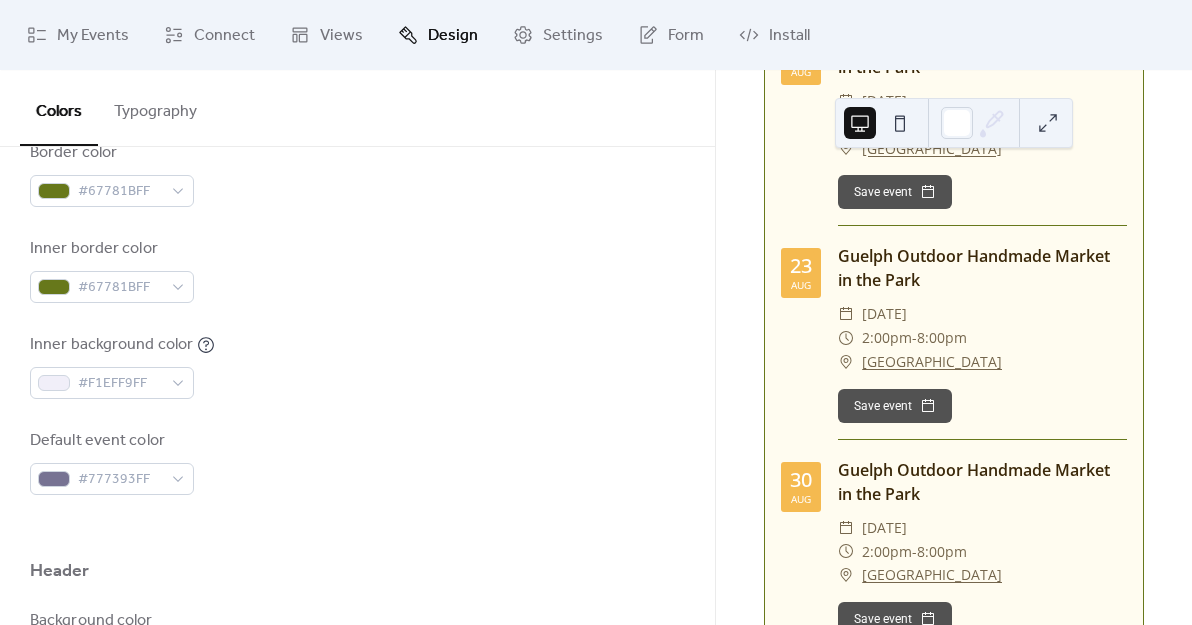 scroll, scrollTop: 226, scrollLeft: 0, axis: vertical 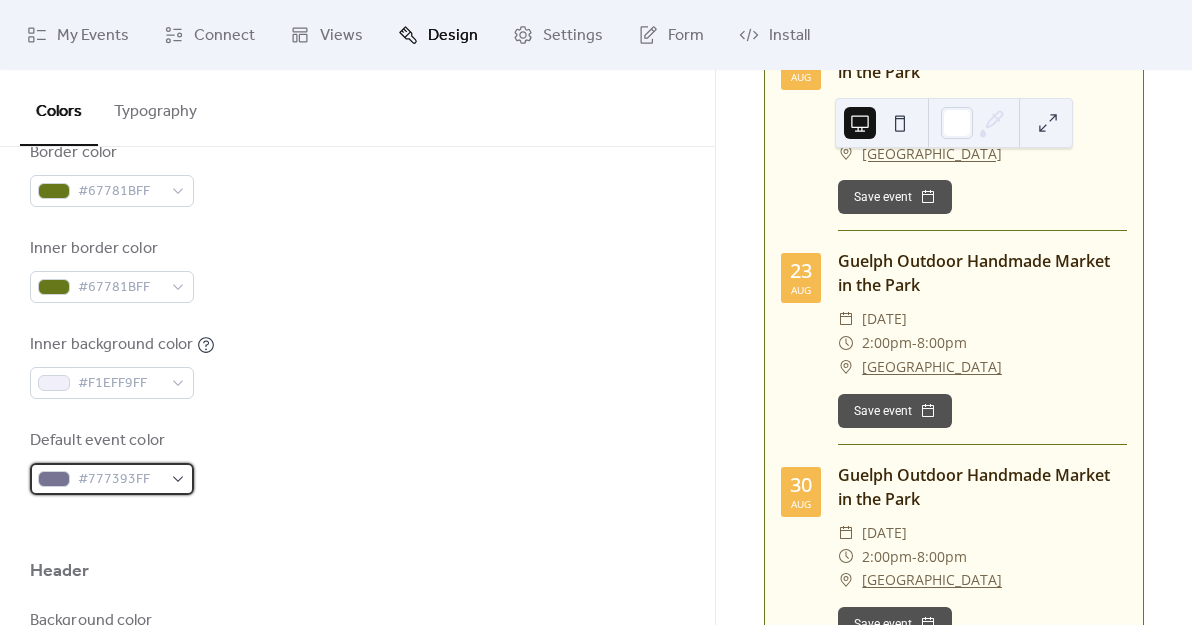 click on "#777393FF" at bounding box center [120, 480] 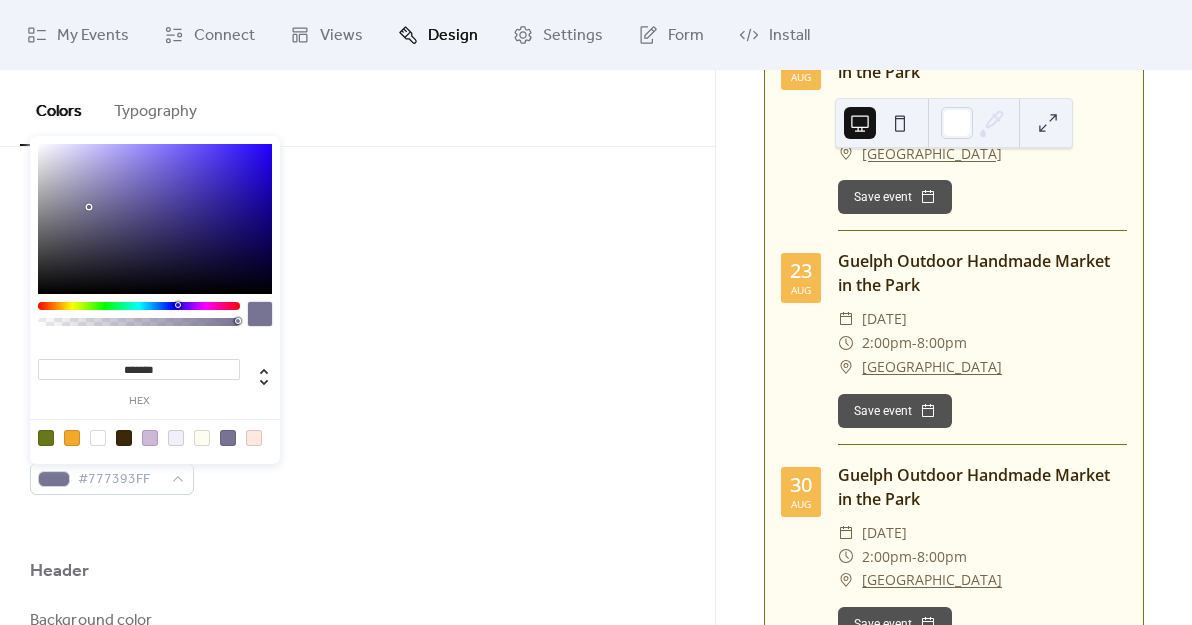 click at bounding box center [46, 438] 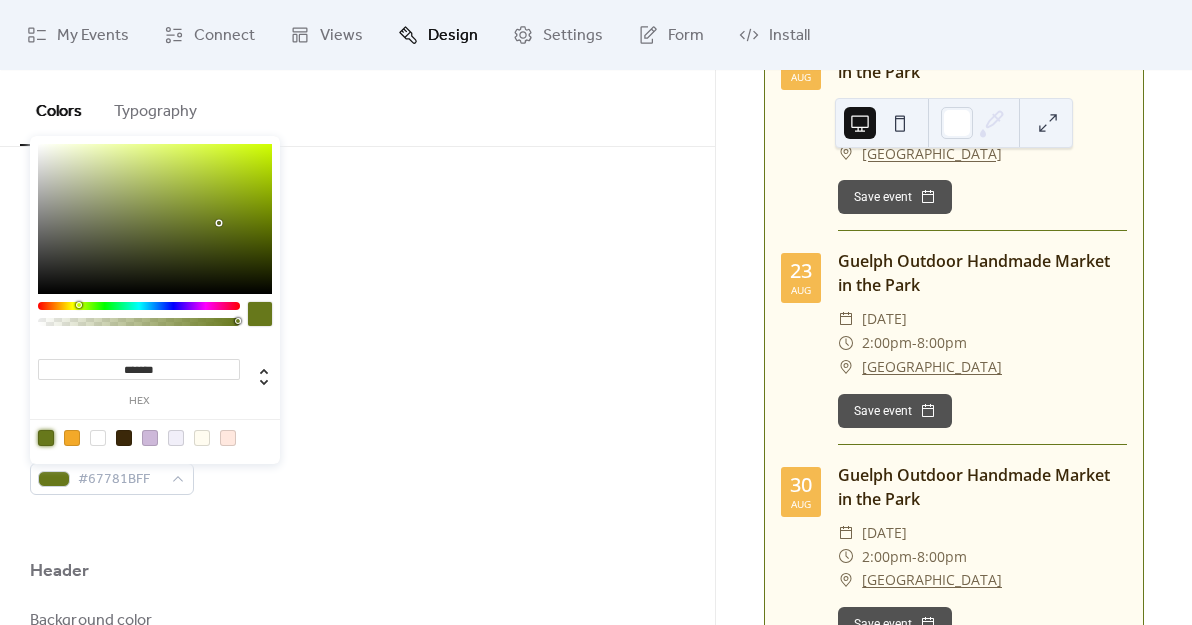 click on "Default event color #67781BFF" at bounding box center [357, 462] 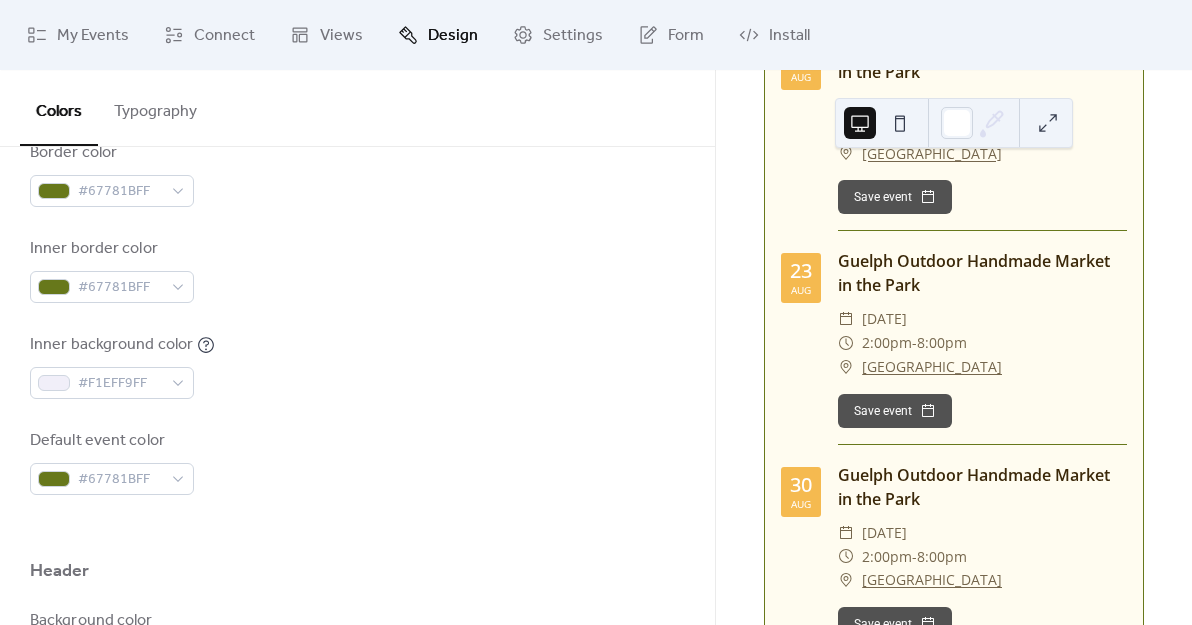 click on "Default event color #67781BFF" at bounding box center [357, 462] 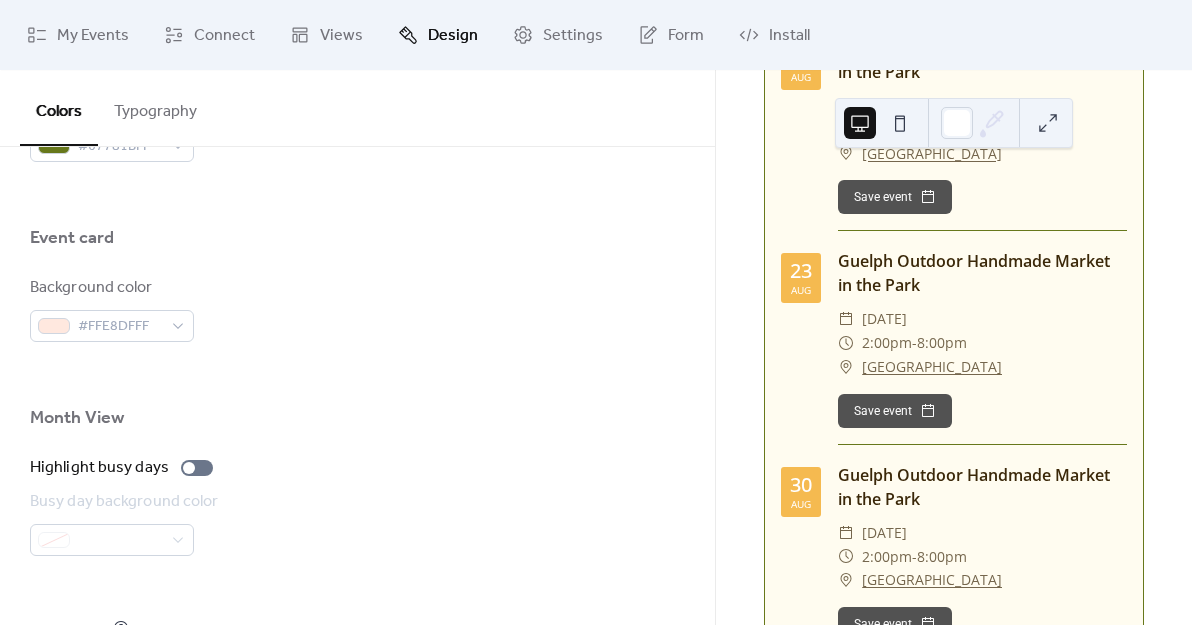 scroll, scrollTop: 1181, scrollLeft: 0, axis: vertical 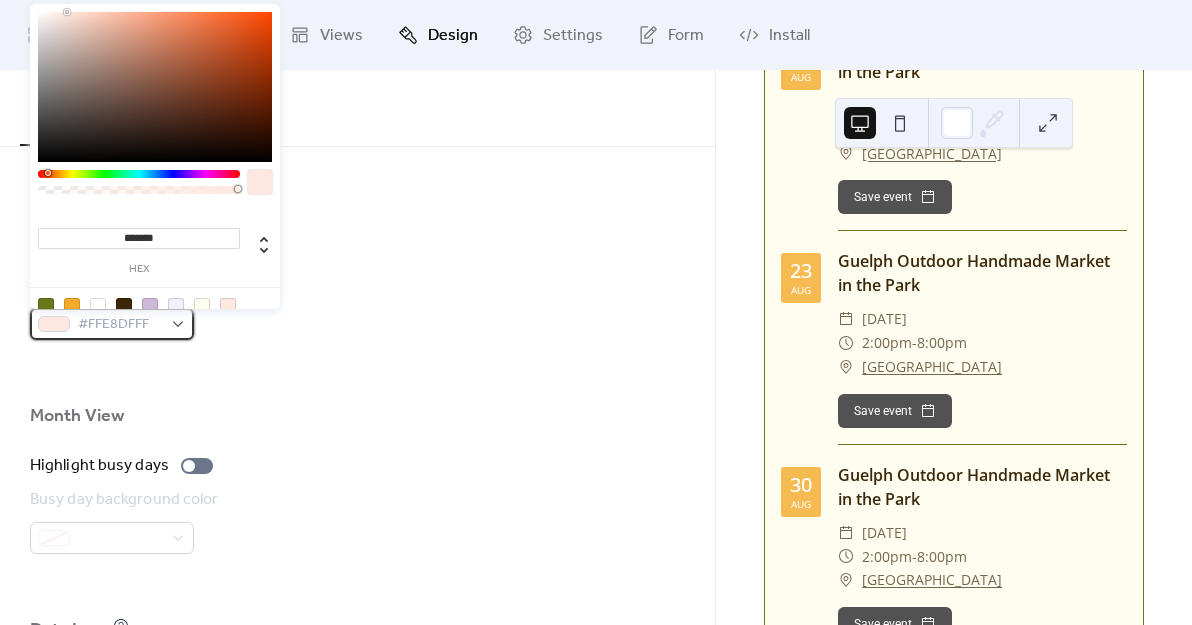 click on "#FFE8DFFF" at bounding box center (120, 325) 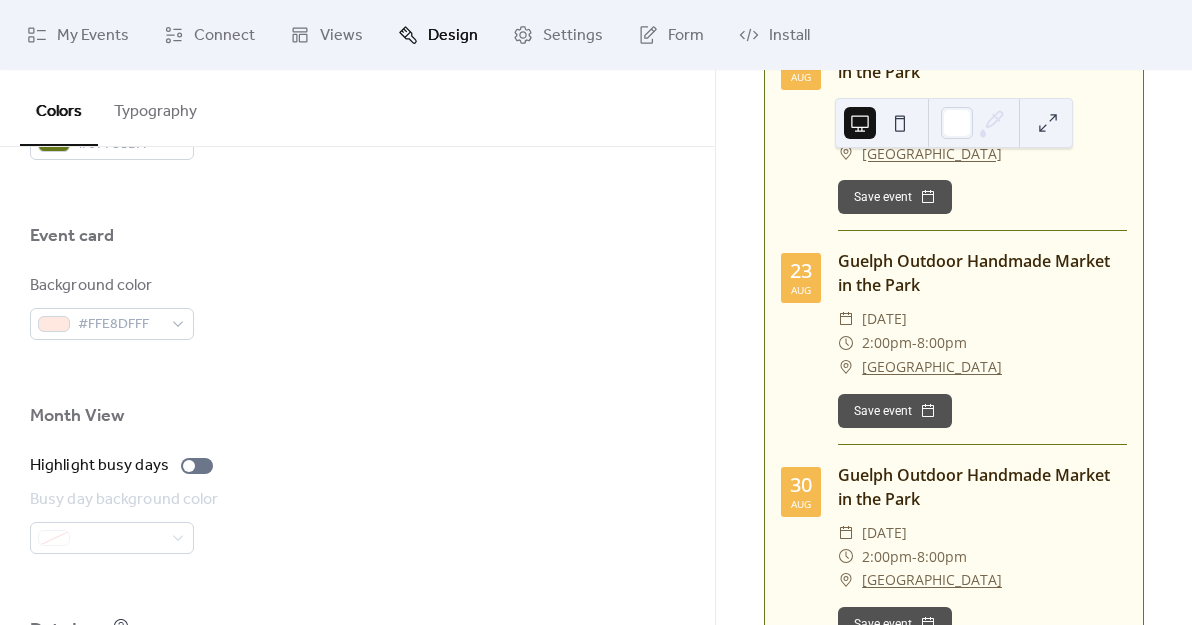 click at bounding box center [357, 372] 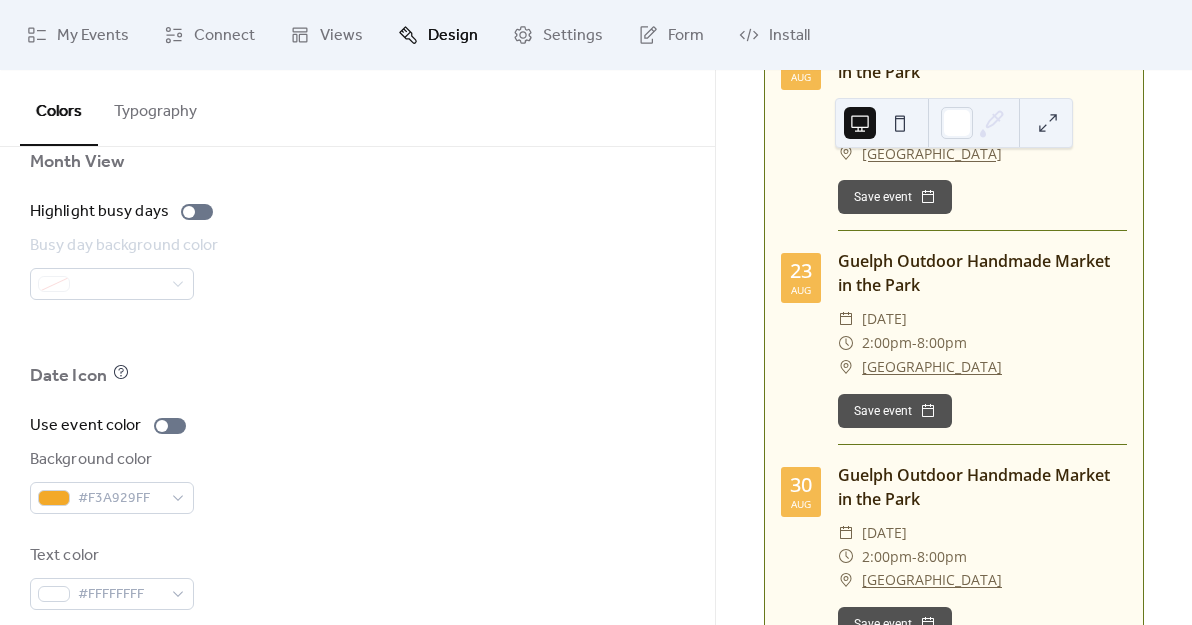 scroll, scrollTop: 1460, scrollLeft: 0, axis: vertical 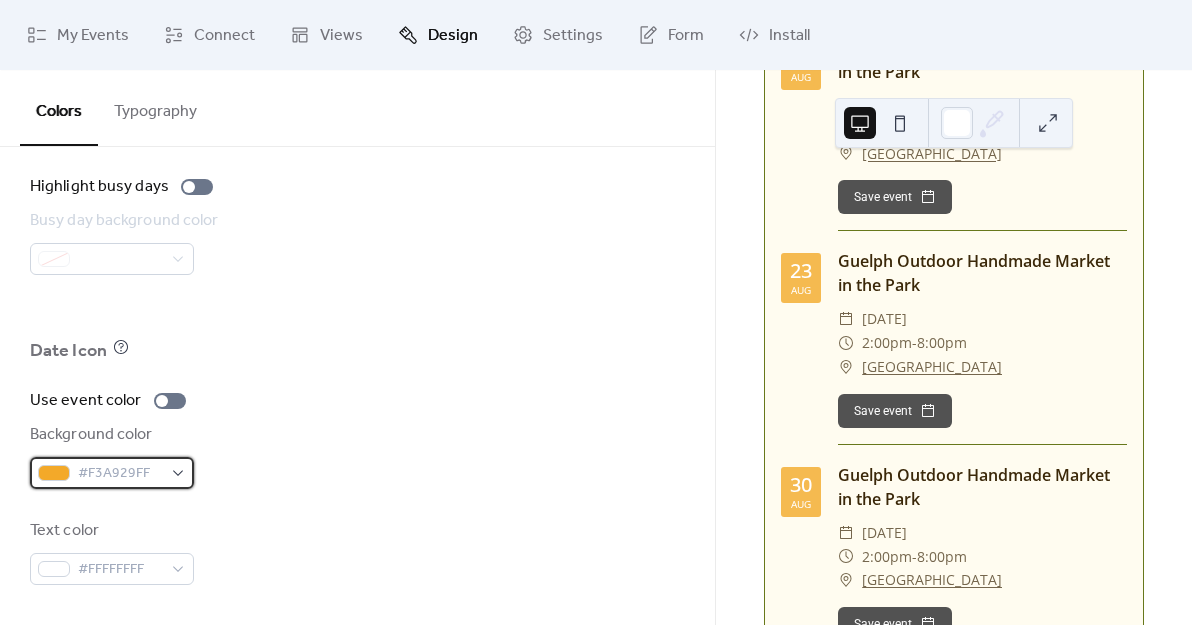 click on "#F3A929FF" at bounding box center [112, 473] 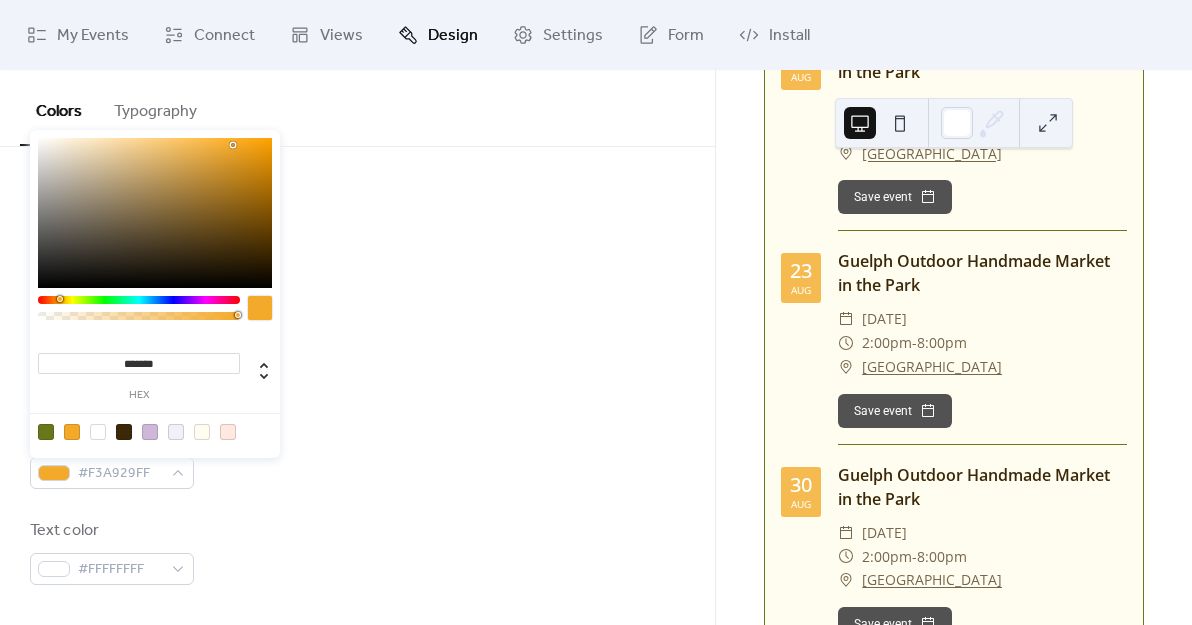 click on "*******" at bounding box center [139, 363] 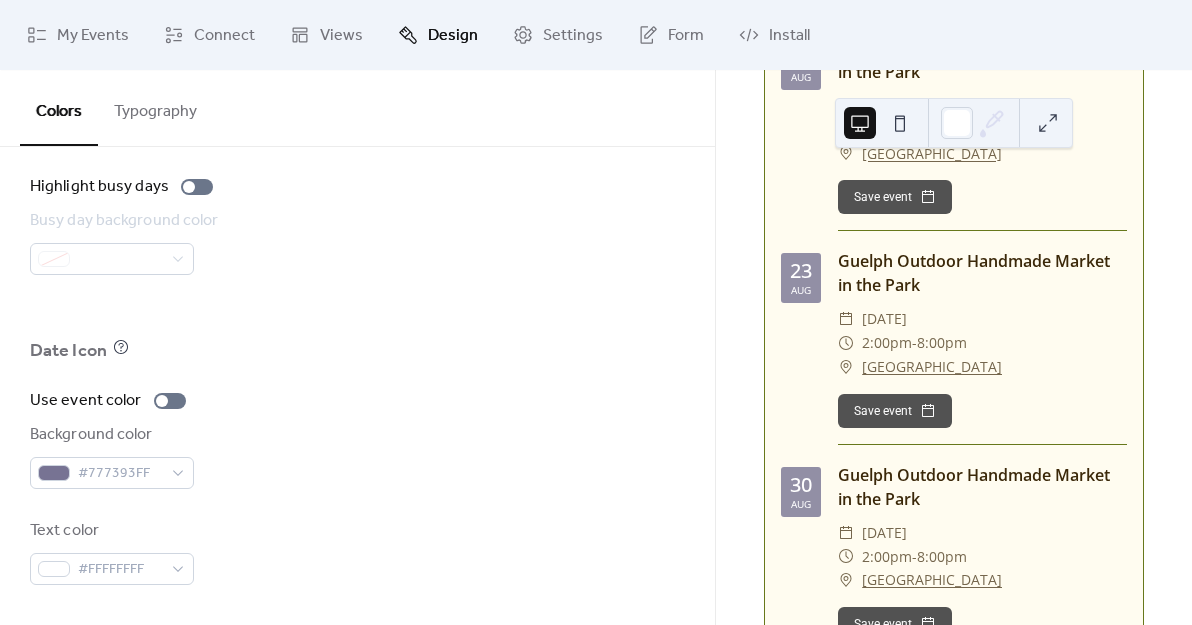 click on "Date Icon" at bounding box center [357, 356] 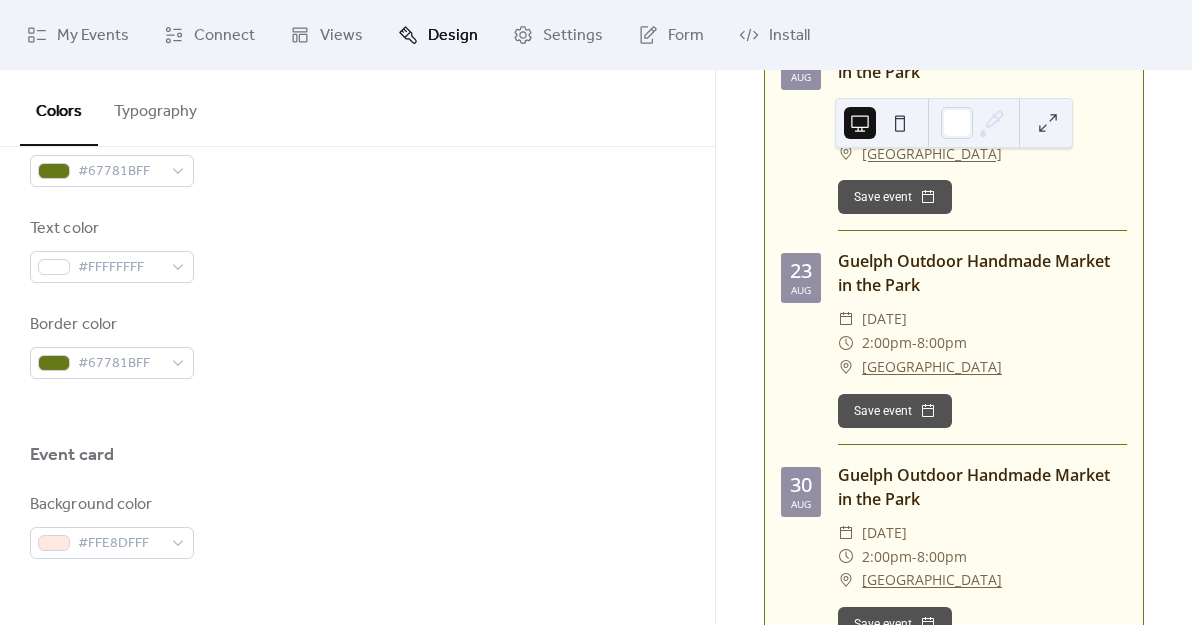scroll, scrollTop: 972, scrollLeft: 0, axis: vertical 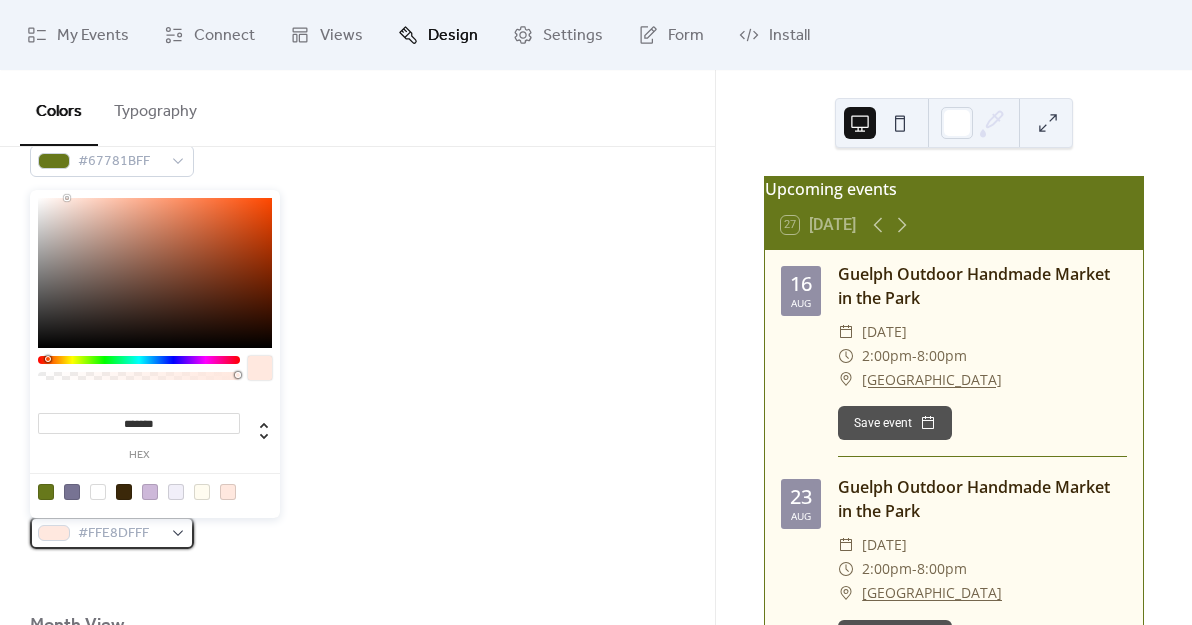 click on "#FFE8DFFF" at bounding box center [120, 534] 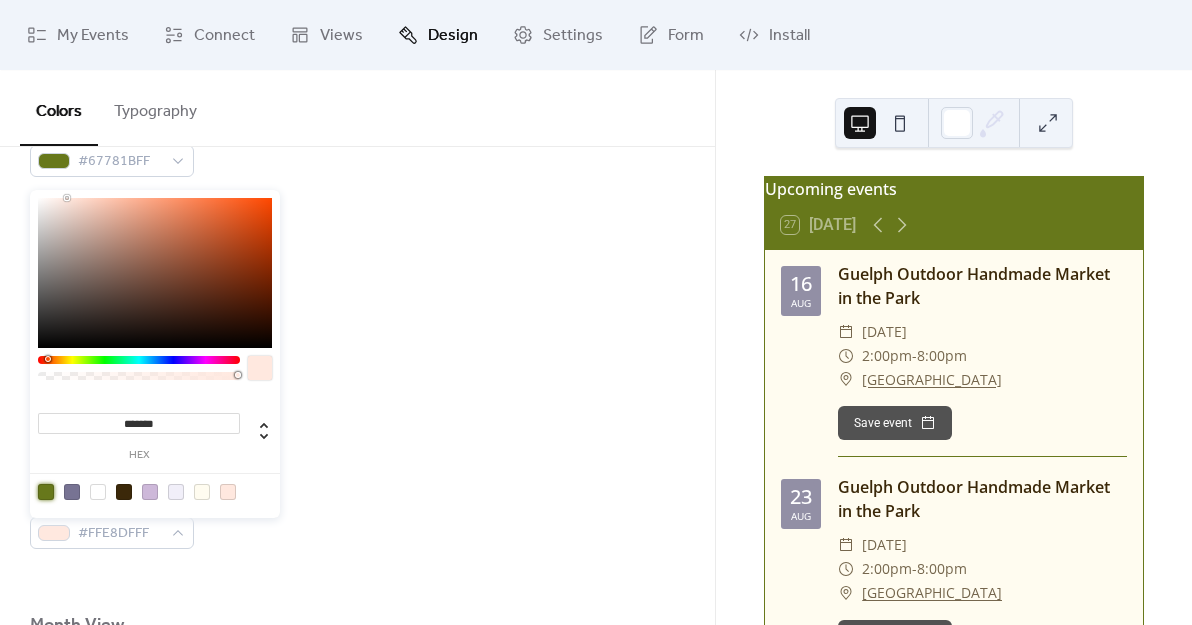 click at bounding box center (46, 492) 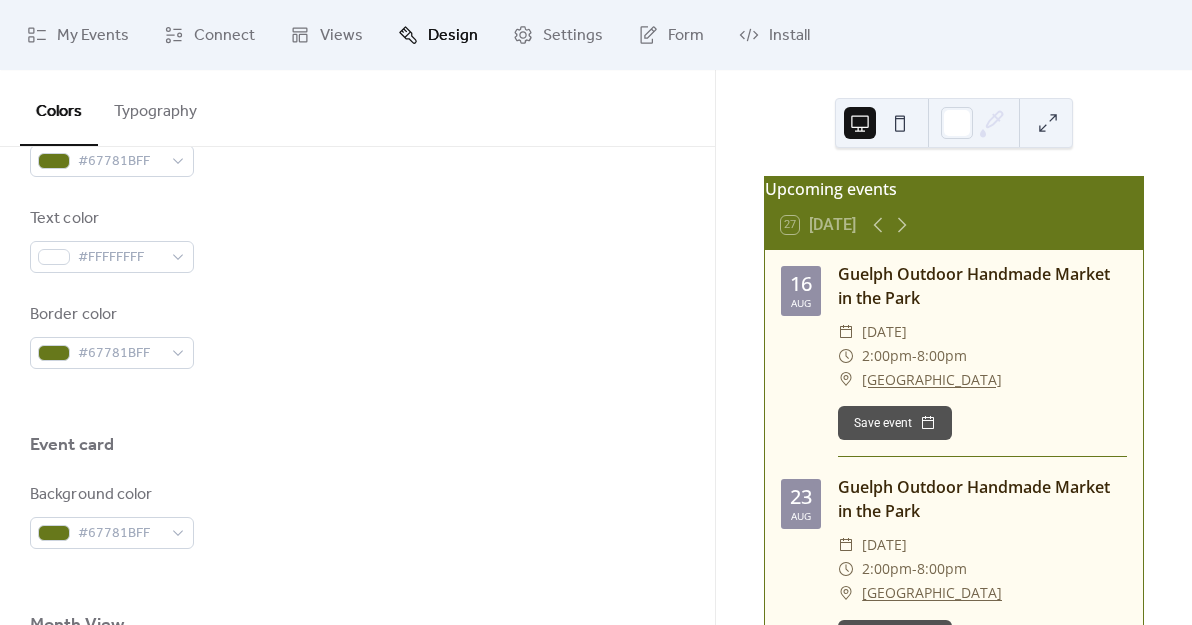 click at bounding box center [357, 475] 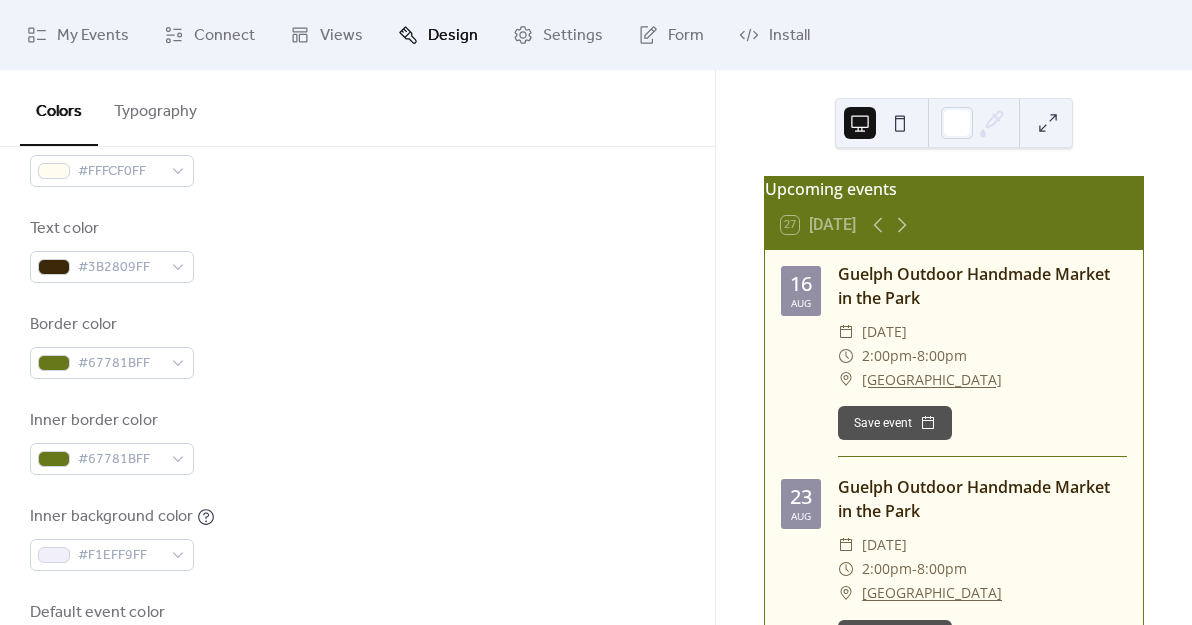 scroll, scrollTop: 299, scrollLeft: 0, axis: vertical 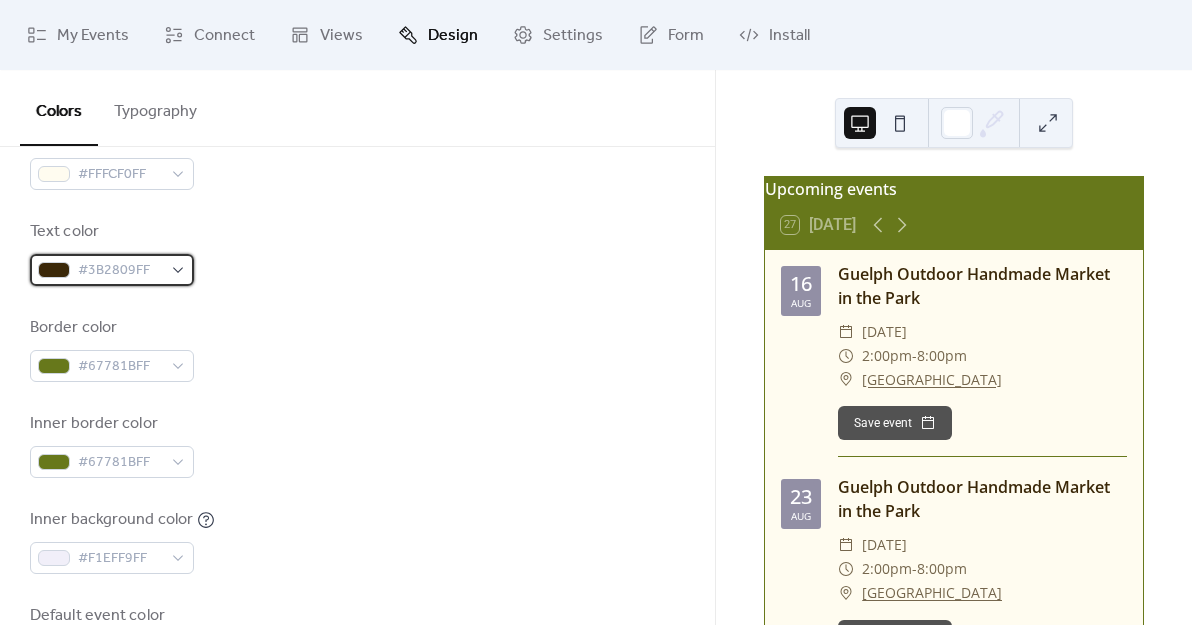 click on "#3B2809FF" at bounding box center [120, 271] 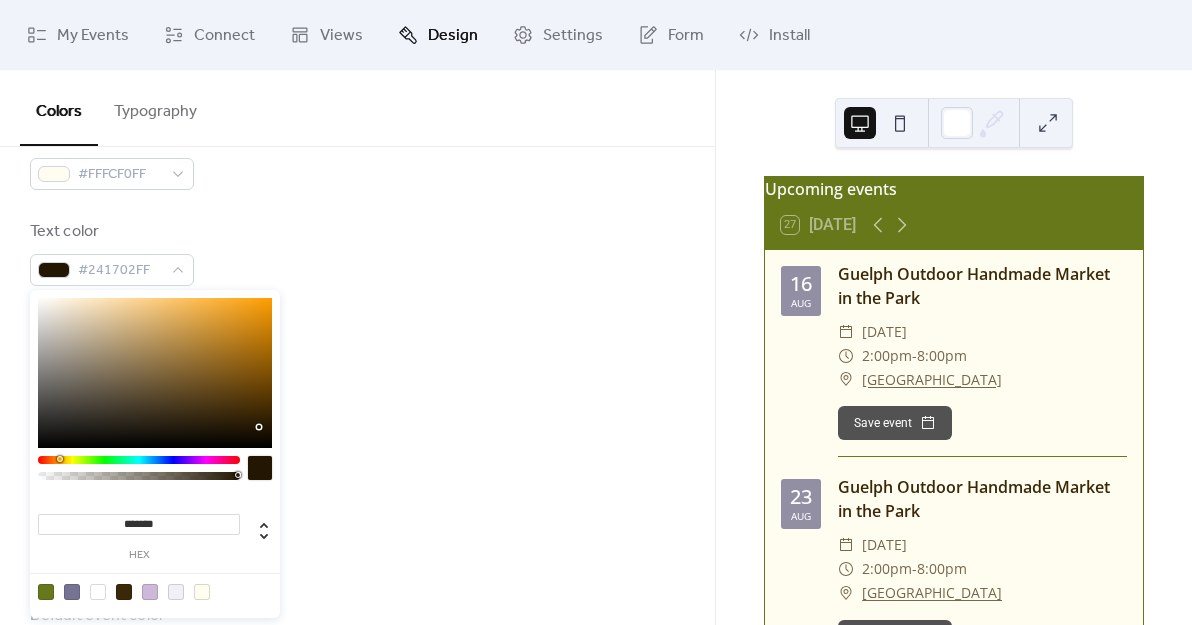 type on "*******" 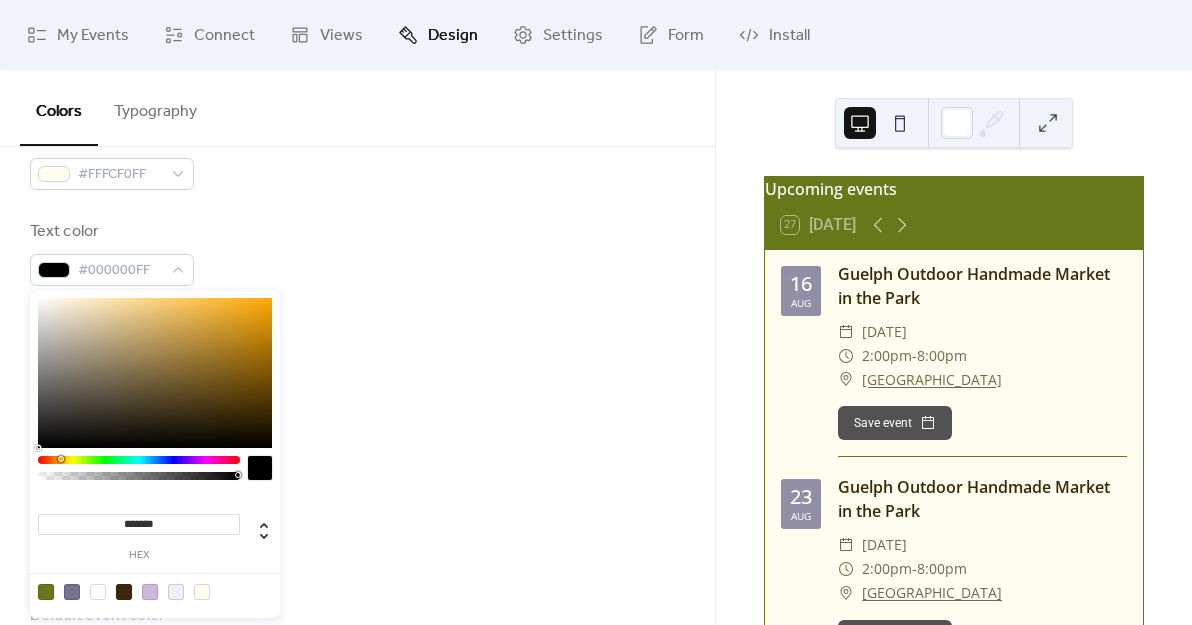 drag, startPoint x: 237, startPoint y: 413, endPoint x: 308, endPoint y: 454, distance: 81.9878 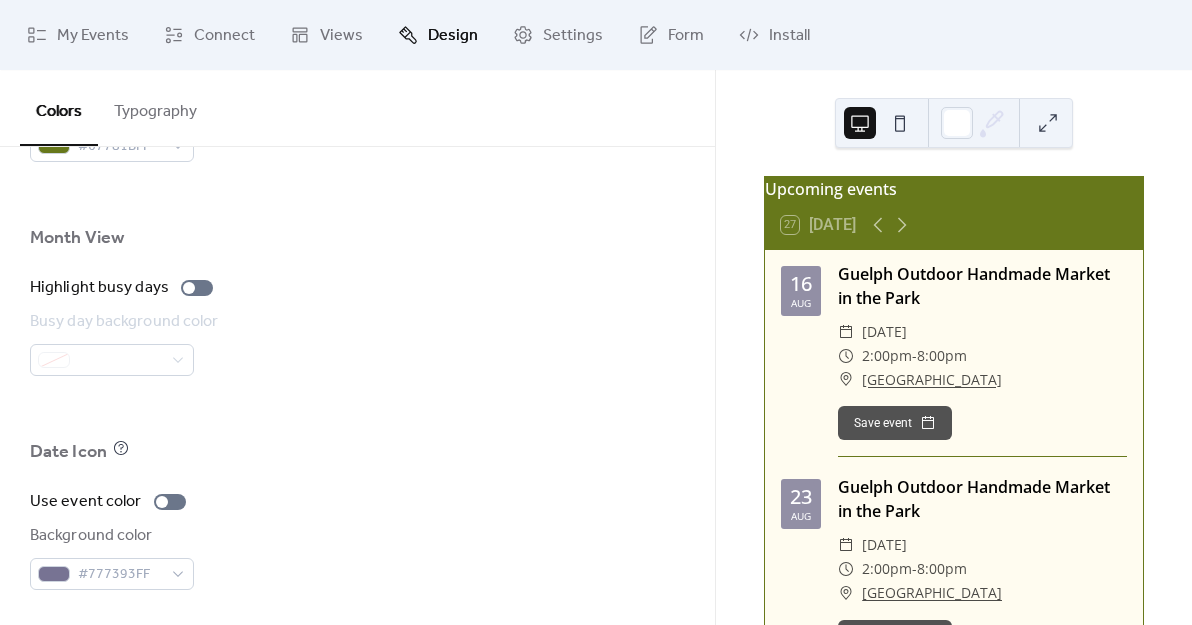 scroll, scrollTop: 1460, scrollLeft: 0, axis: vertical 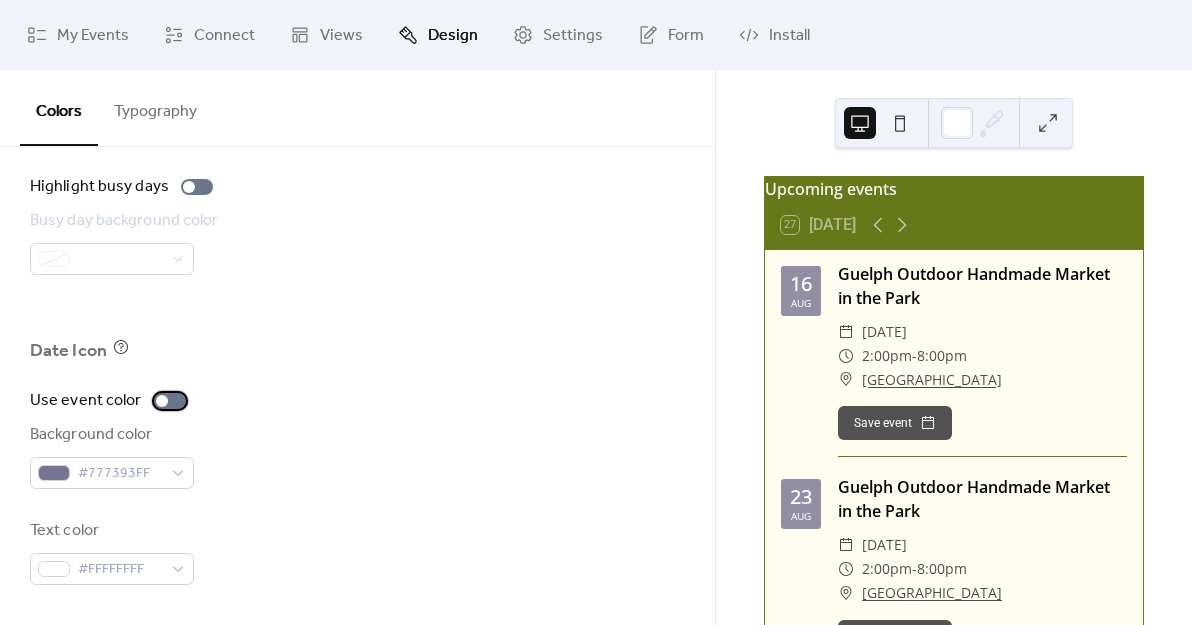 click on "Use event color" at bounding box center [112, 401] 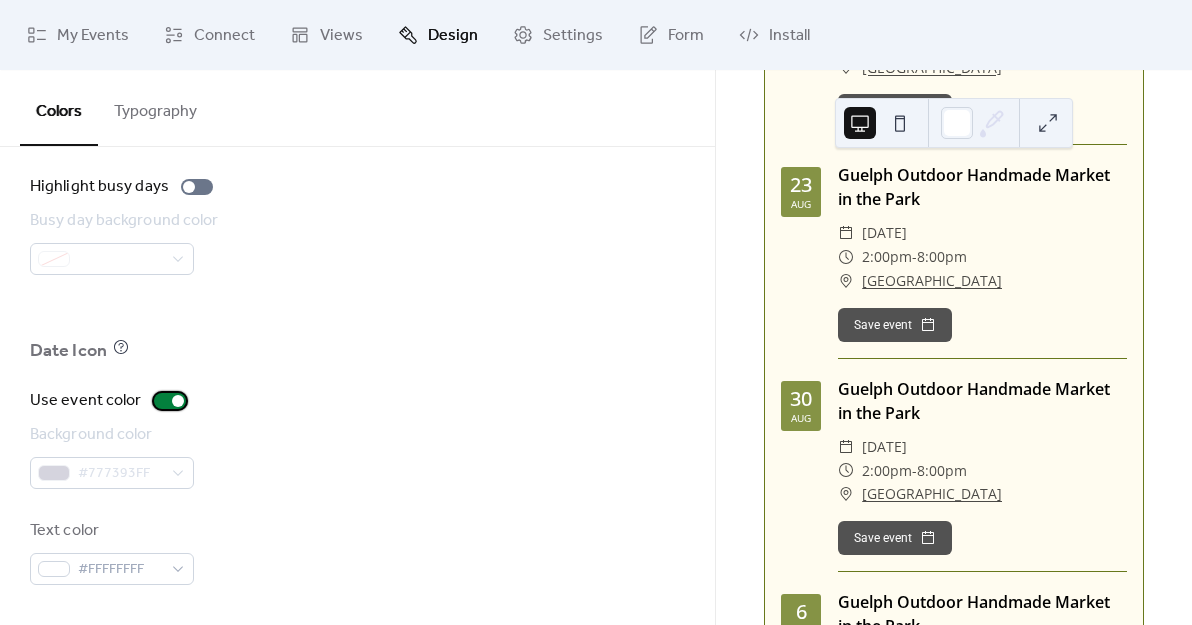 scroll, scrollTop: 744, scrollLeft: 0, axis: vertical 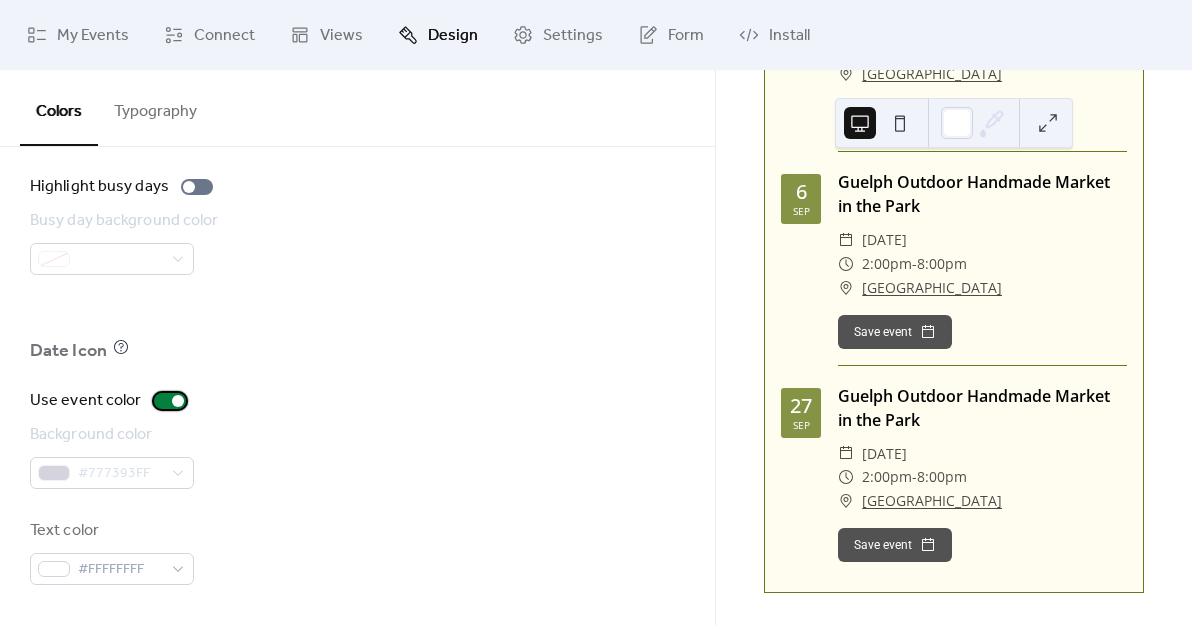 click at bounding box center [170, 401] 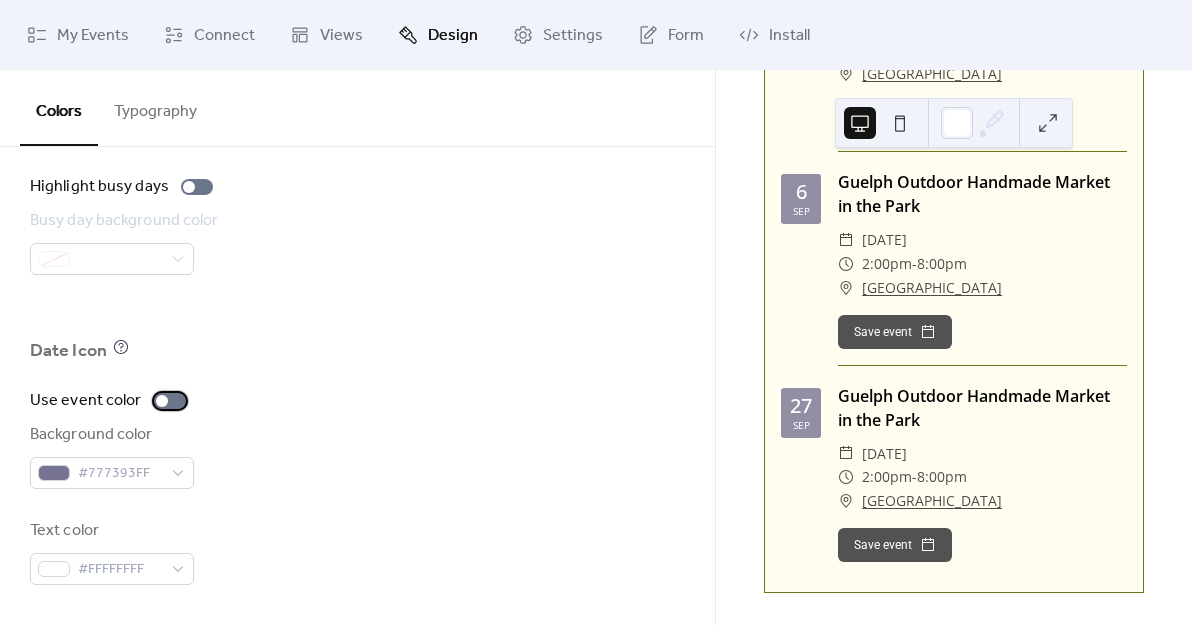 click at bounding box center (162, 401) 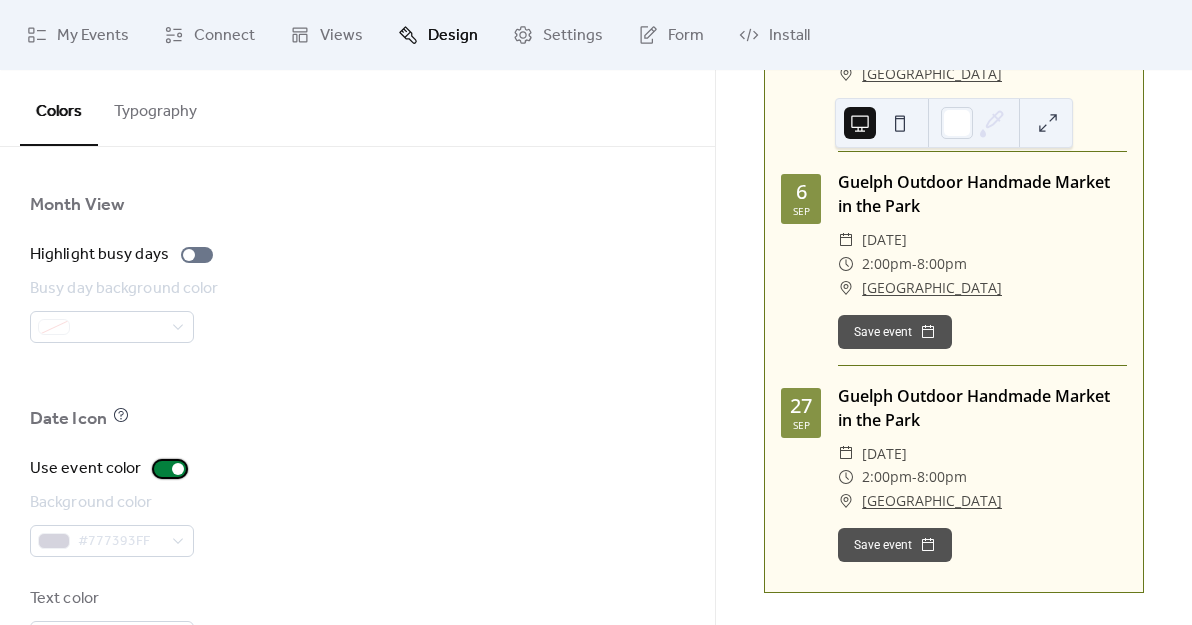 scroll, scrollTop: 1404, scrollLeft: 0, axis: vertical 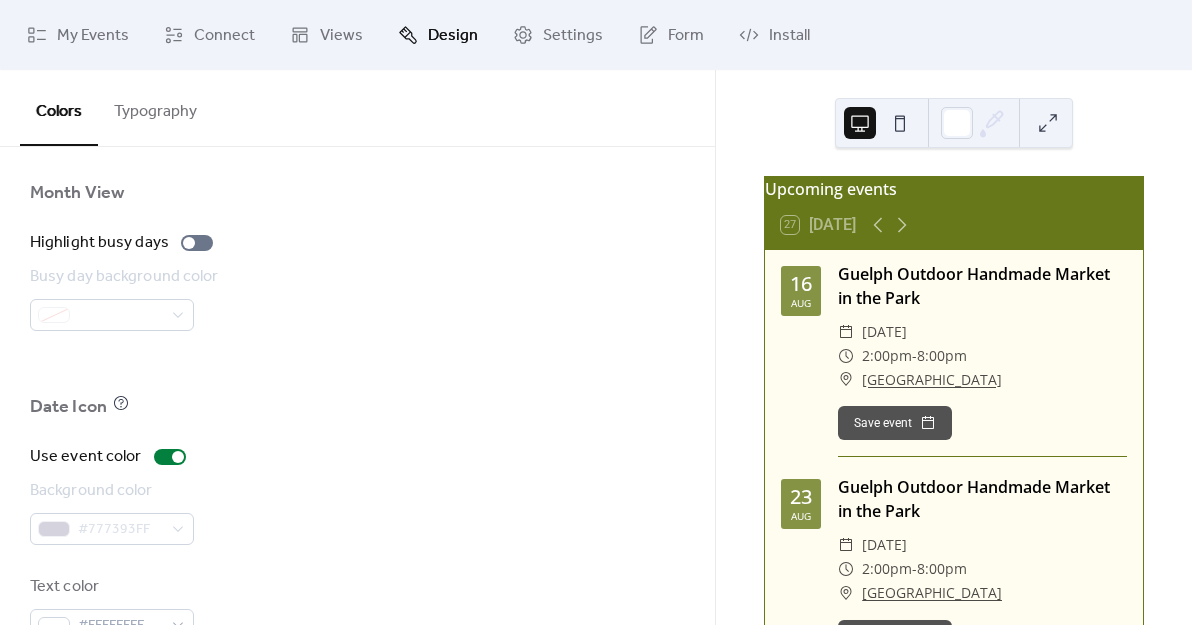click at bounding box center [880, 123] 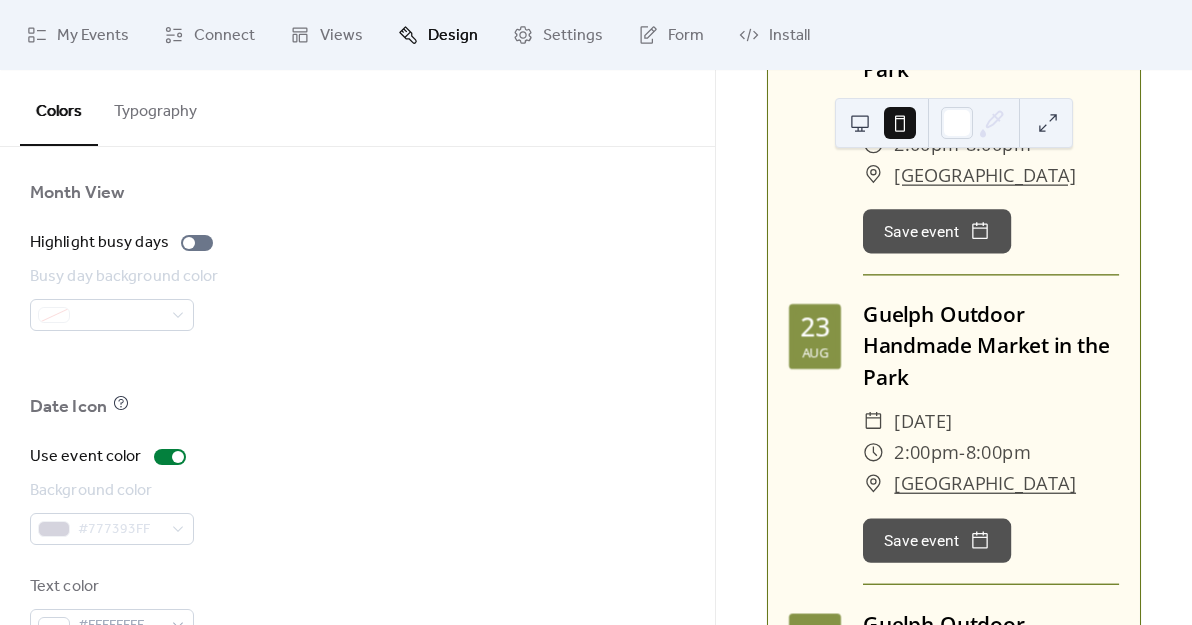 scroll, scrollTop: 295, scrollLeft: 0, axis: vertical 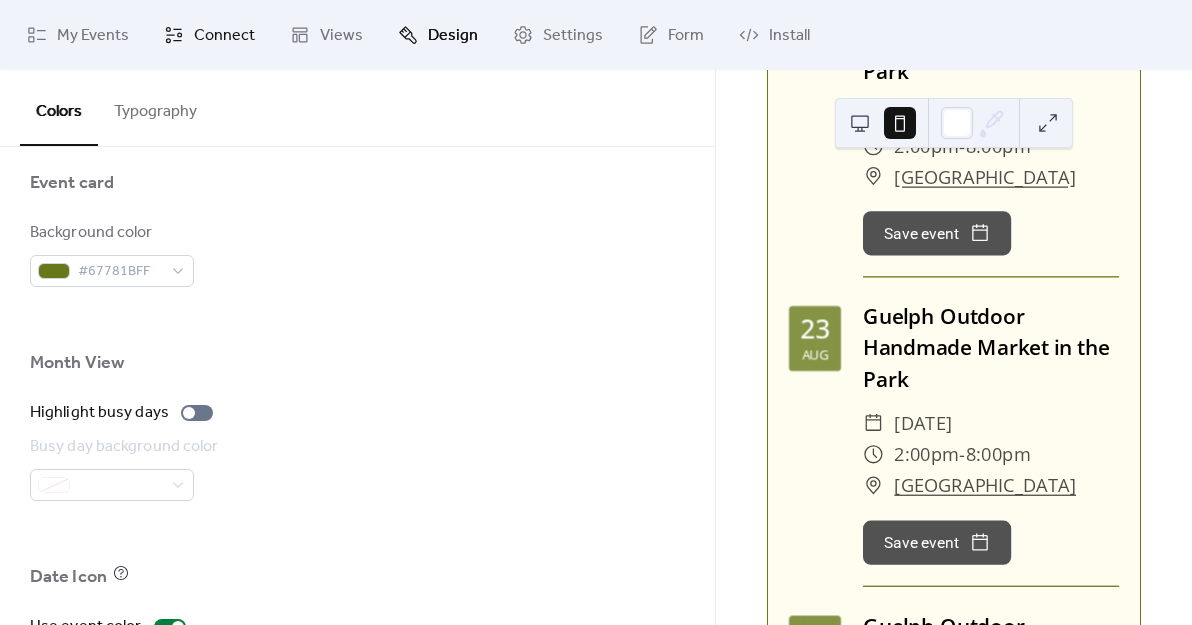 click on "Connect" at bounding box center [209, 35] 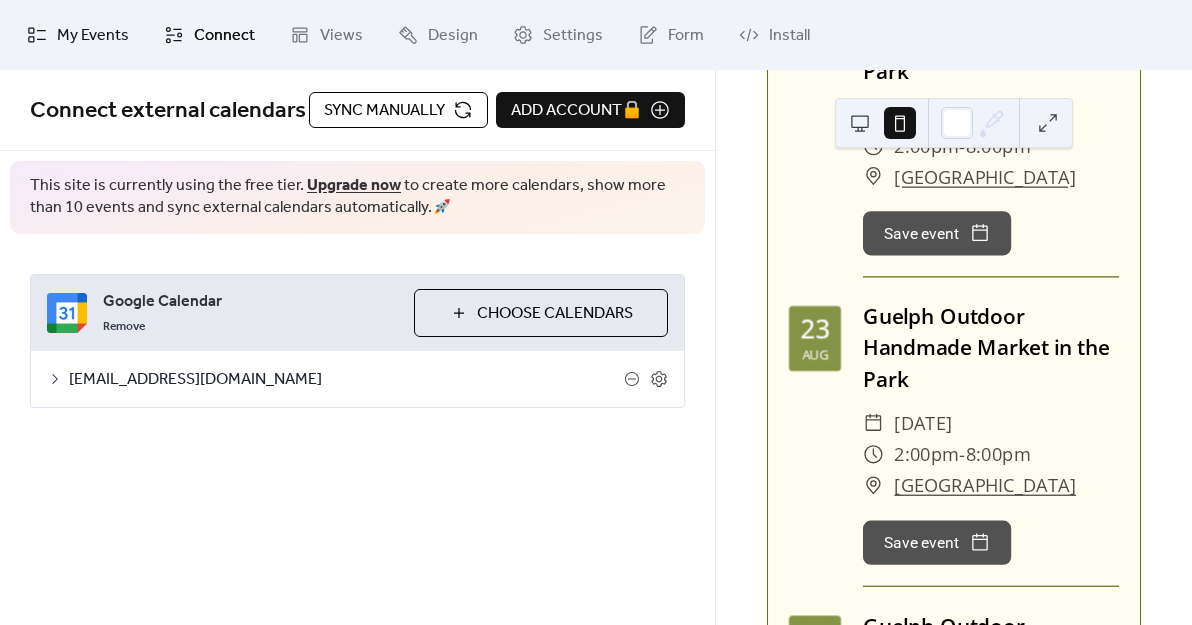 click on "My Events" at bounding box center [93, 36] 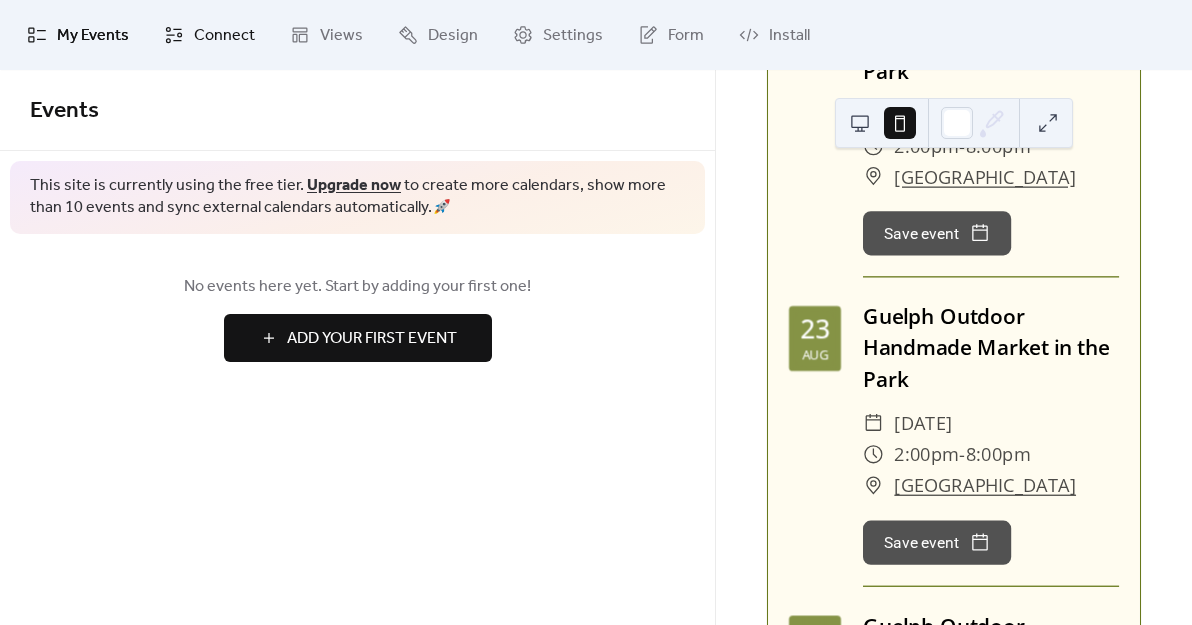 click on "Connect" at bounding box center [209, 35] 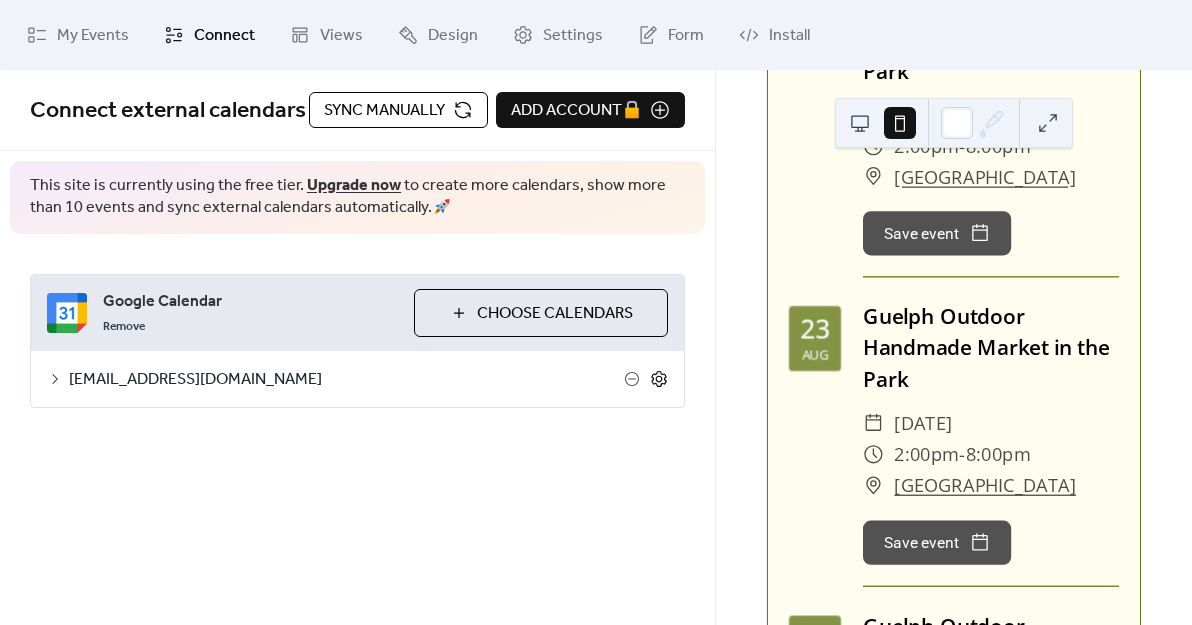 click 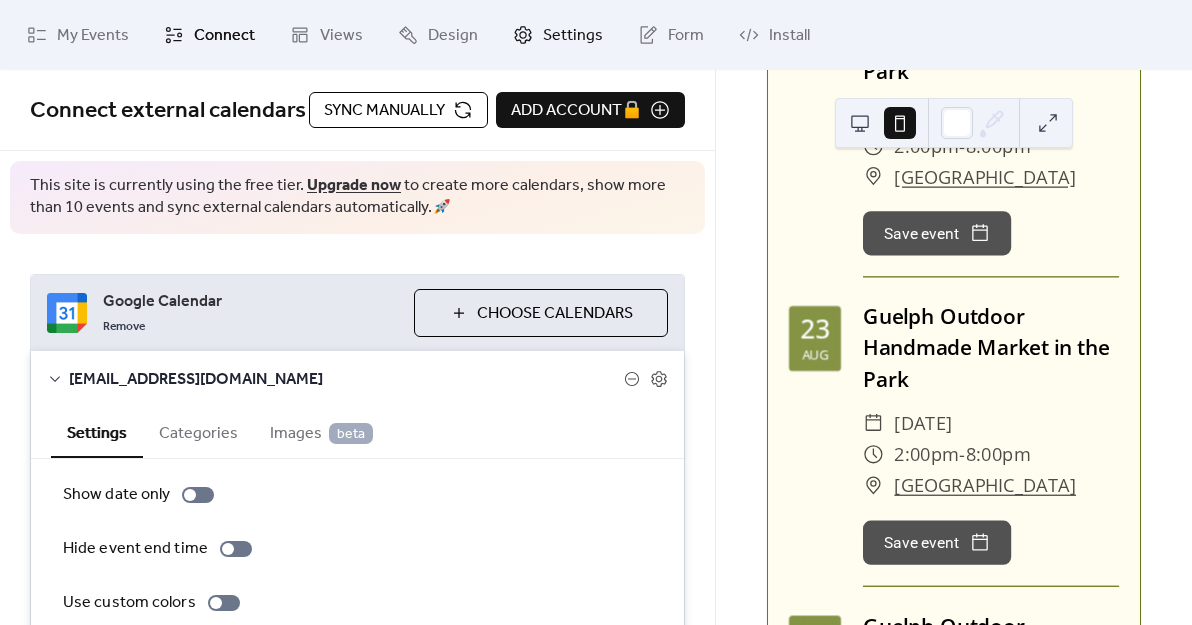 click on "Settings" at bounding box center [558, 35] 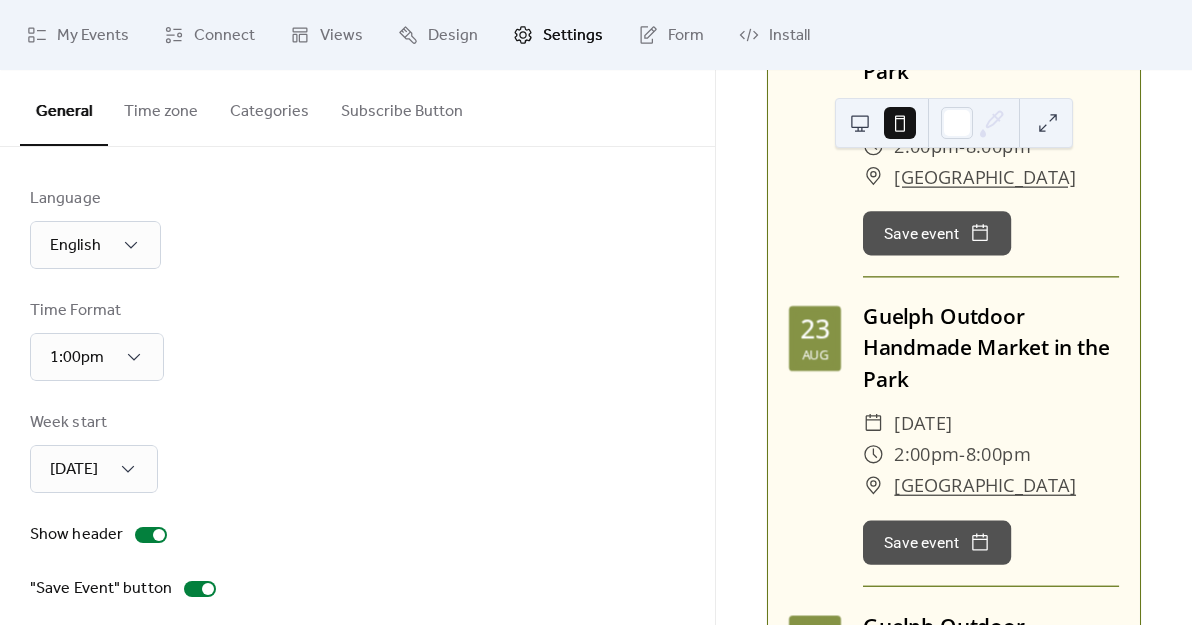 scroll, scrollTop: 30, scrollLeft: 0, axis: vertical 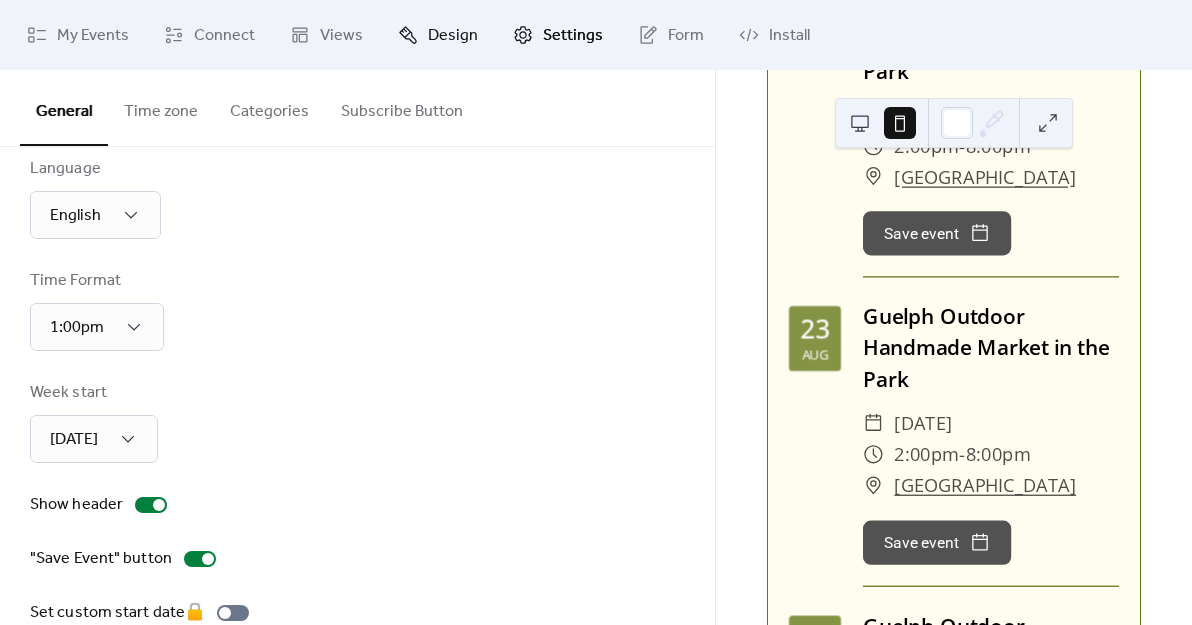 click 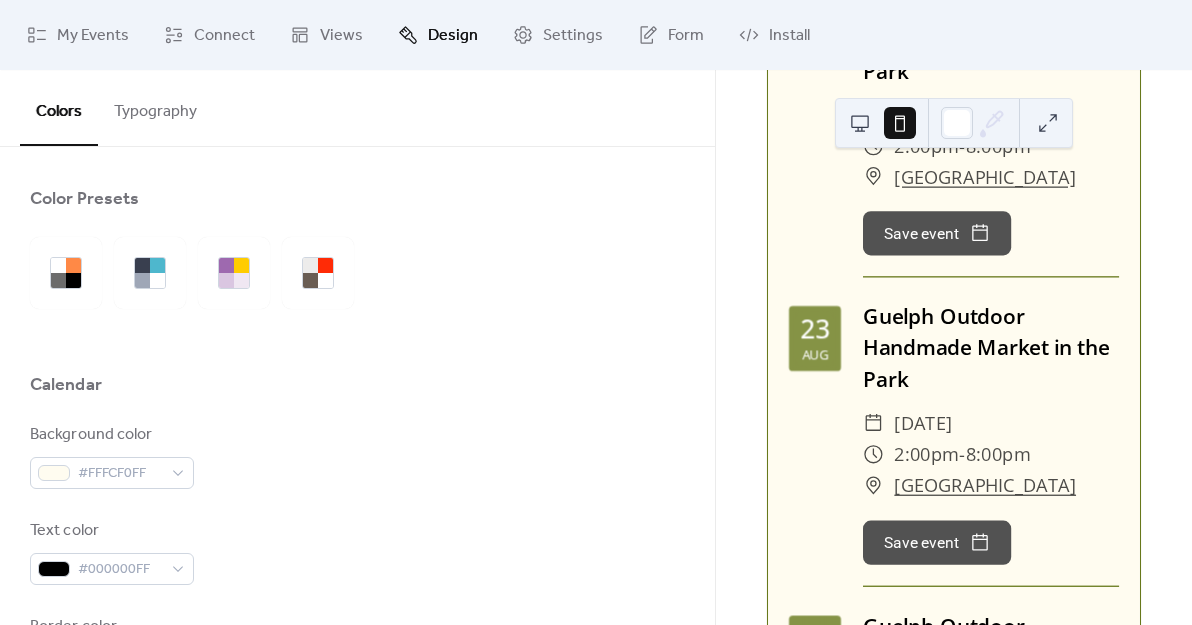 click on "Typography" at bounding box center (155, 107) 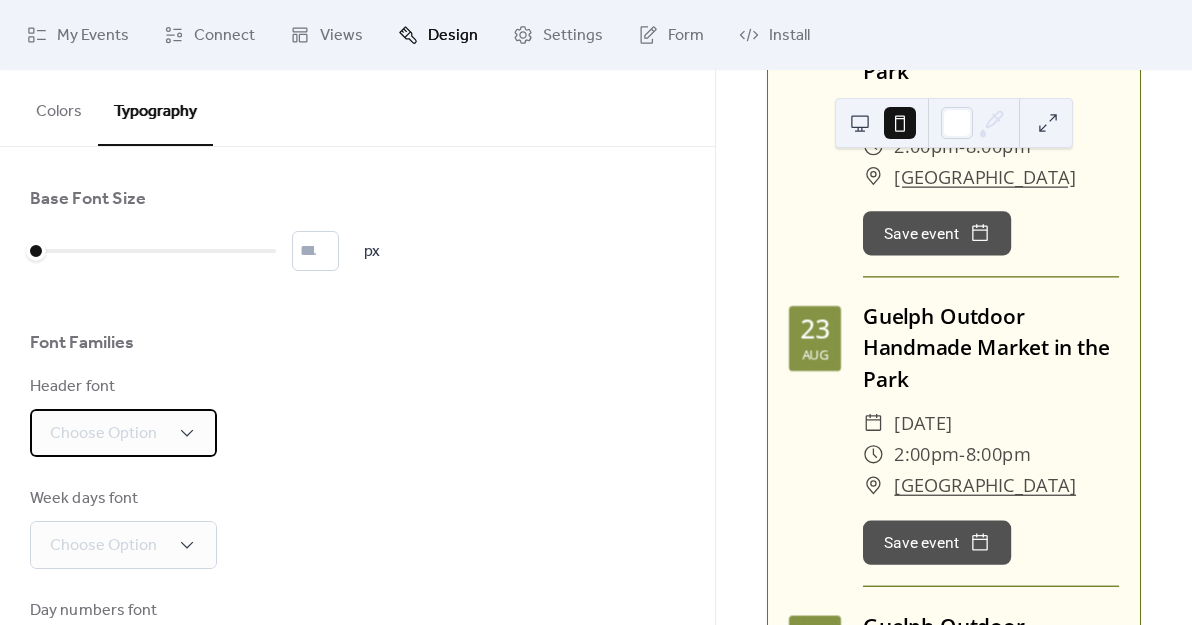 click on "Choose Option" at bounding box center [103, 434] 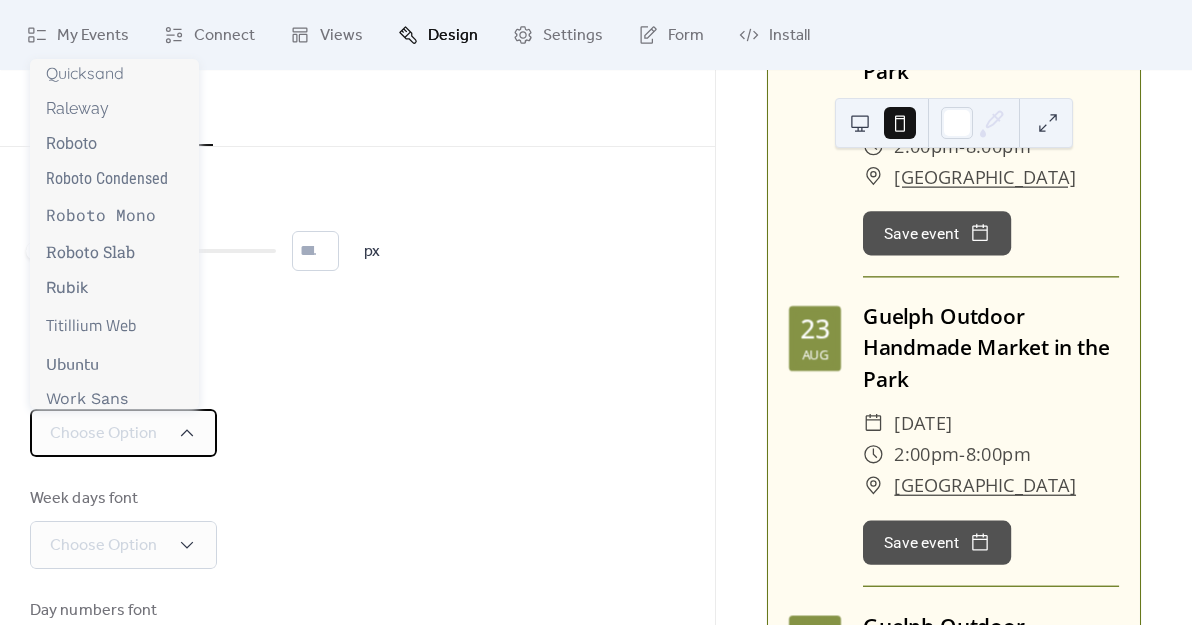 scroll, scrollTop: 0, scrollLeft: 0, axis: both 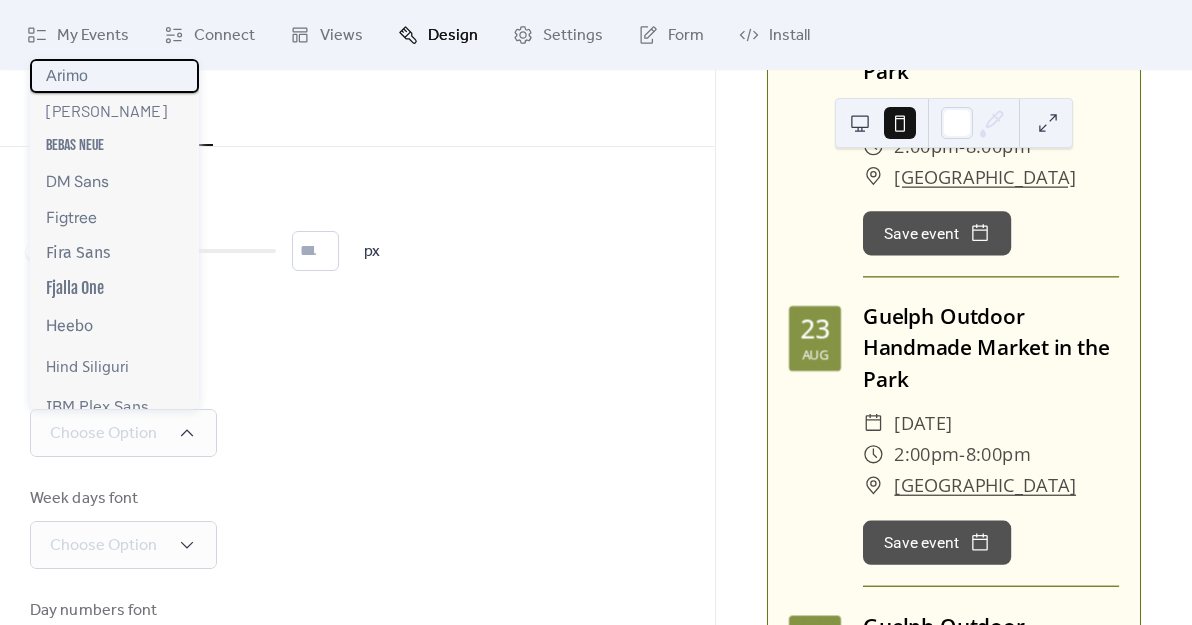 click on "Arimo" at bounding box center [114, 76] 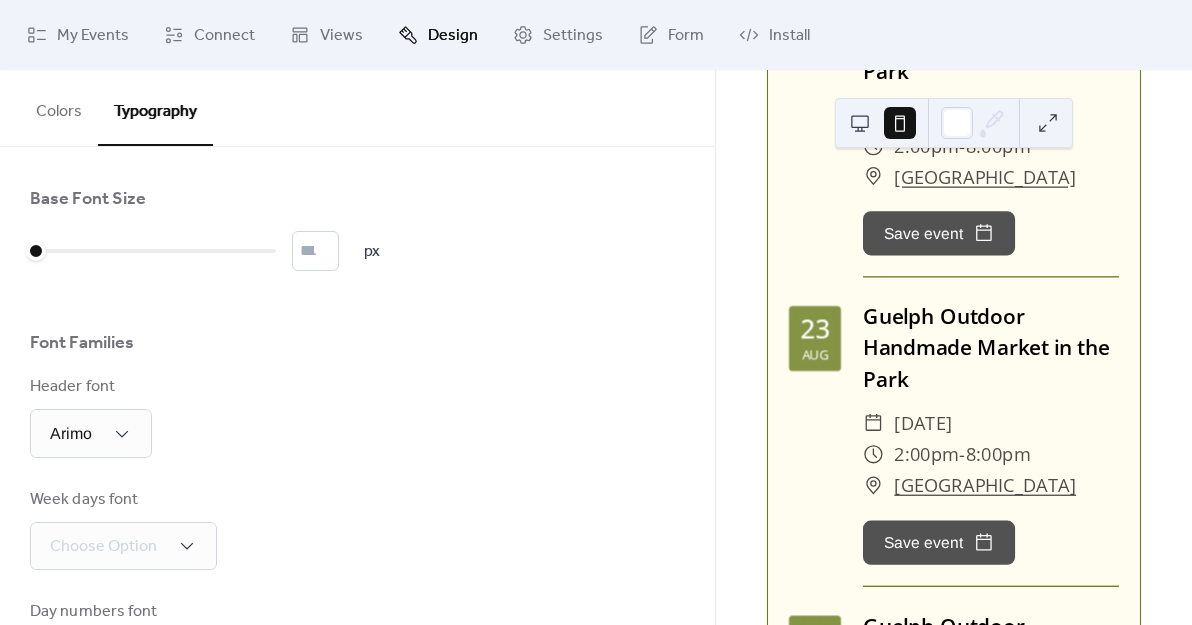 scroll, scrollTop: 0, scrollLeft: 0, axis: both 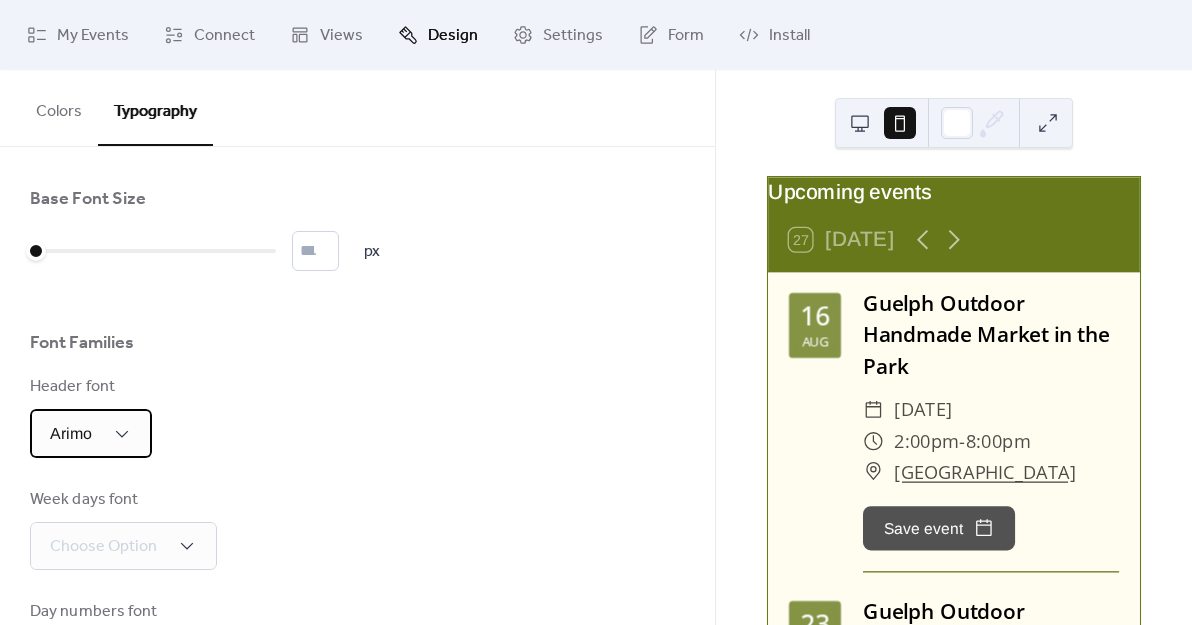 click on "Arimo" at bounding box center [91, 433] 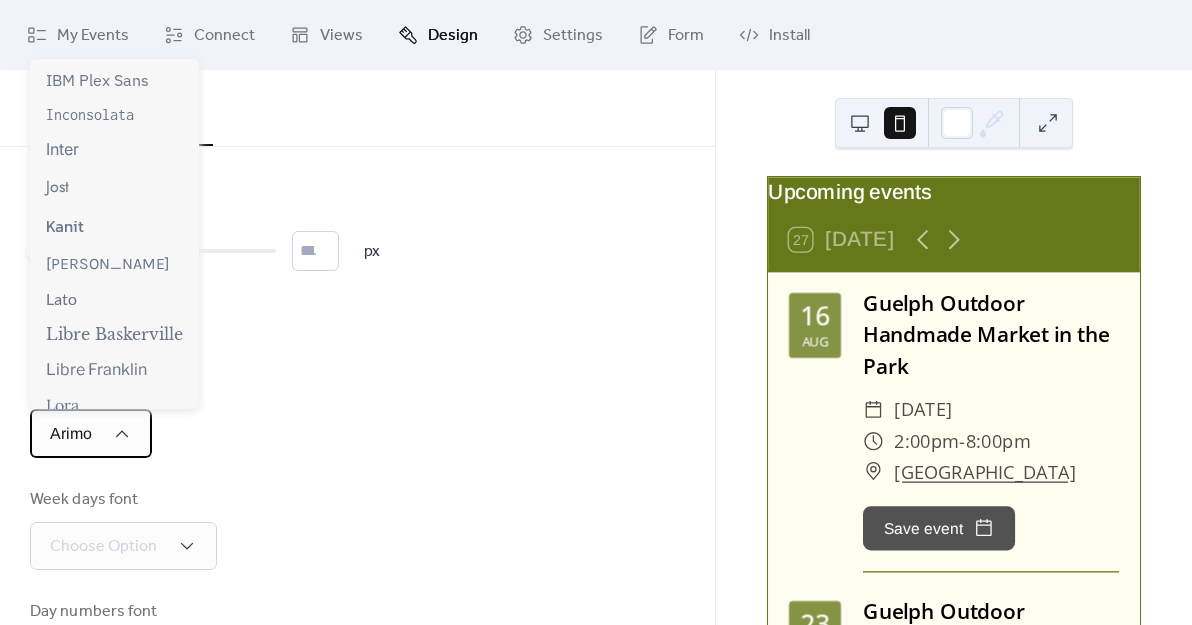 scroll, scrollTop: 0, scrollLeft: 0, axis: both 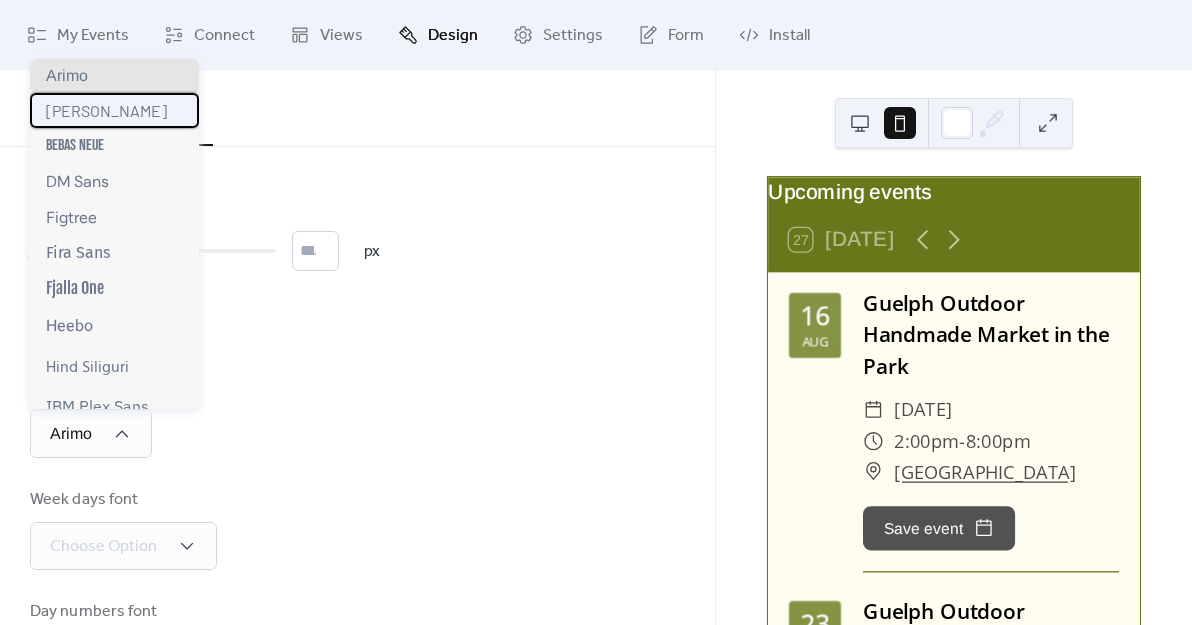 click on "[PERSON_NAME]" at bounding box center [106, 110] 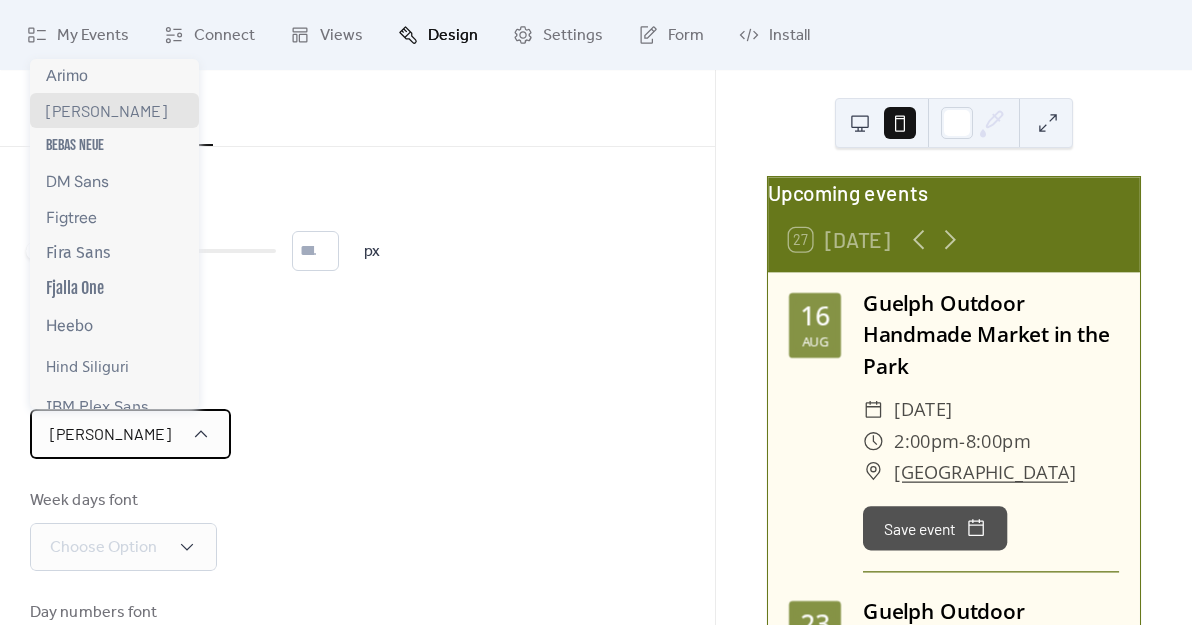 click on "[PERSON_NAME]" at bounding box center (110, 433) 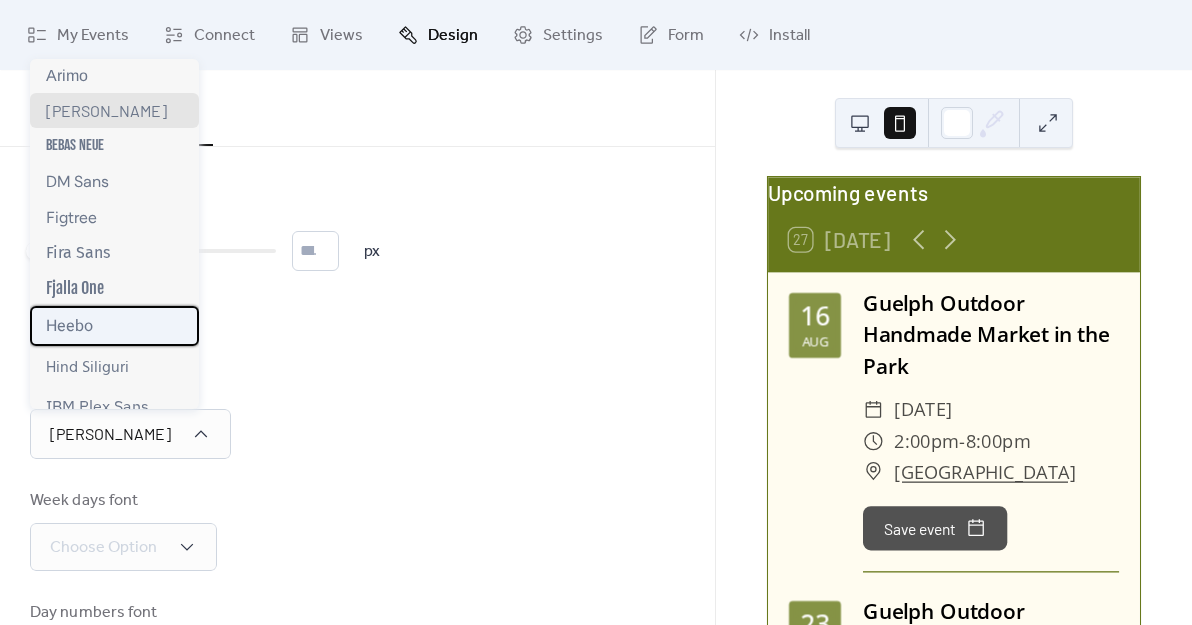 click on "Heebo" at bounding box center [69, 326] 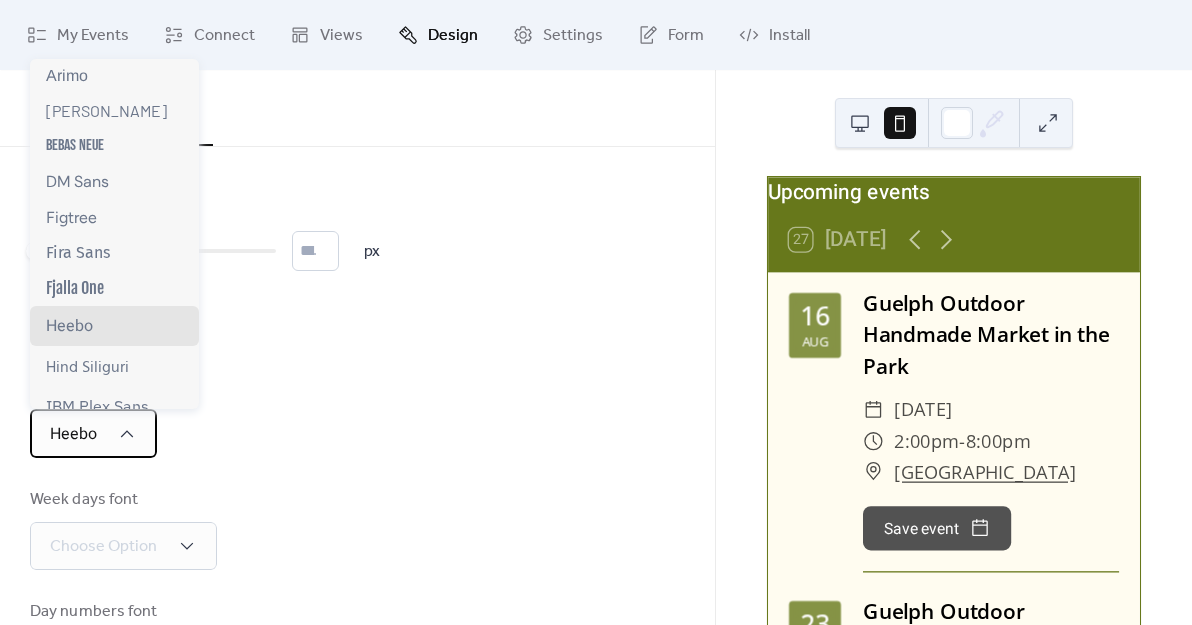 click on "Heebo" at bounding box center [73, 434] 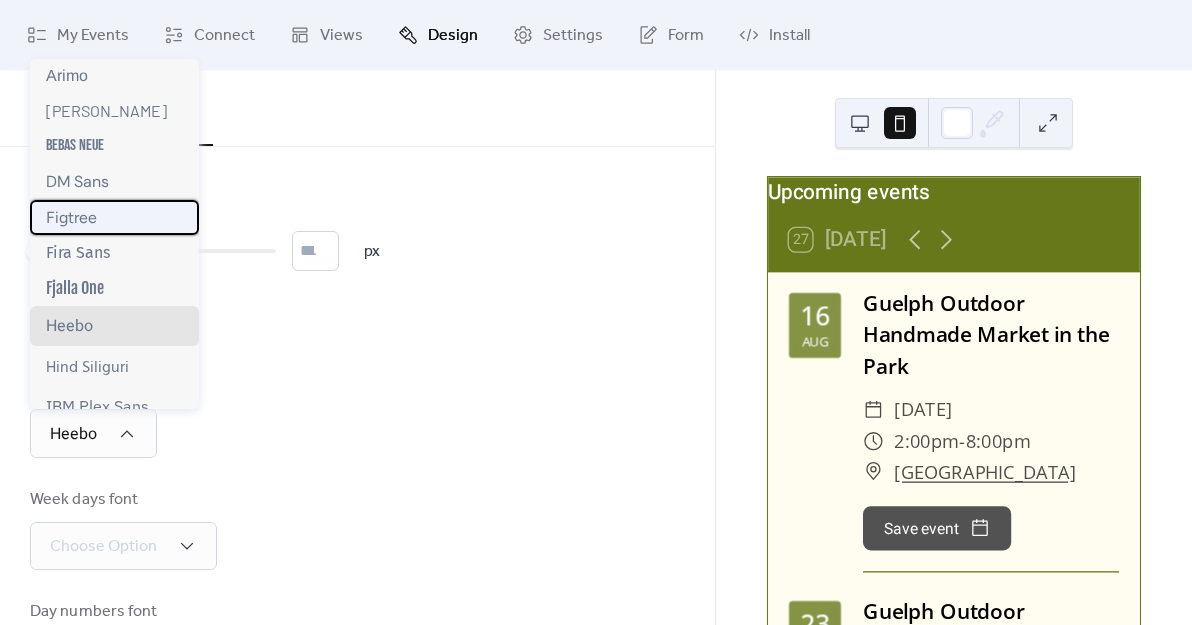 click on "Figtree" at bounding box center (114, 217) 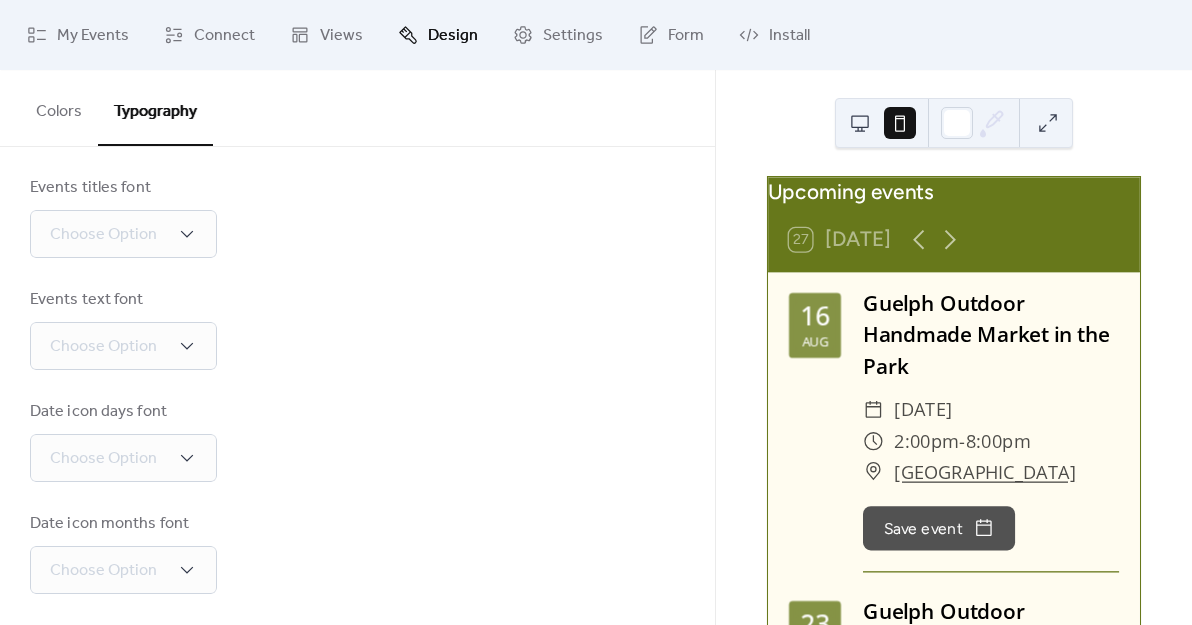 scroll, scrollTop: 545, scrollLeft: 0, axis: vertical 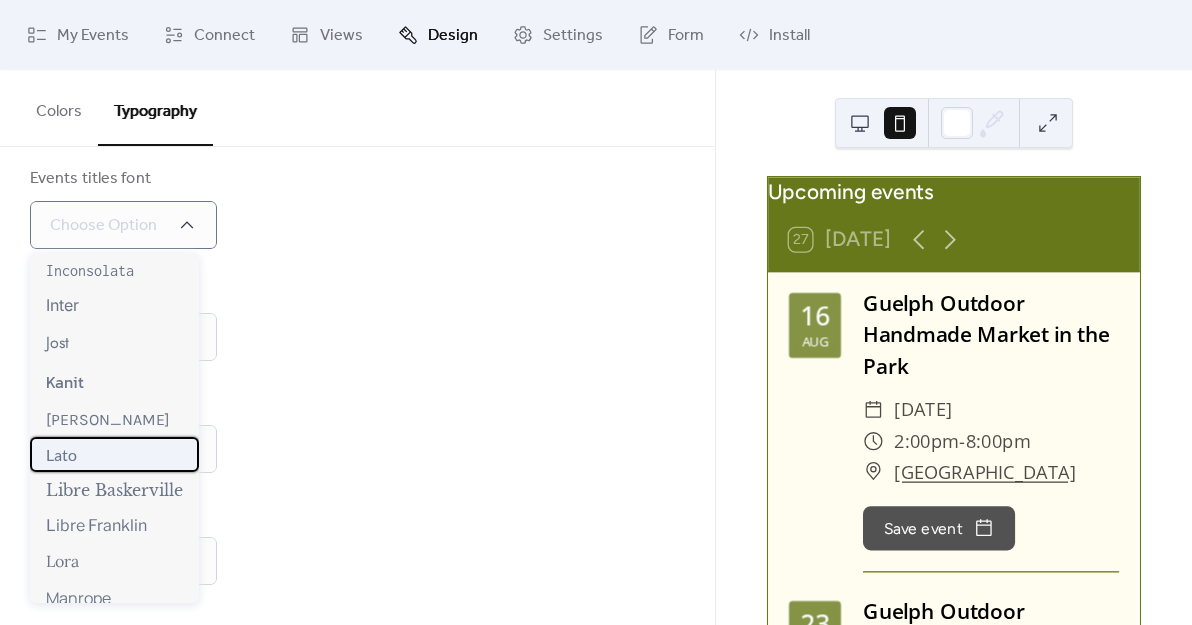 click on "Lato" at bounding box center (114, 454) 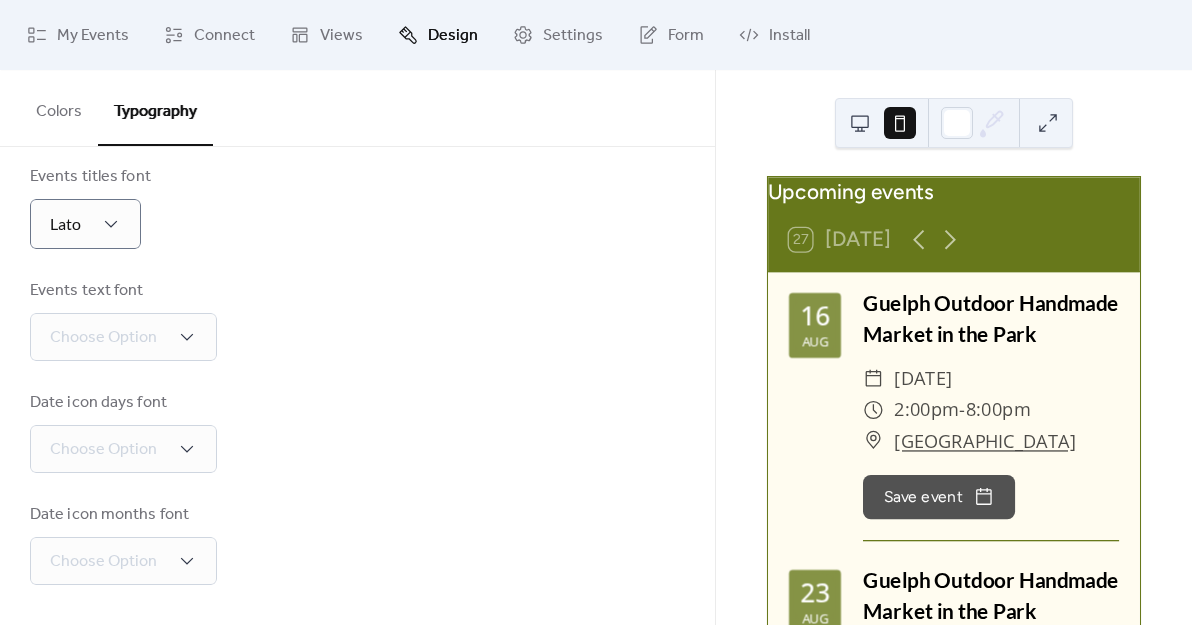 scroll, scrollTop: 546, scrollLeft: 0, axis: vertical 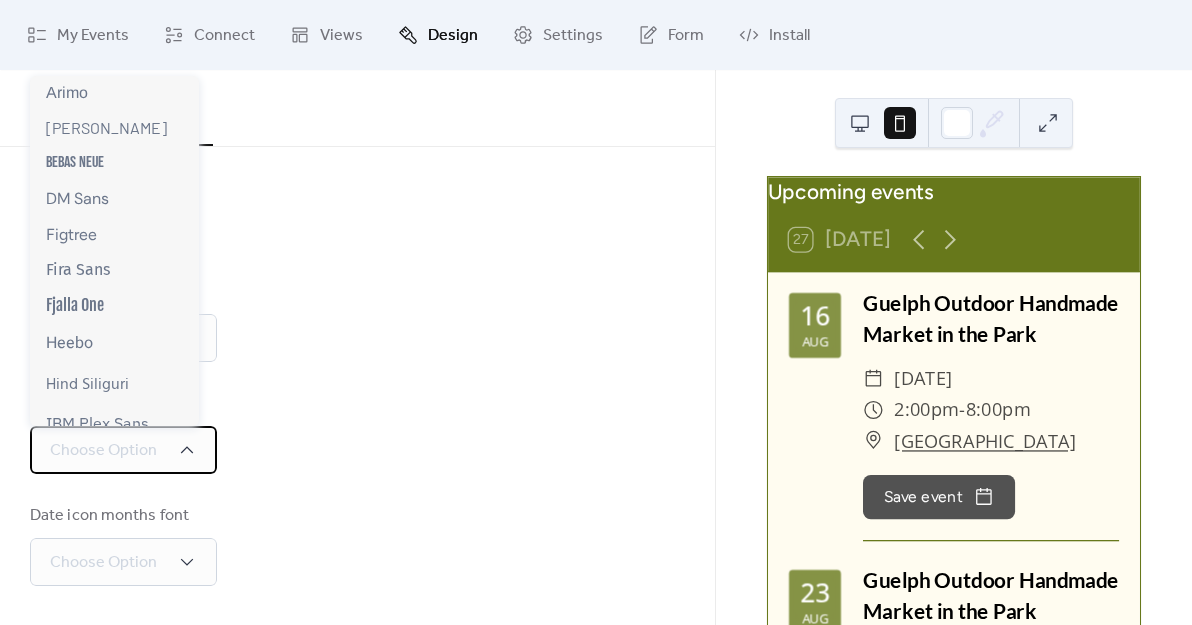 click on "Choose Option" at bounding box center (103, 451) 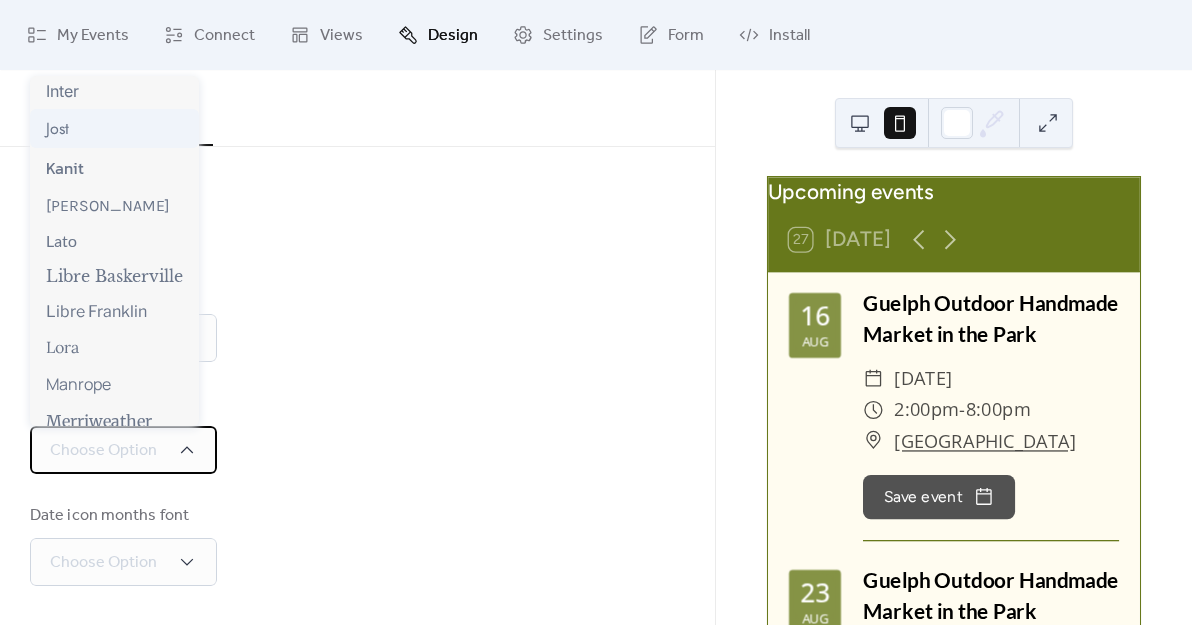 scroll, scrollTop: 404, scrollLeft: 0, axis: vertical 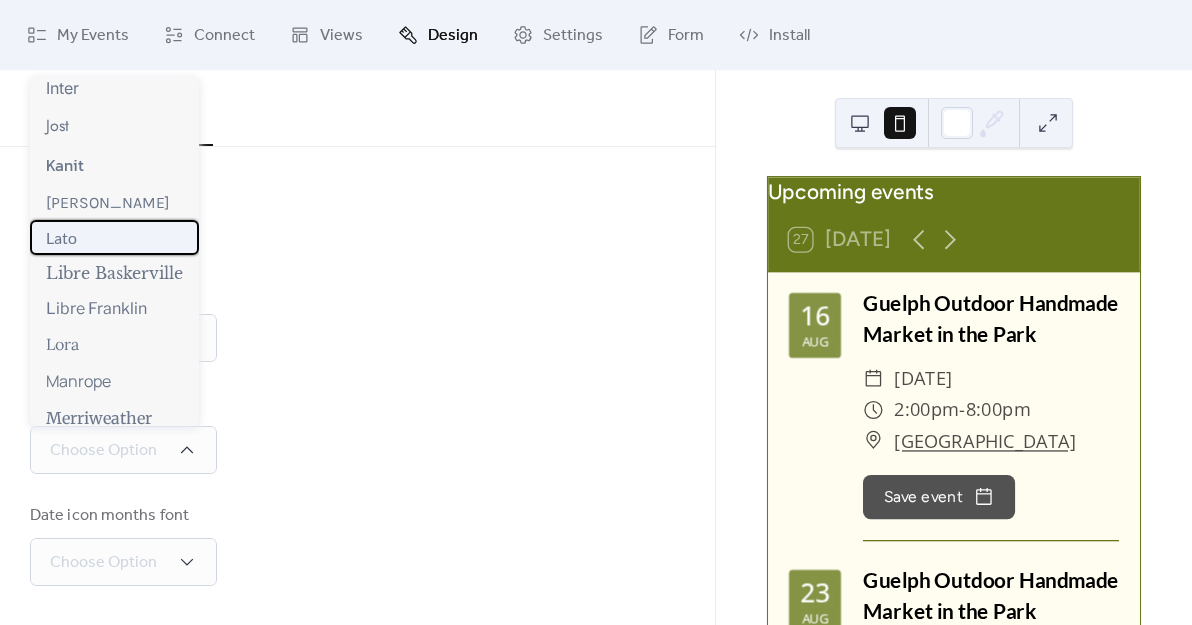 click on "Lato" at bounding box center [61, 237] 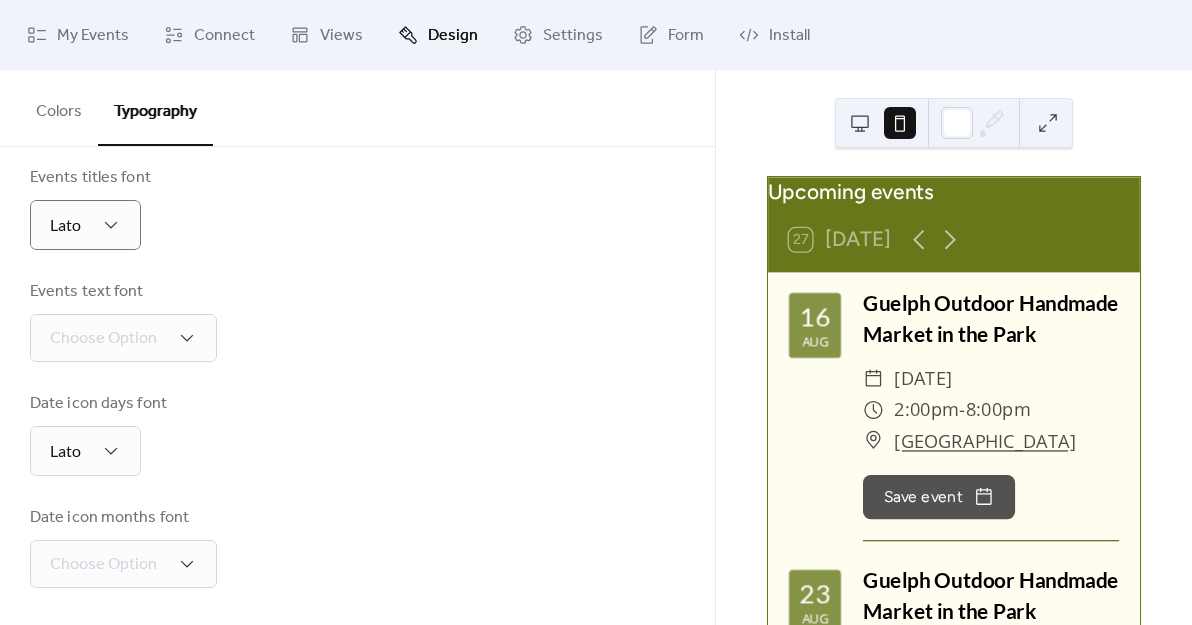 scroll, scrollTop: 549, scrollLeft: 0, axis: vertical 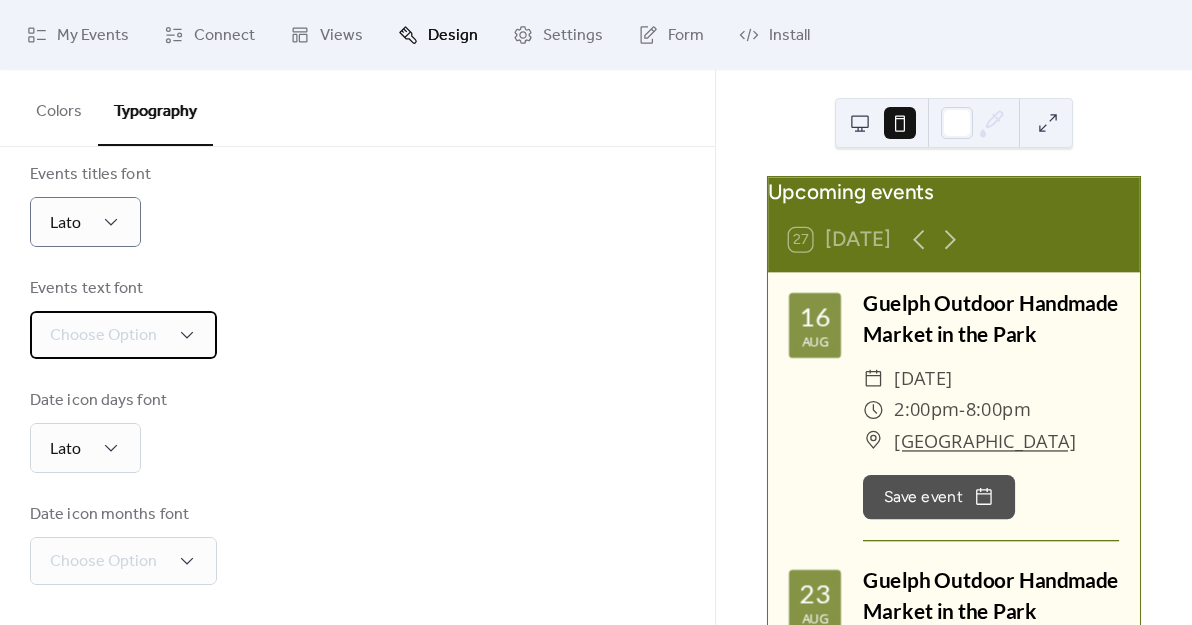click on "Choose Option" at bounding box center (103, 336) 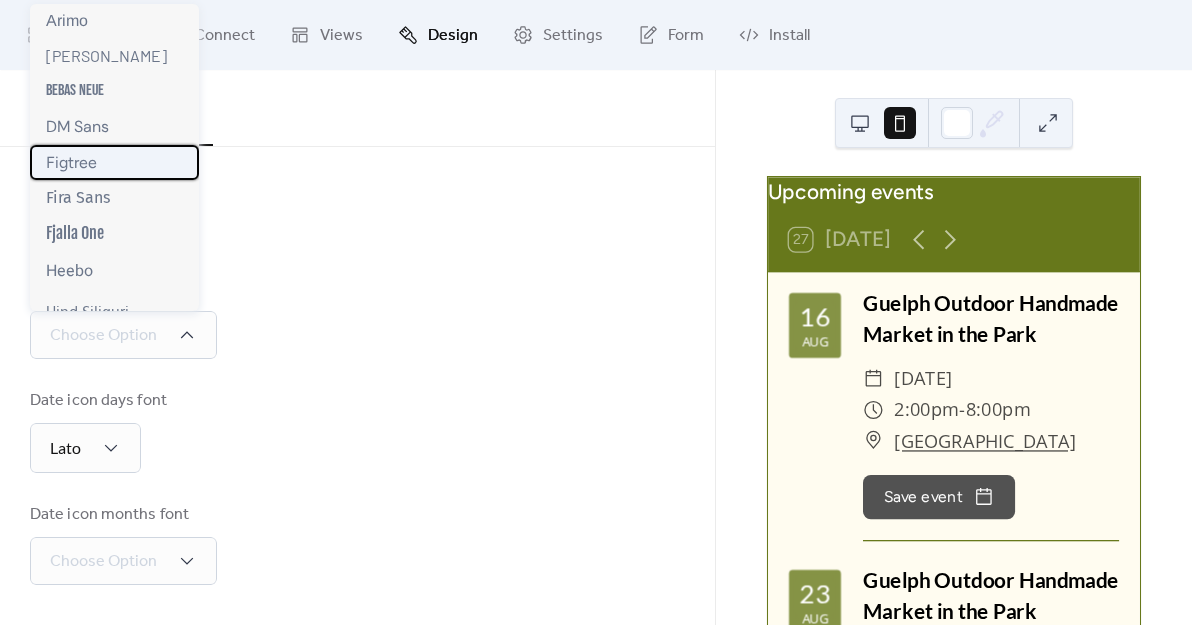 click on "Figtree" at bounding box center (71, 162) 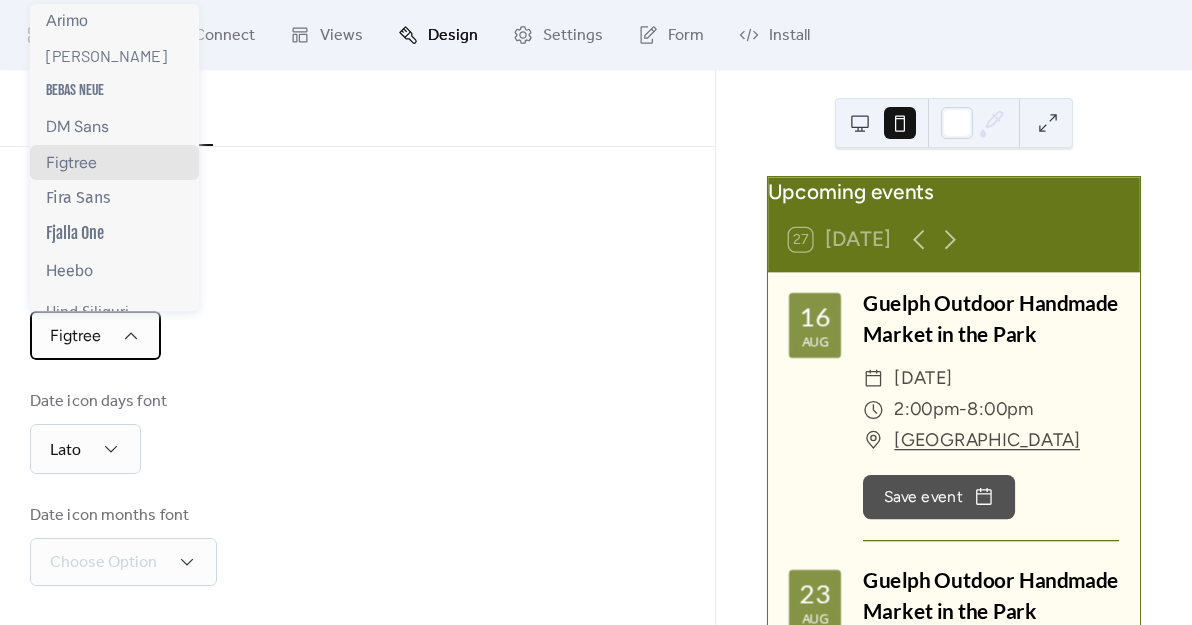 click on "Figtree" at bounding box center (75, 335) 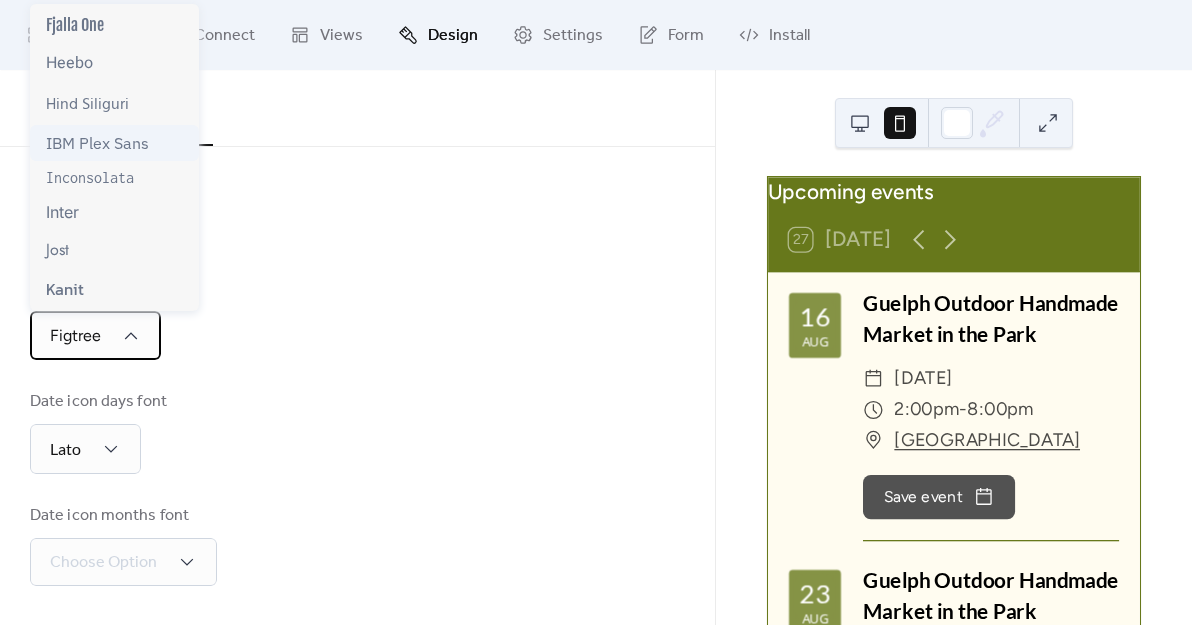 scroll, scrollTop: 216, scrollLeft: 0, axis: vertical 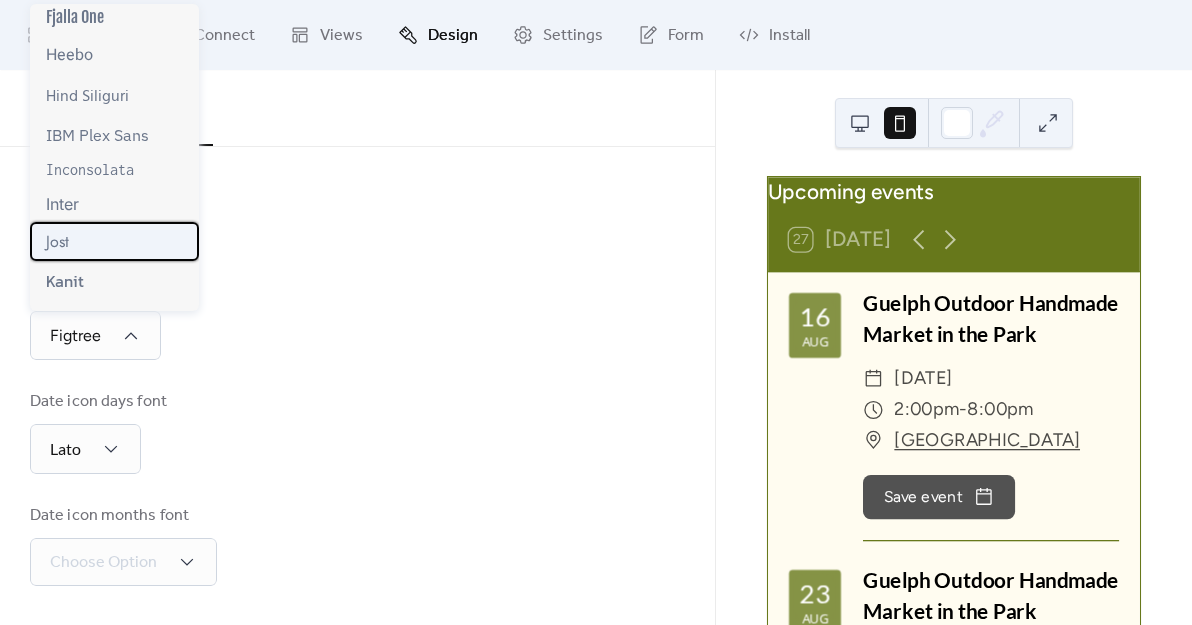 click on "Jost" at bounding box center (114, 241) 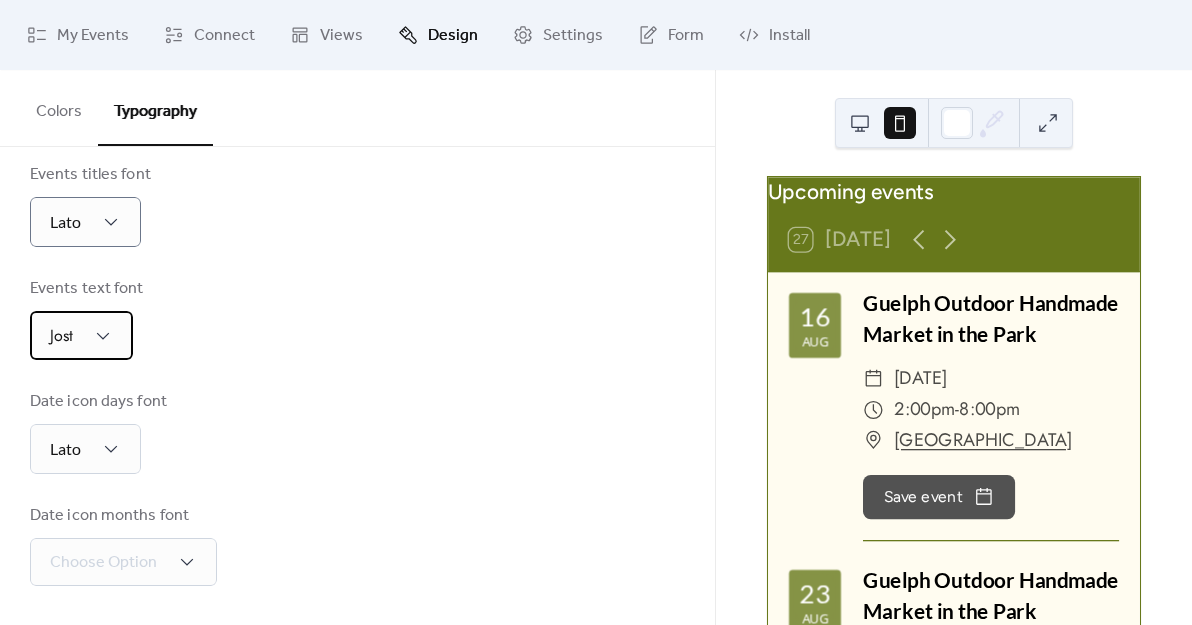 click on "Jost" at bounding box center (81, 335) 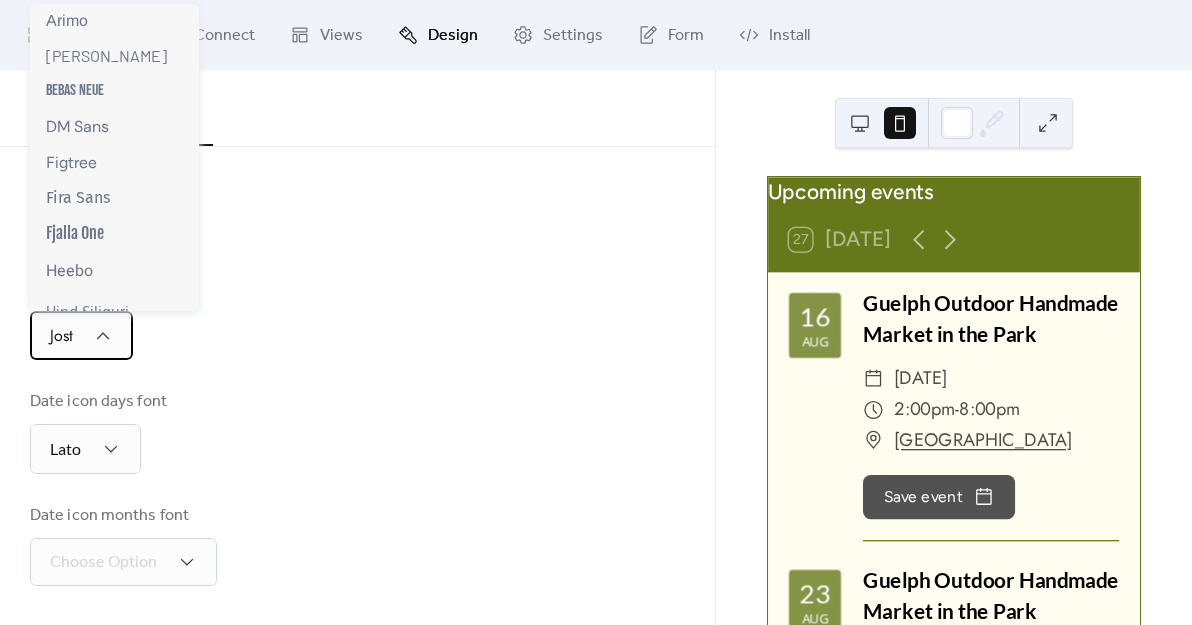 scroll, scrollTop: 434, scrollLeft: 0, axis: vertical 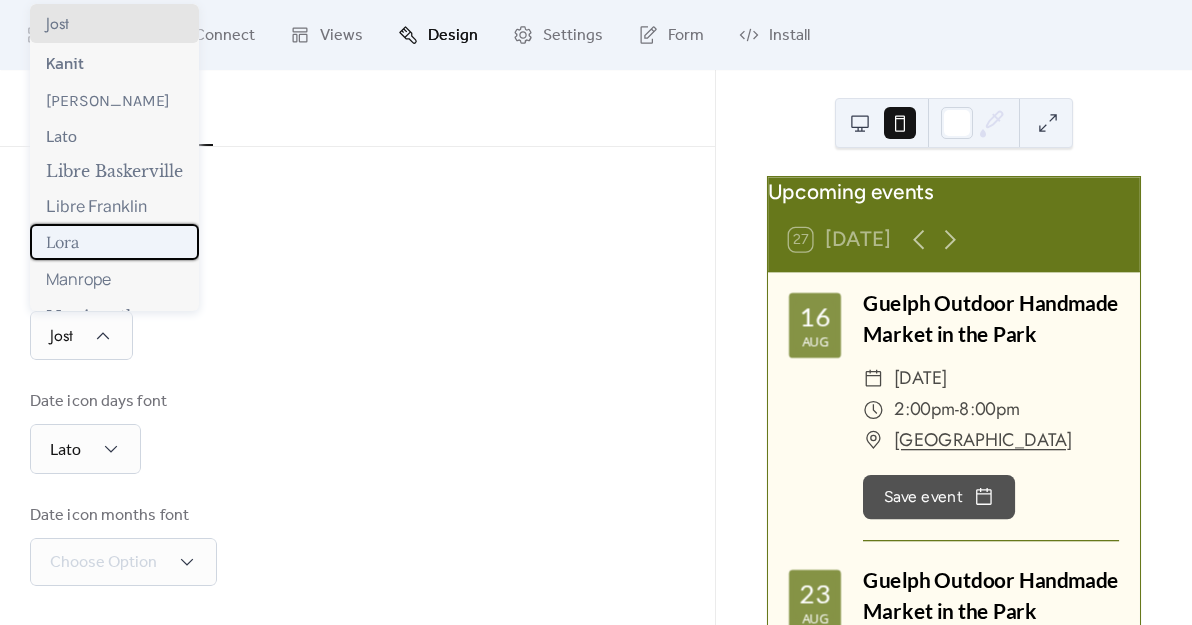 click on "Lora" at bounding box center [114, 242] 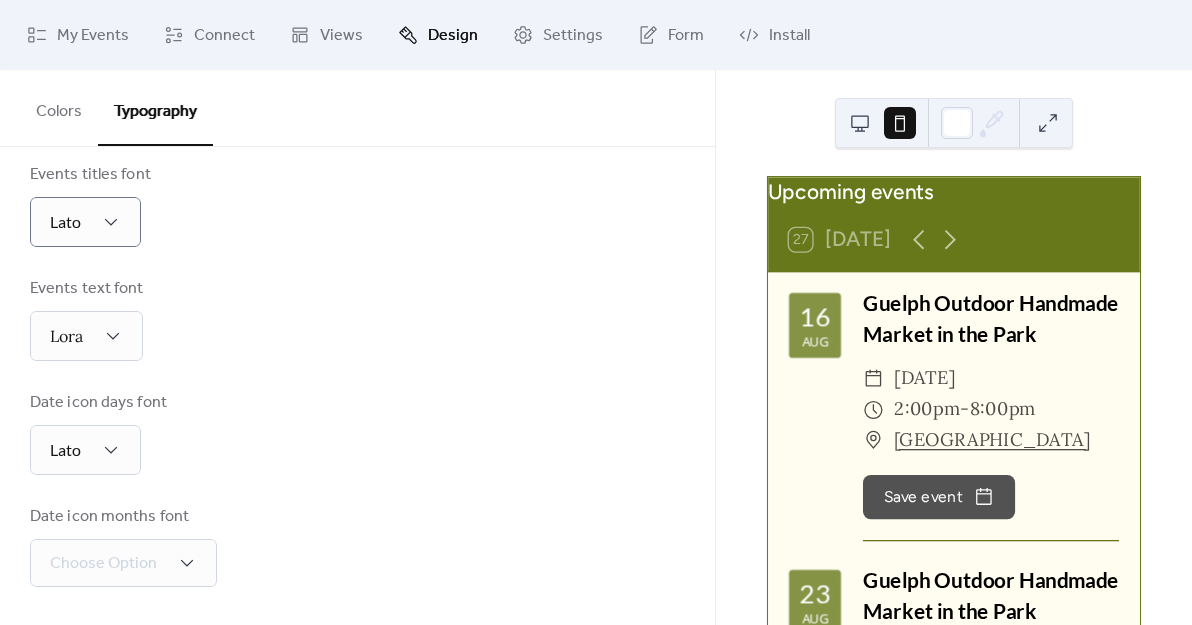 scroll, scrollTop: 551, scrollLeft: 0, axis: vertical 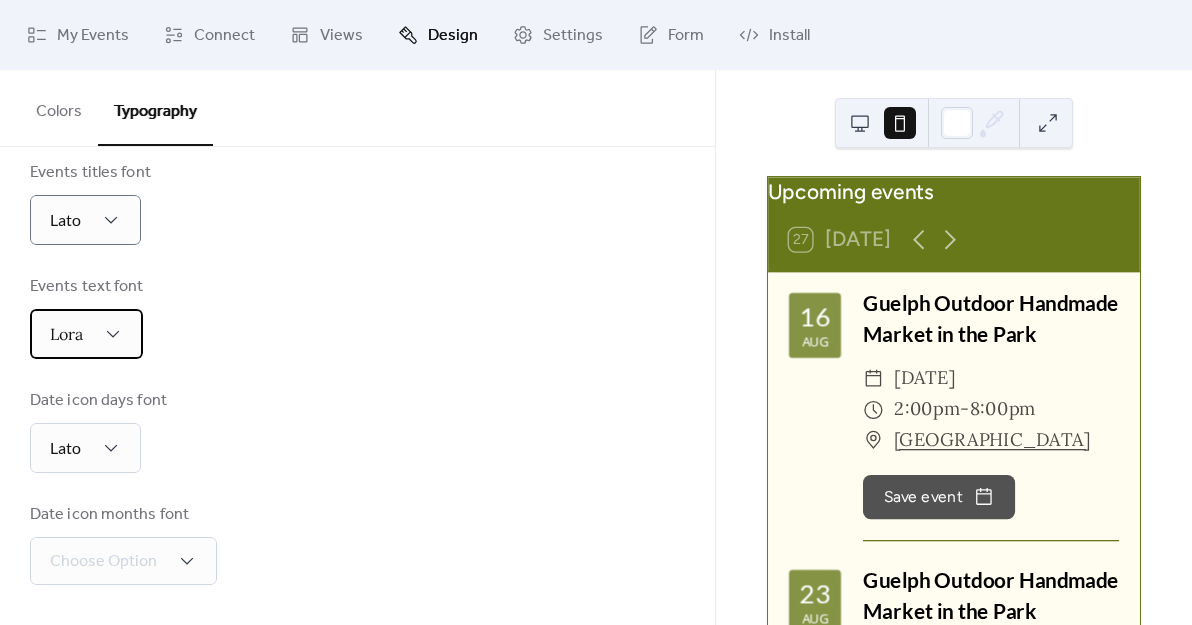 click on "Lora" at bounding box center [86, 334] 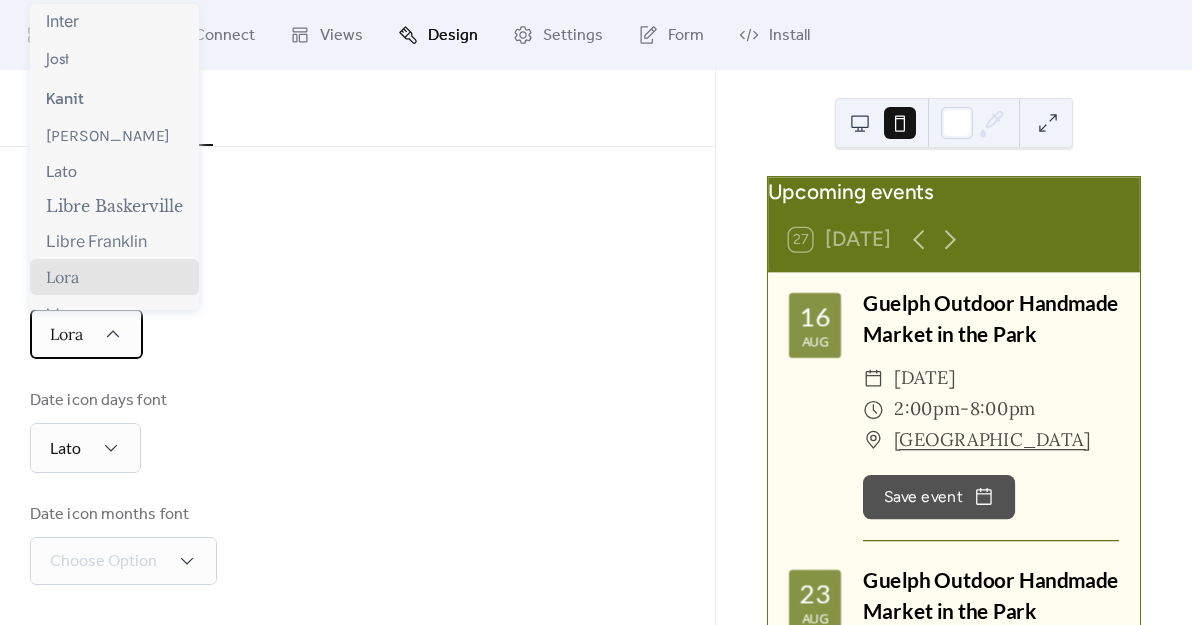 scroll, scrollTop: 404, scrollLeft: 0, axis: vertical 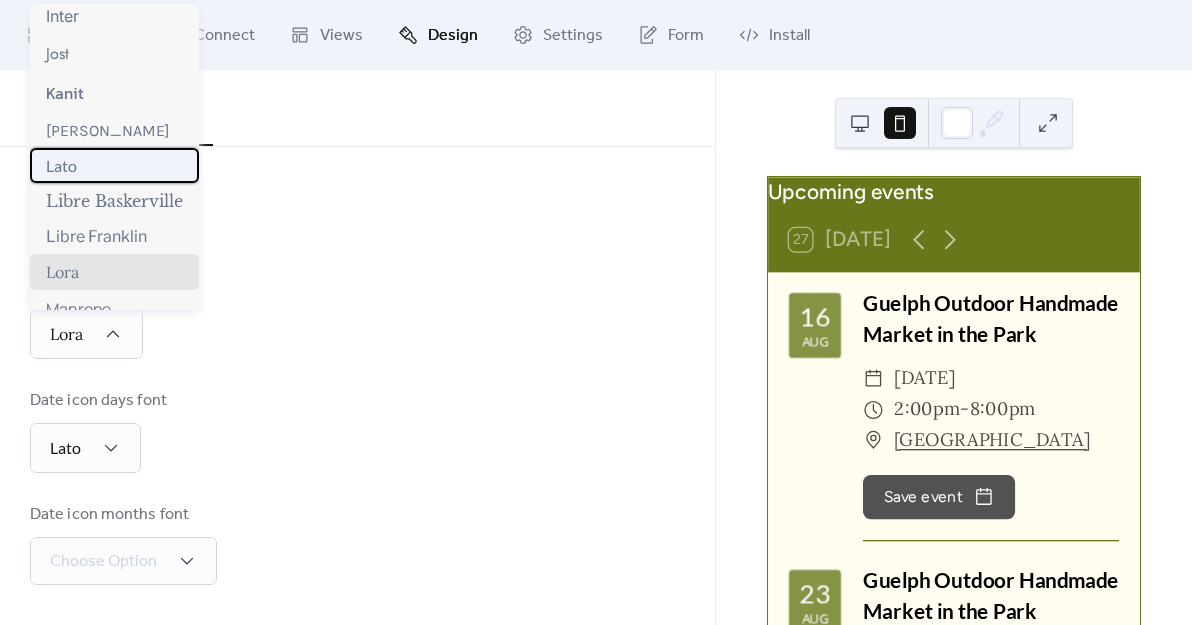 click on "Lato" at bounding box center (61, 165) 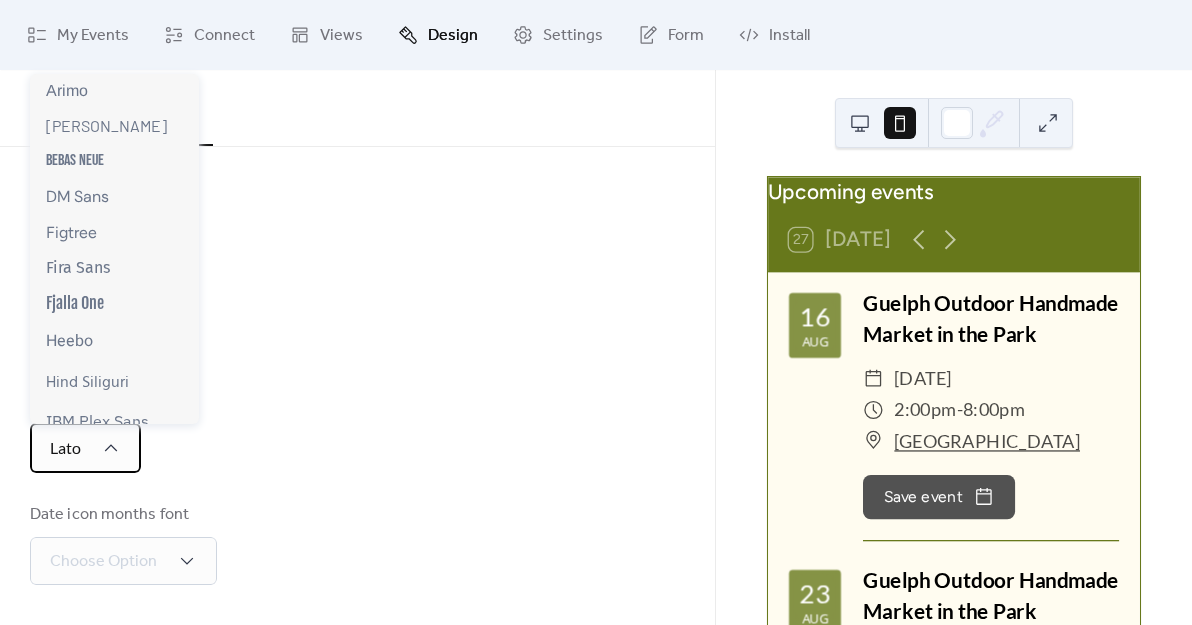click on "Lato" at bounding box center (85, 448) 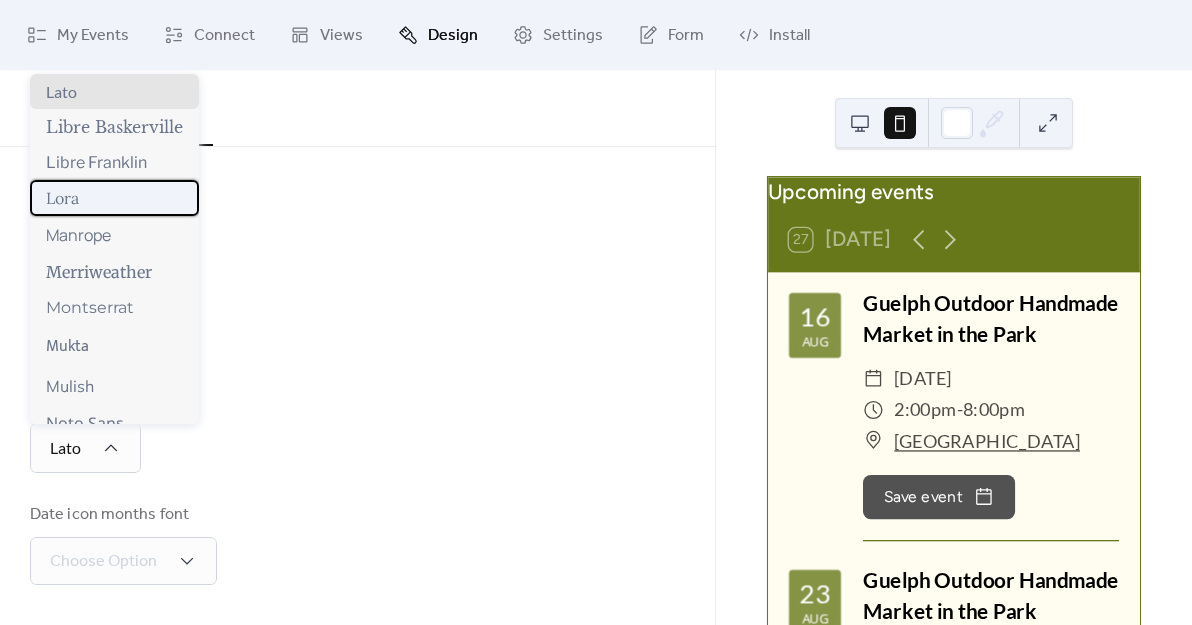 click on "Lora" at bounding box center [114, 198] 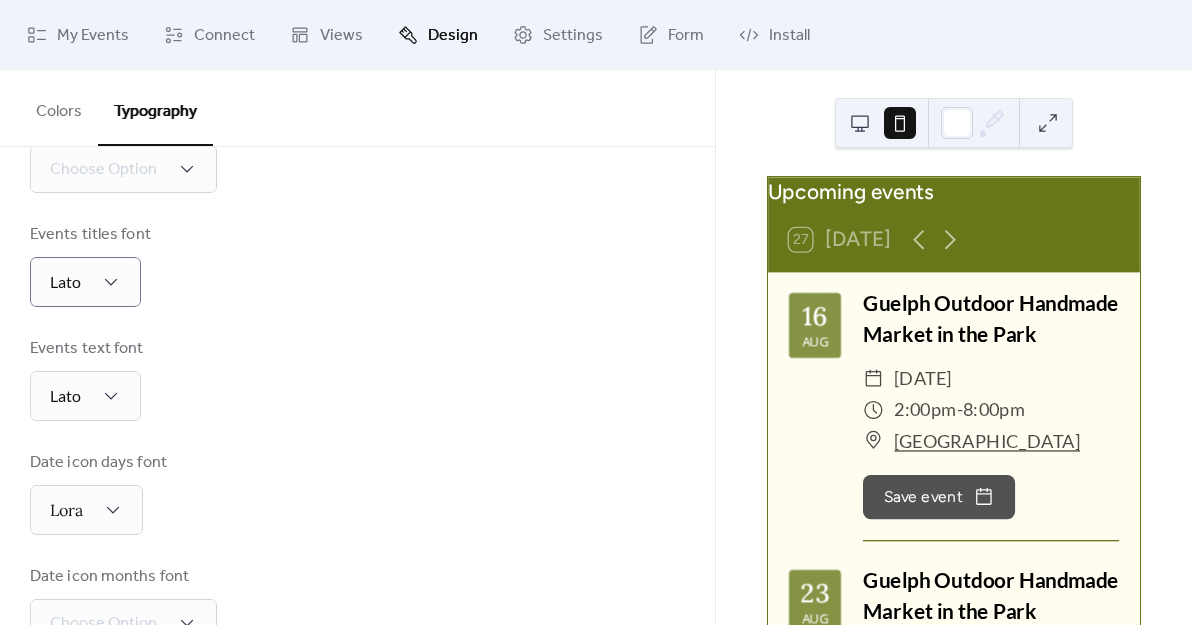 scroll, scrollTop: 465, scrollLeft: 0, axis: vertical 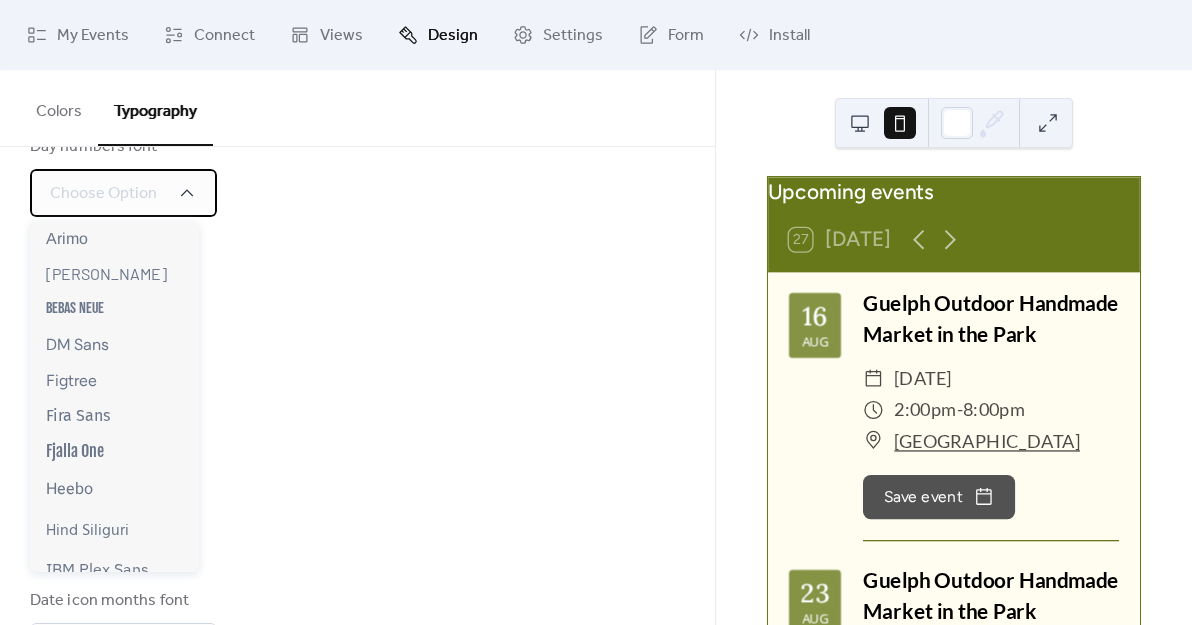 click on "Choose Option" at bounding box center (103, 194) 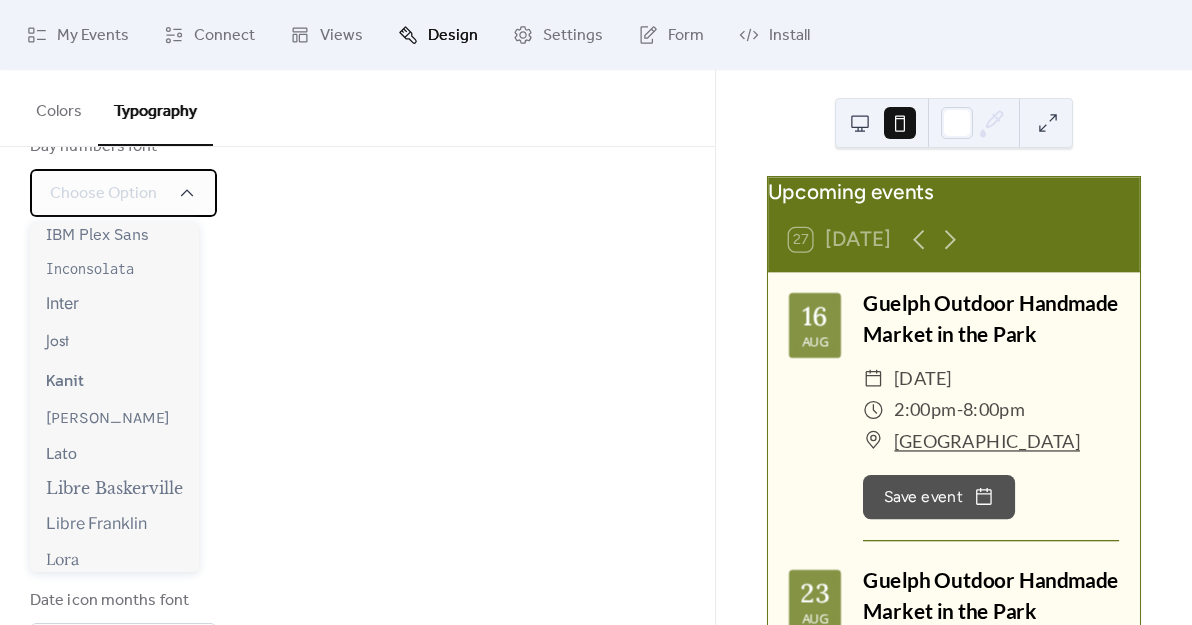 scroll, scrollTop: 336, scrollLeft: 0, axis: vertical 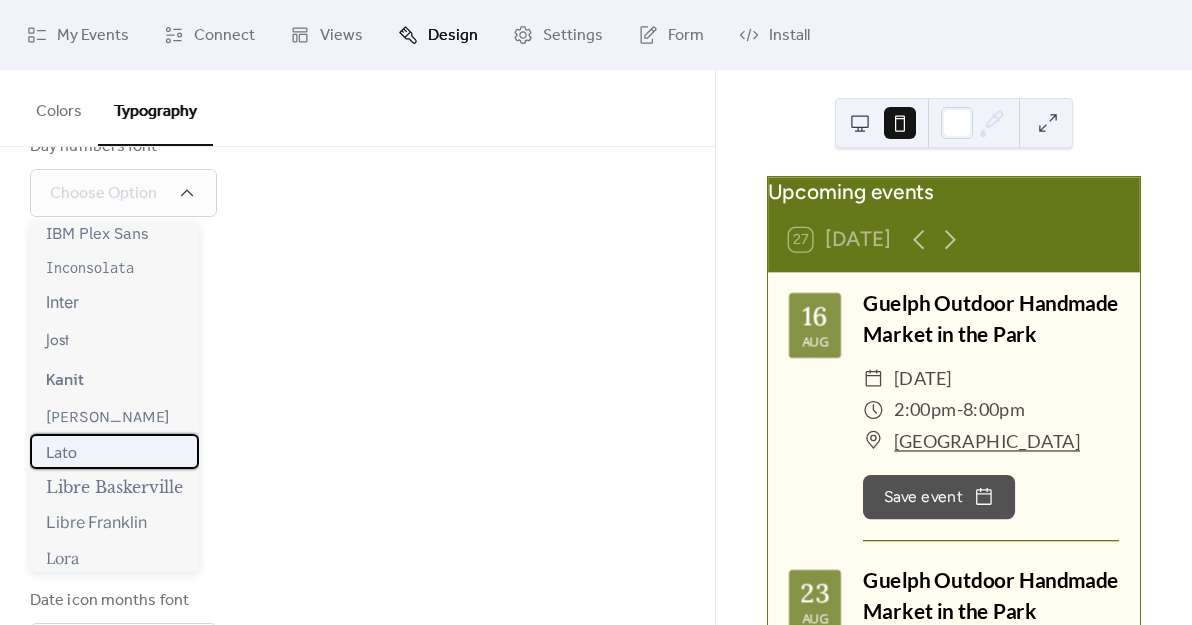 click on "Lato" at bounding box center (61, 451) 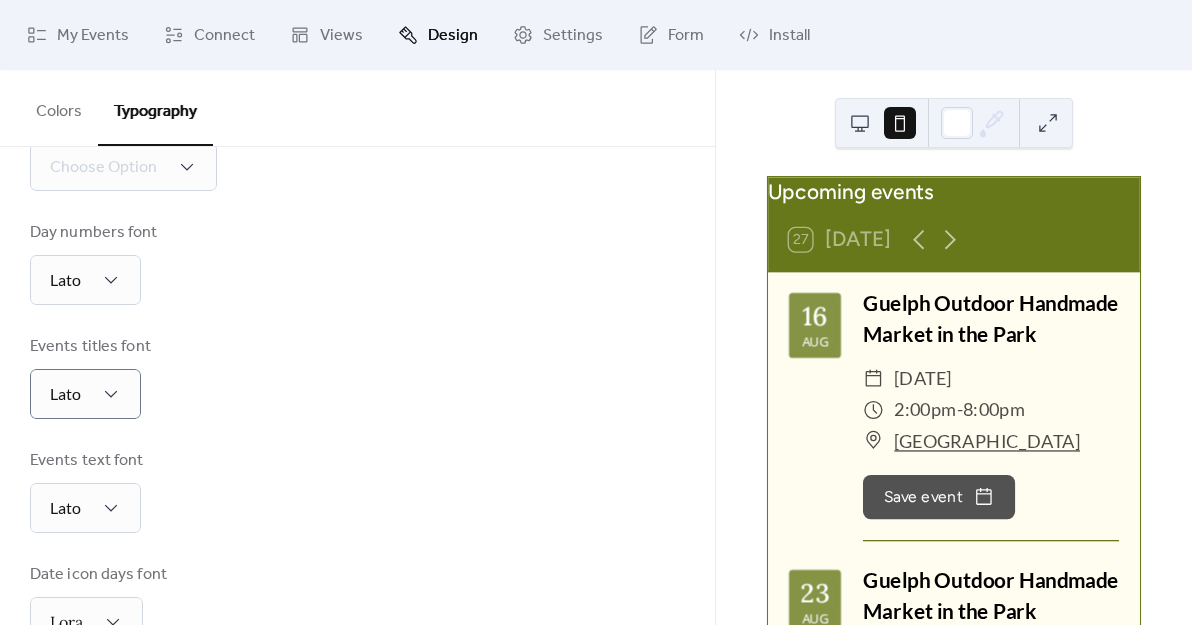 scroll, scrollTop: 378, scrollLeft: 0, axis: vertical 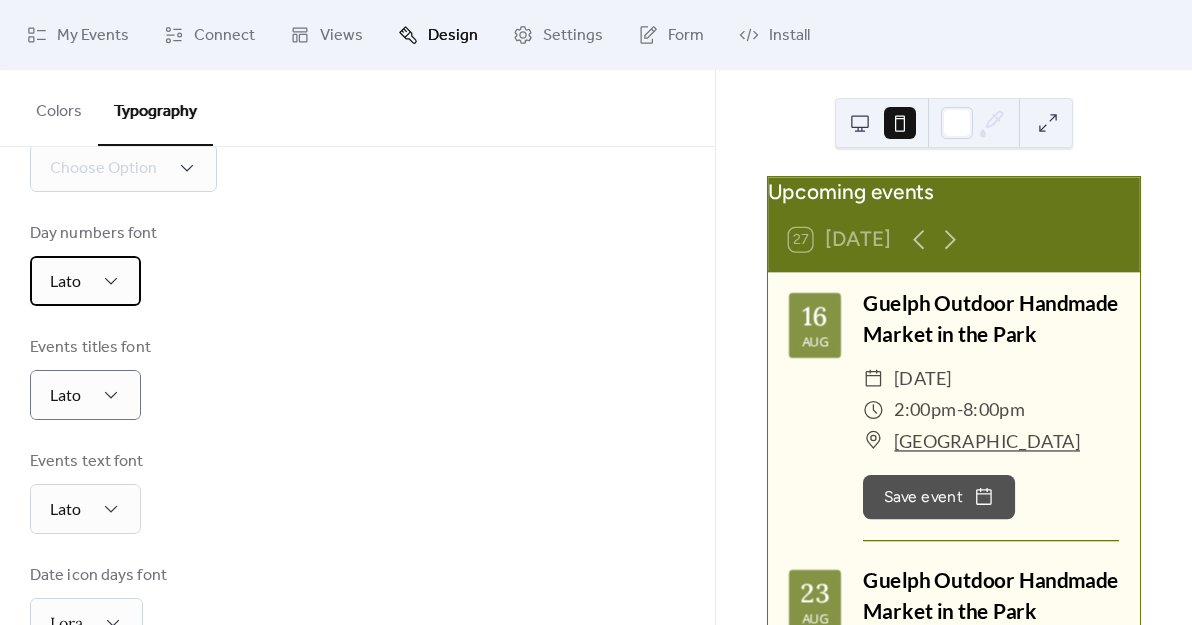 click on "Lato" at bounding box center (85, 281) 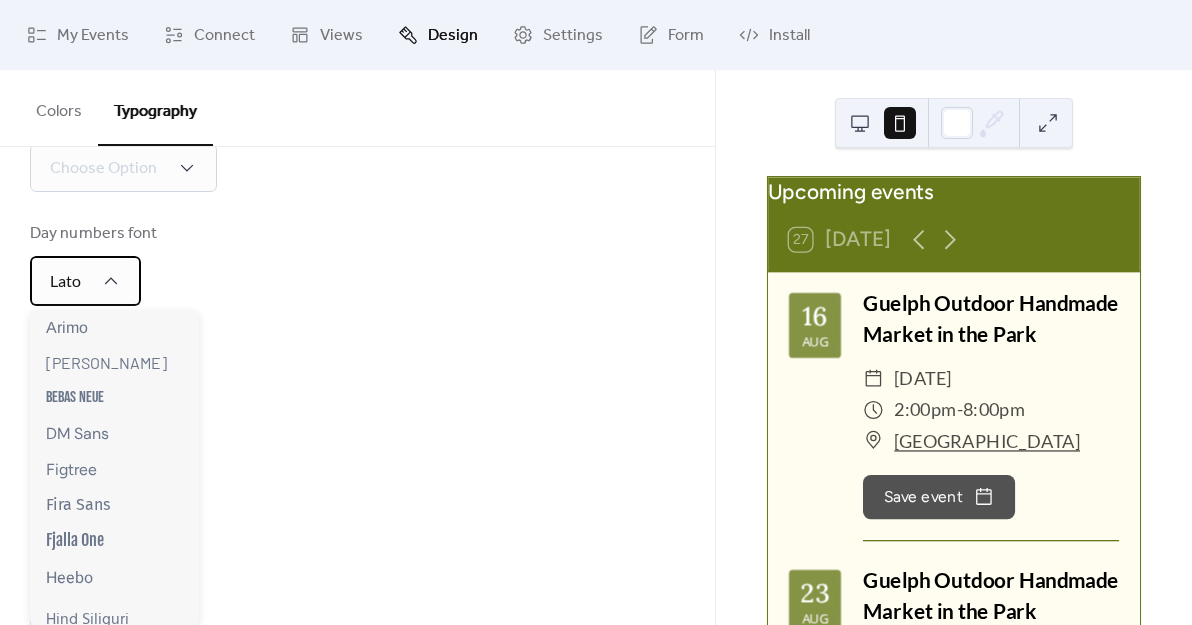 scroll, scrollTop: 548, scrollLeft: 0, axis: vertical 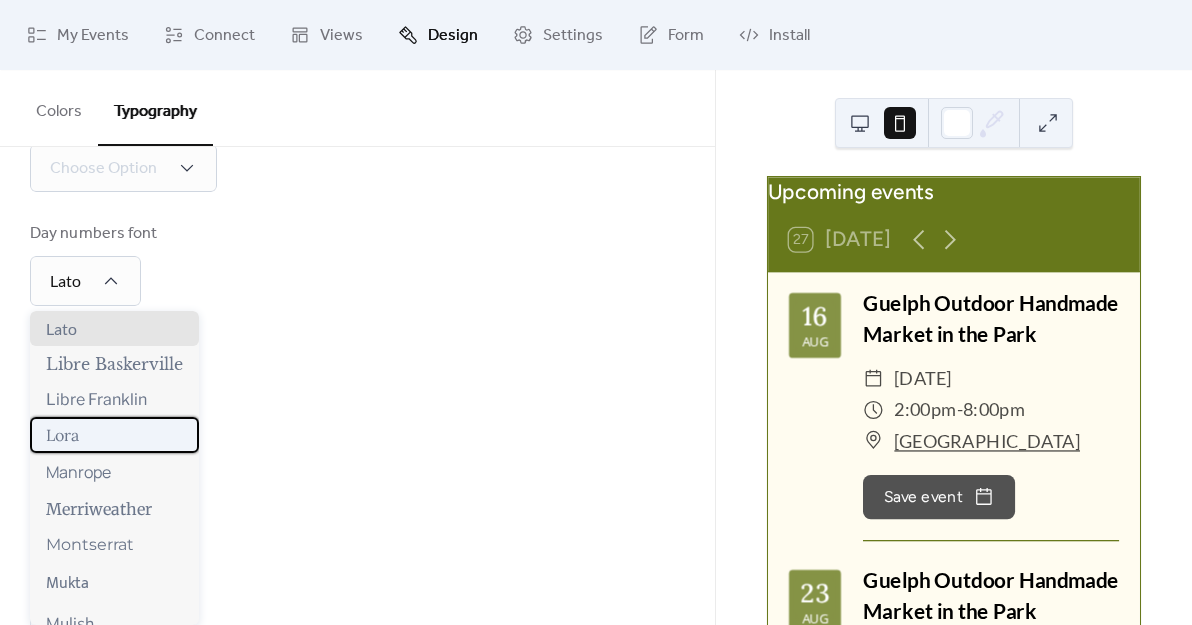 click on "Lora" at bounding box center [62, 435] 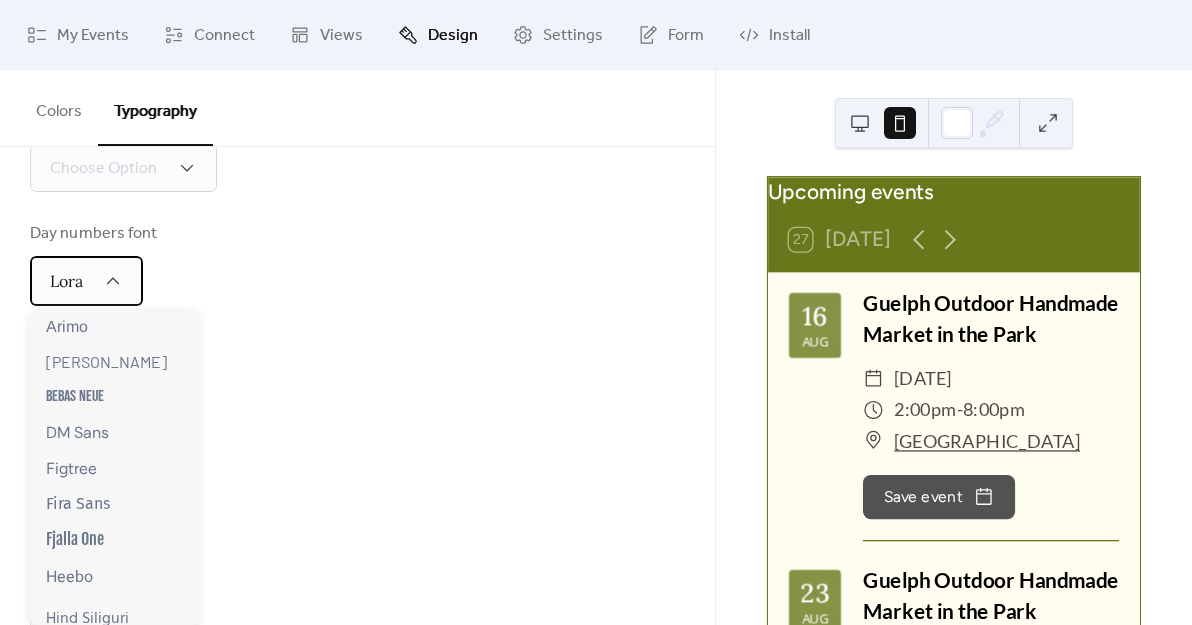 click on "Lora" at bounding box center [86, 281] 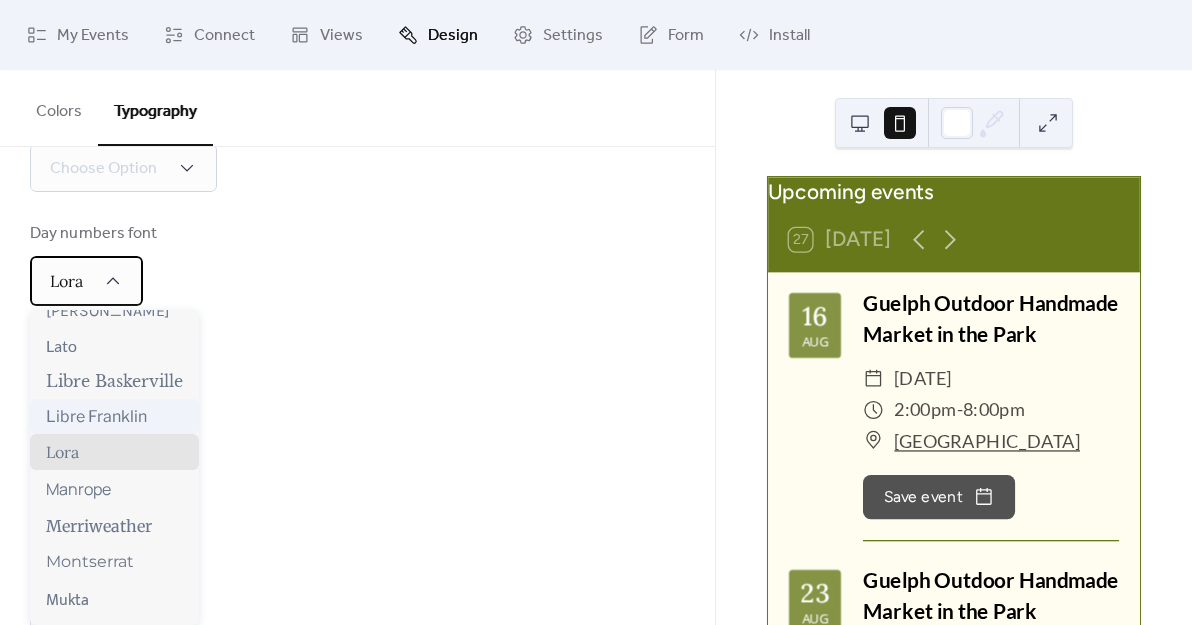 scroll, scrollTop: 517, scrollLeft: 0, axis: vertical 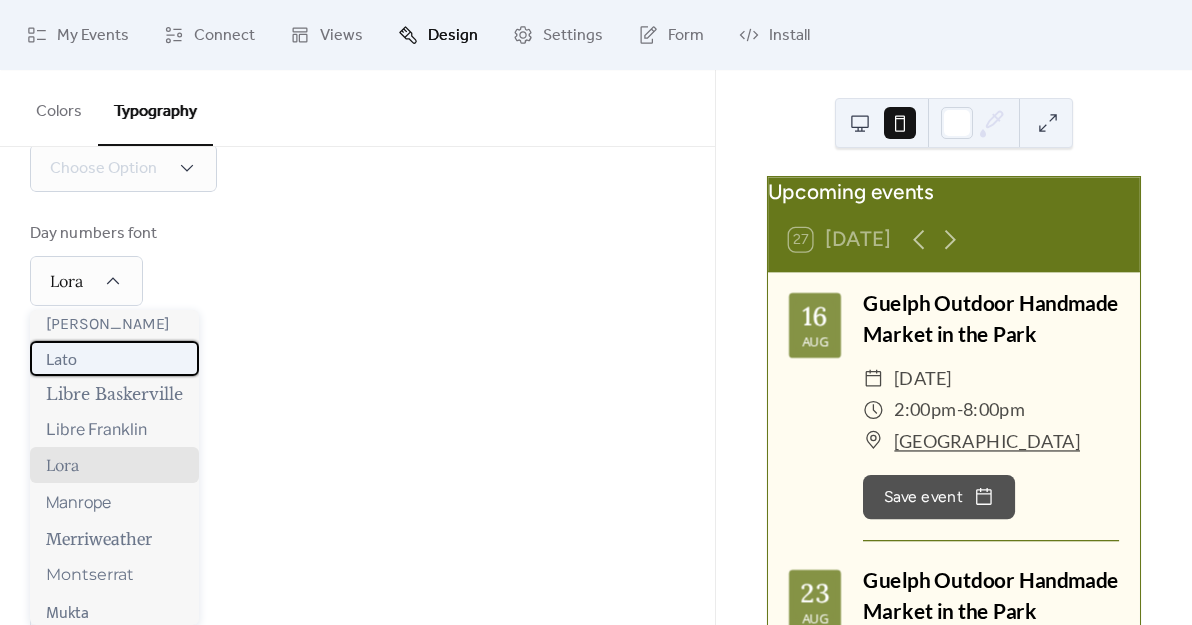 click on "Lato" at bounding box center (61, 358) 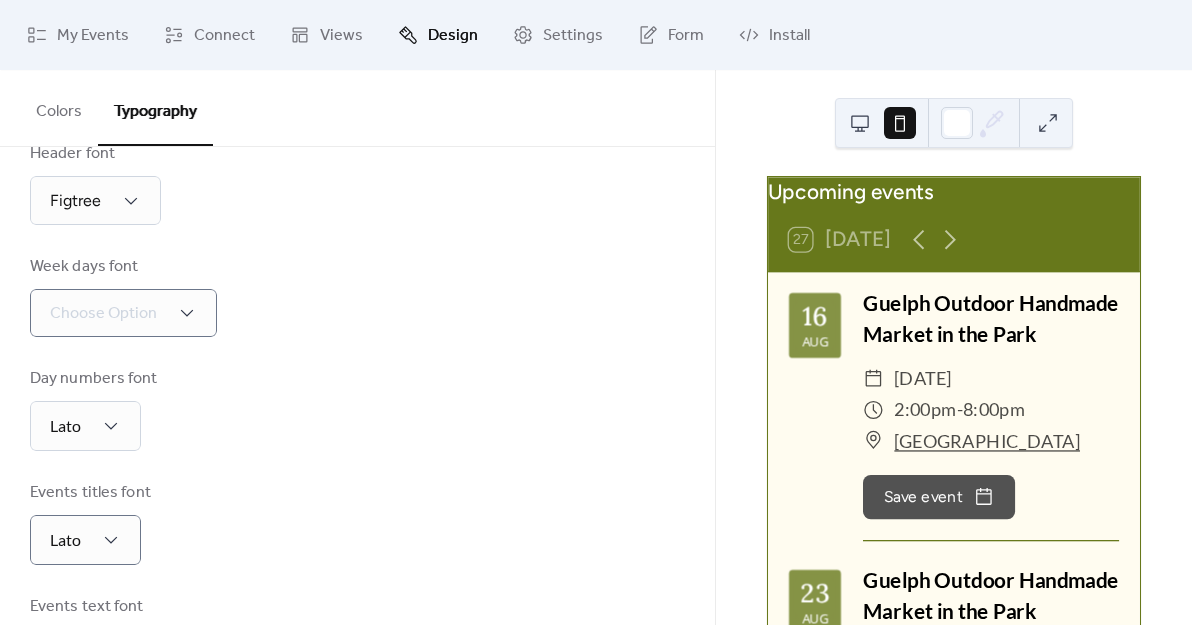 scroll, scrollTop: 229, scrollLeft: 0, axis: vertical 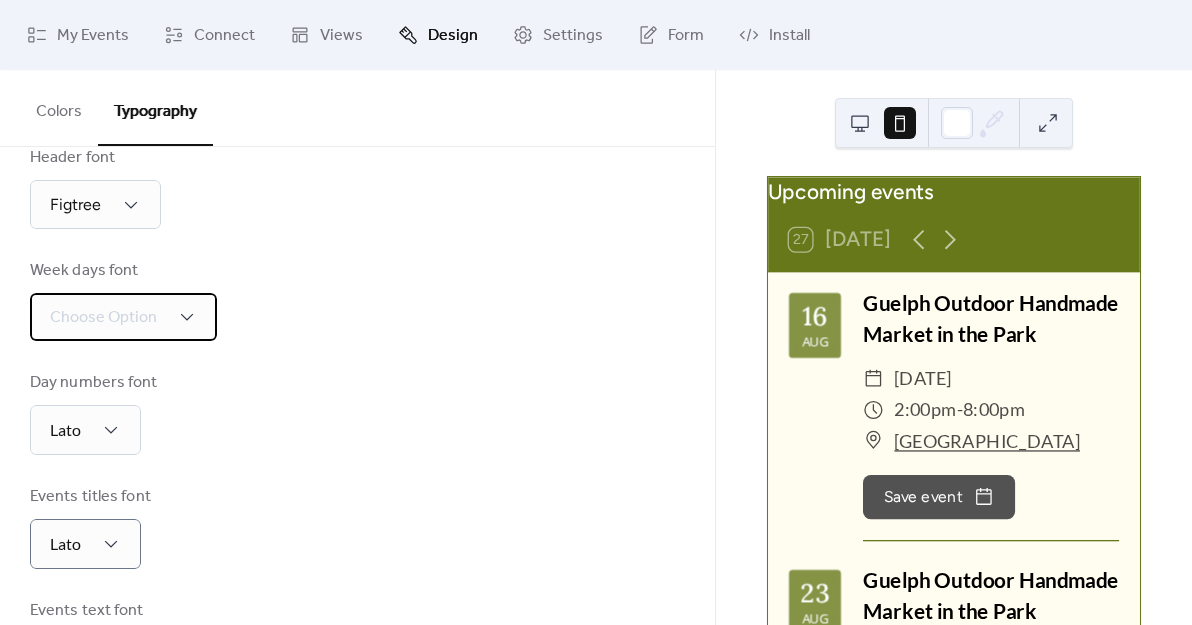 click on "Choose Option" at bounding box center (103, 318) 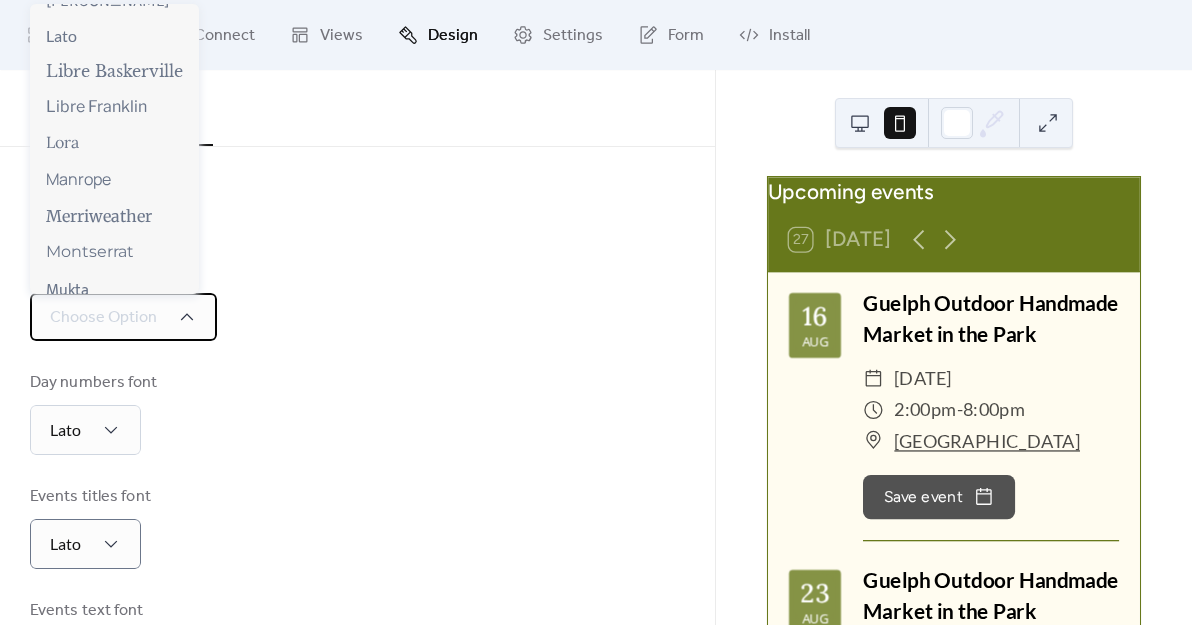 scroll, scrollTop: 543, scrollLeft: 0, axis: vertical 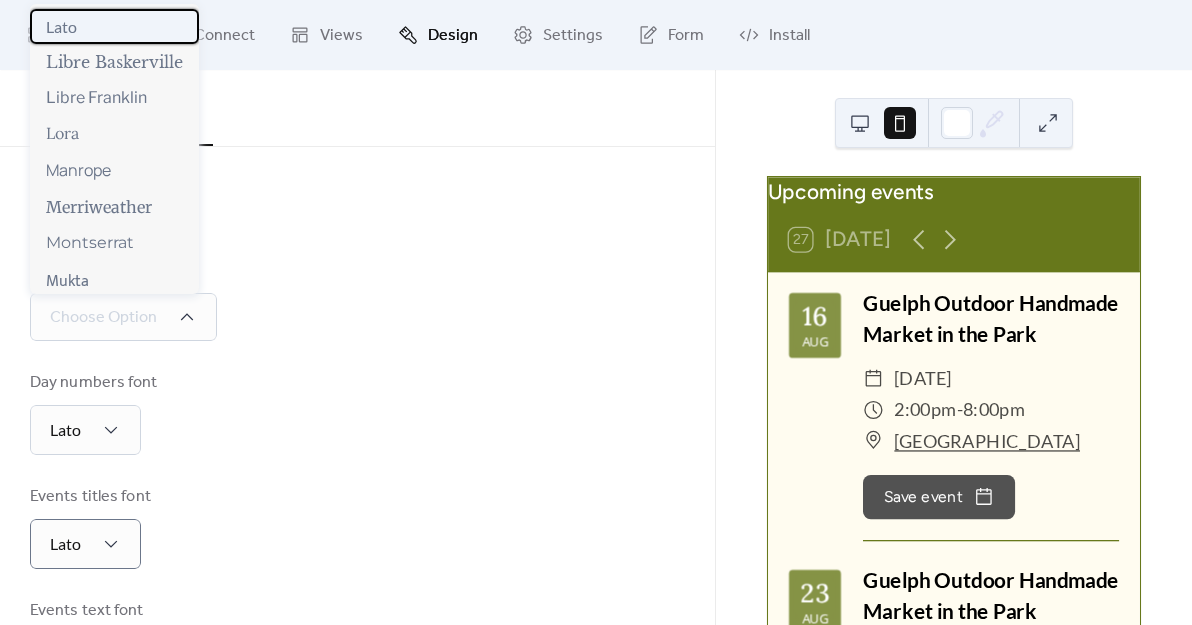 click on "Lato" at bounding box center (114, 26) 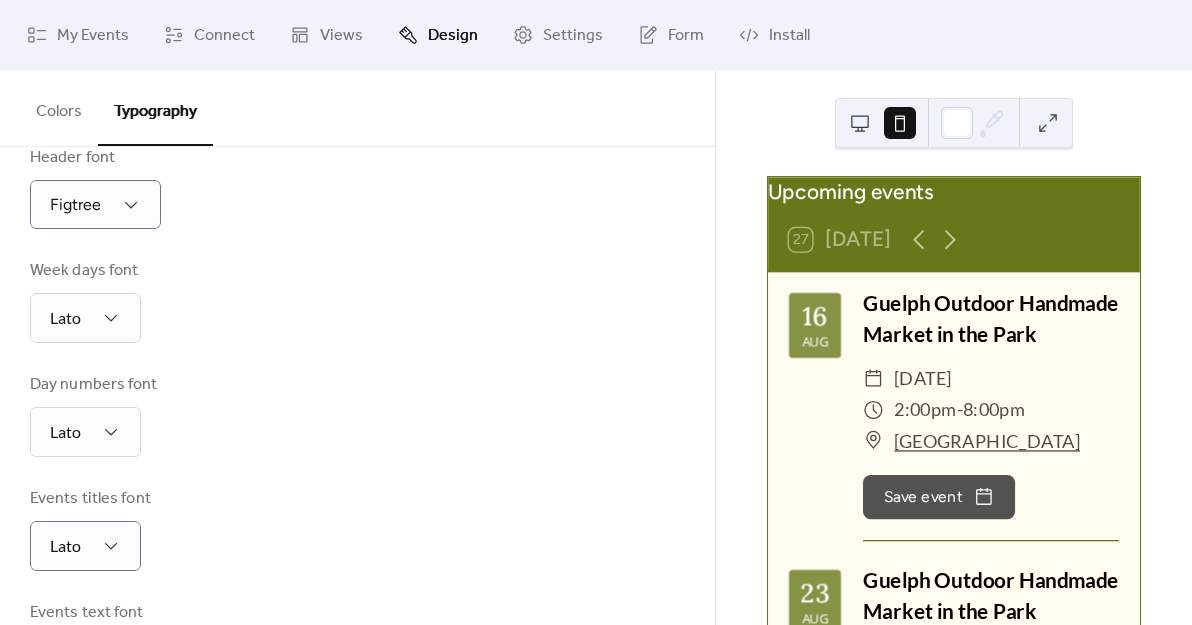 scroll, scrollTop: 182, scrollLeft: 0, axis: vertical 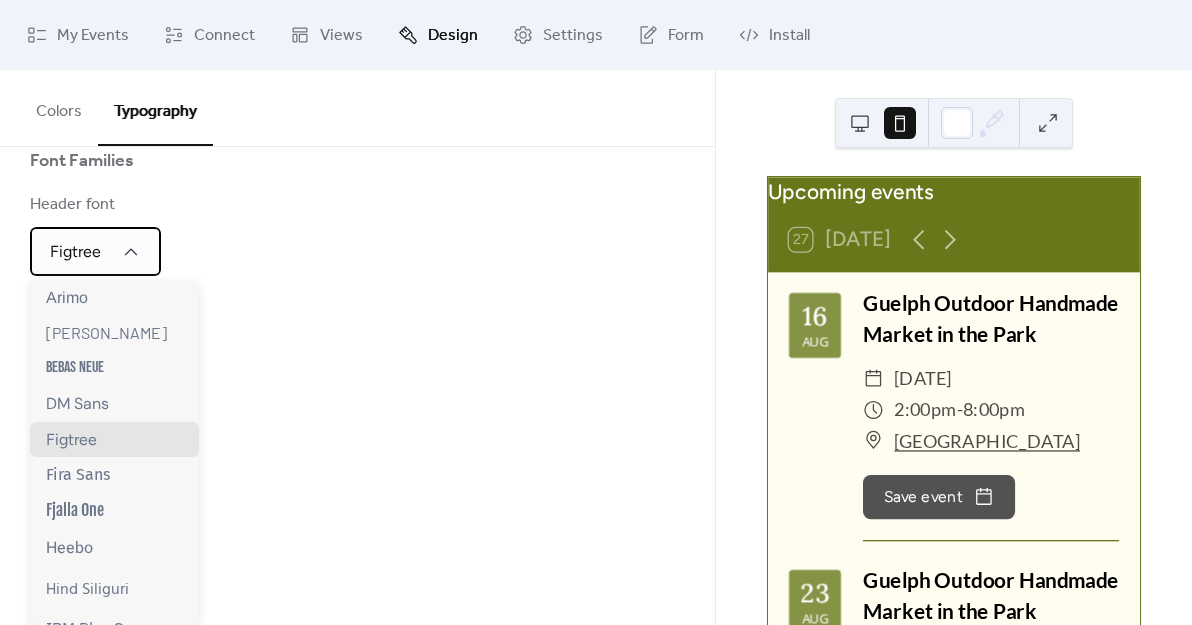 click on "Figtree" at bounding box center (95, 251) 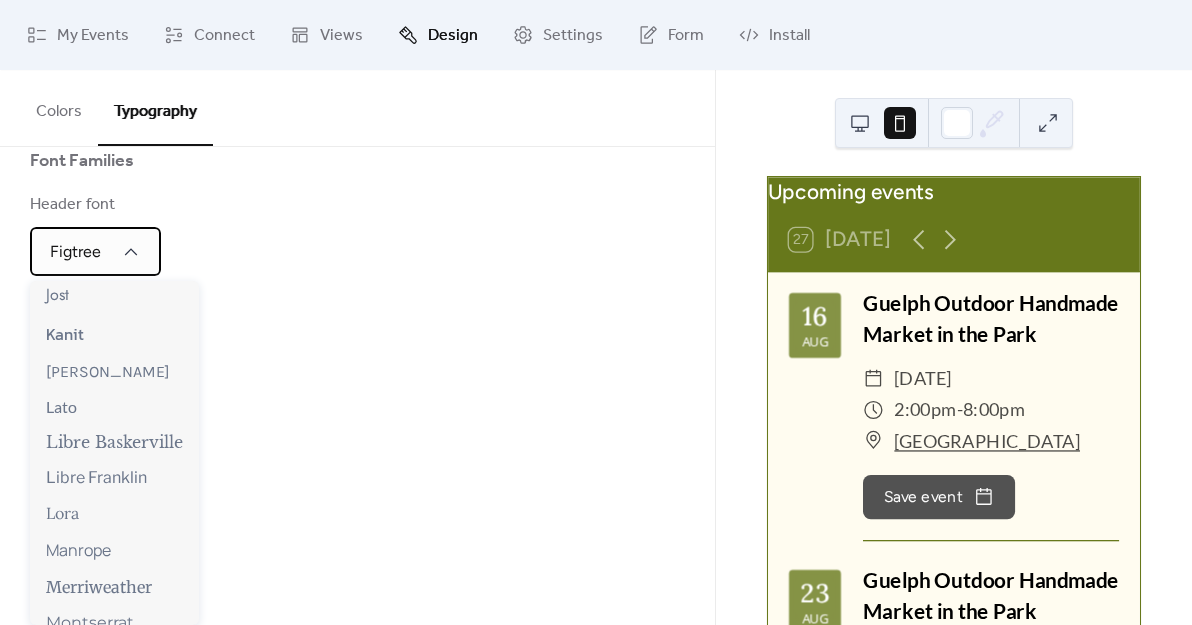 scroll, scrollTop: 441, scrollLeft: 0, axis: vertical 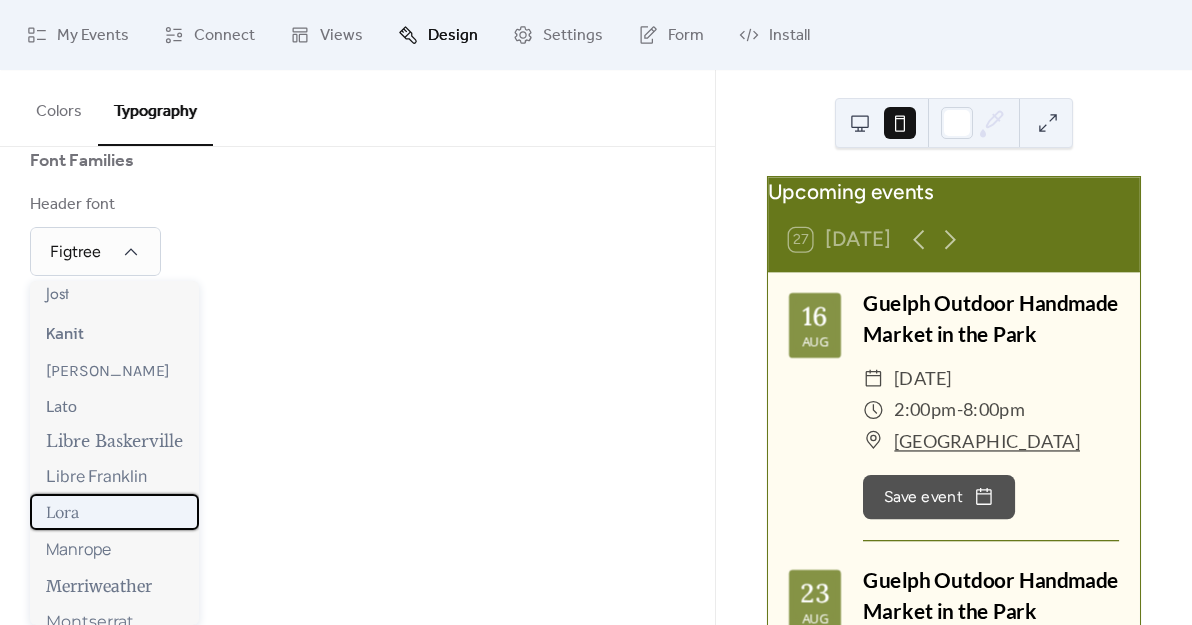 click on "Lora" at bounding box center (62, 512) 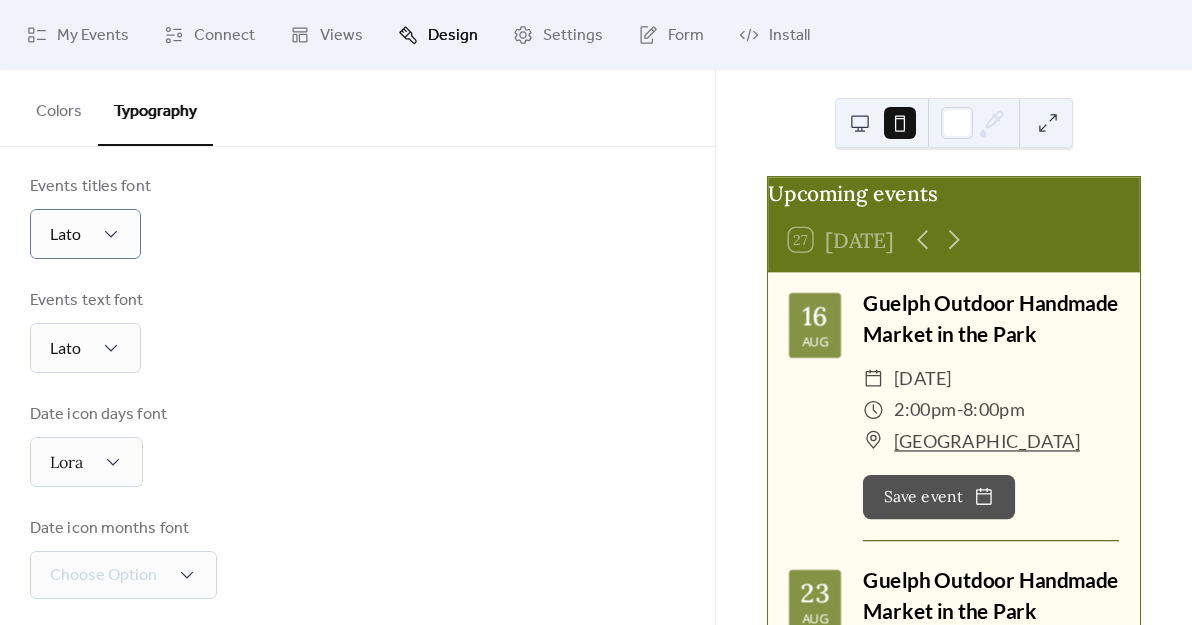 scroll, scrollTop: 555, scrollLeft: 0, axis: vertical 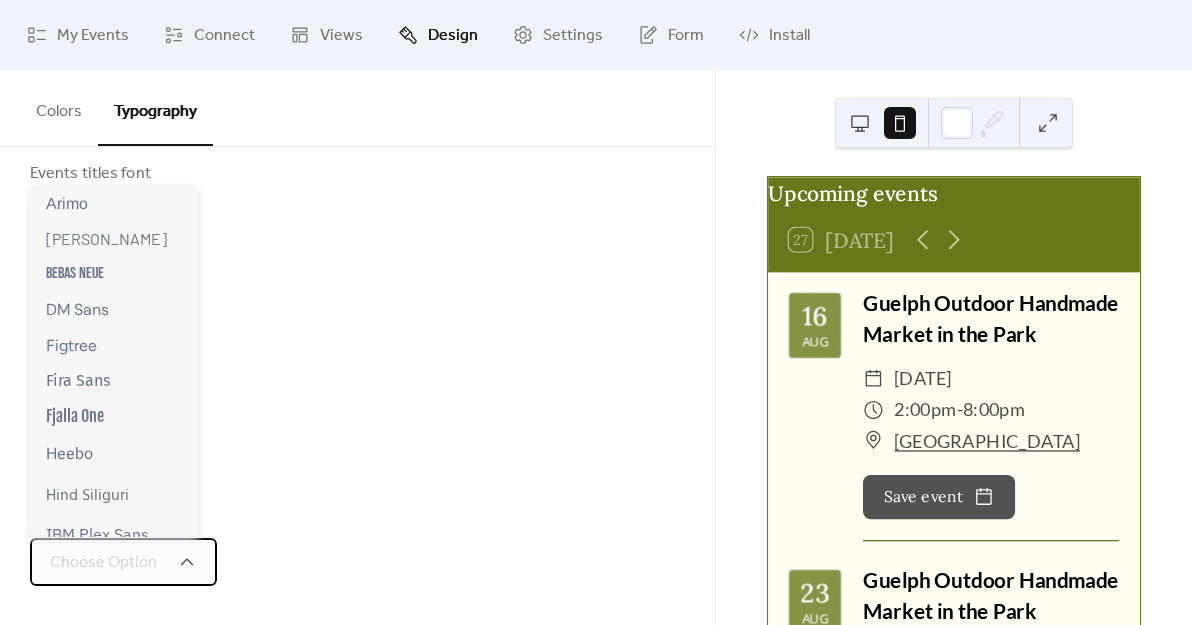 click on "Choose Option" at bounding box center (123, 562) 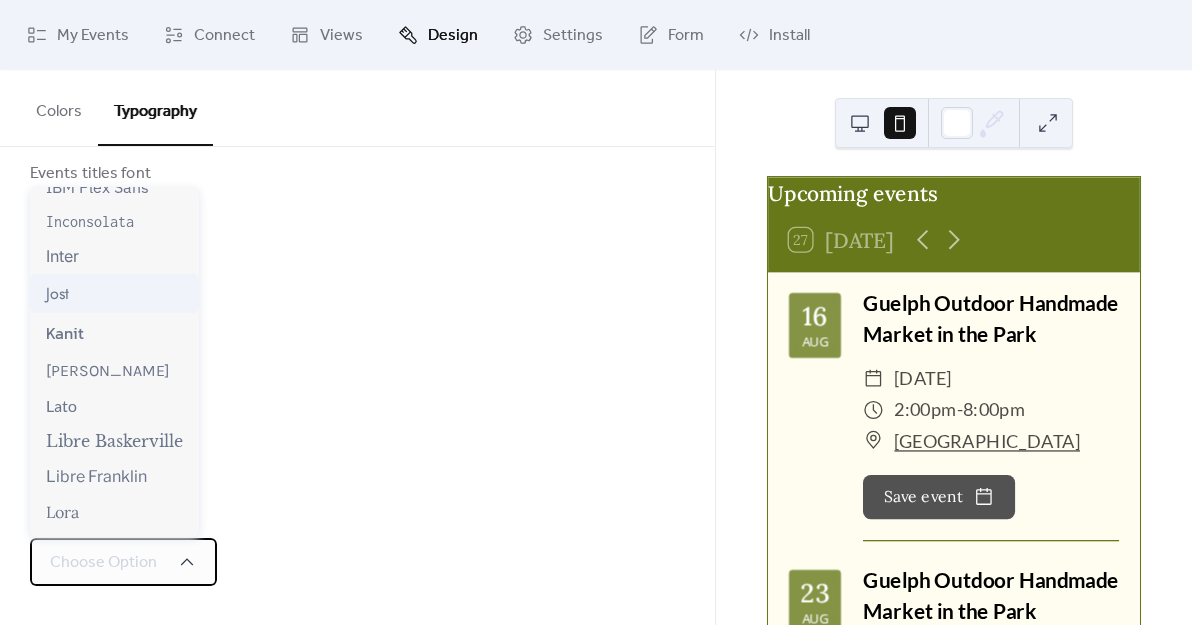 scroll, scrollTop: 349, scrollLeft: 0, axis: vertical 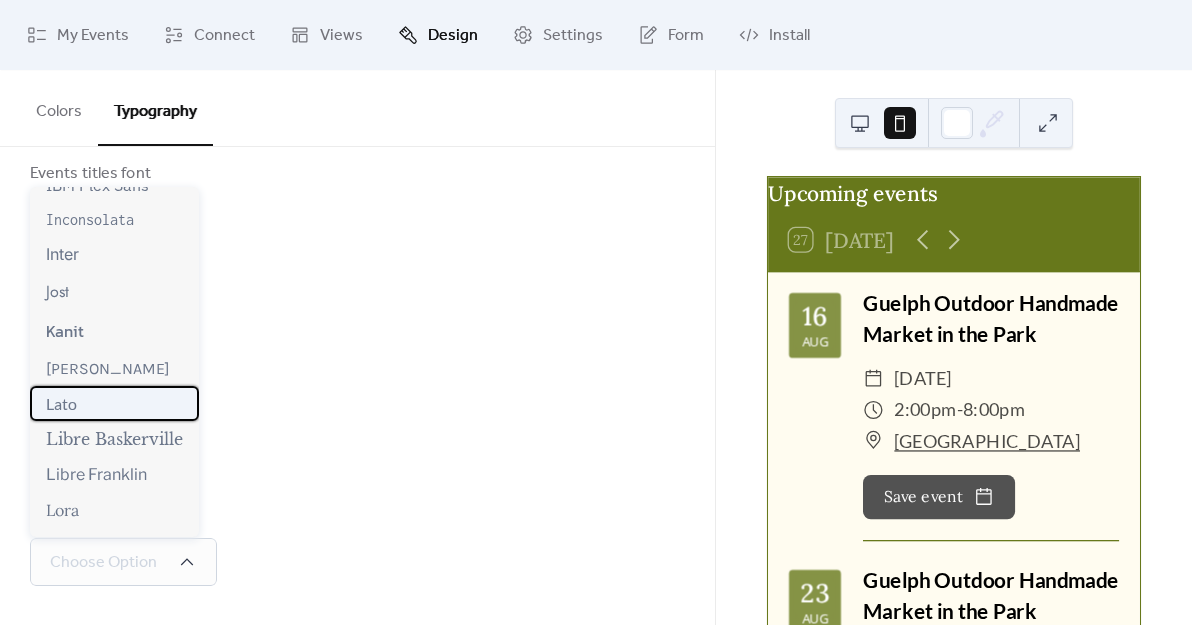 click on "Lato" at bounding box center [114, 403] 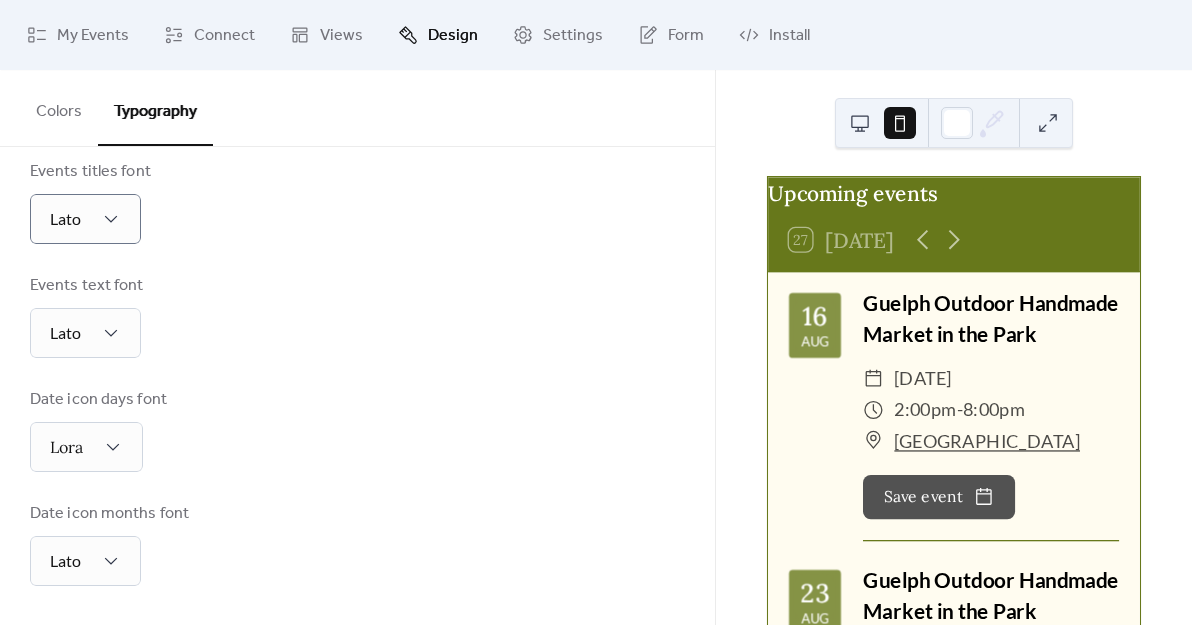 scroll, scrollTop: 556, scrollLeft: 0, axis: vertical 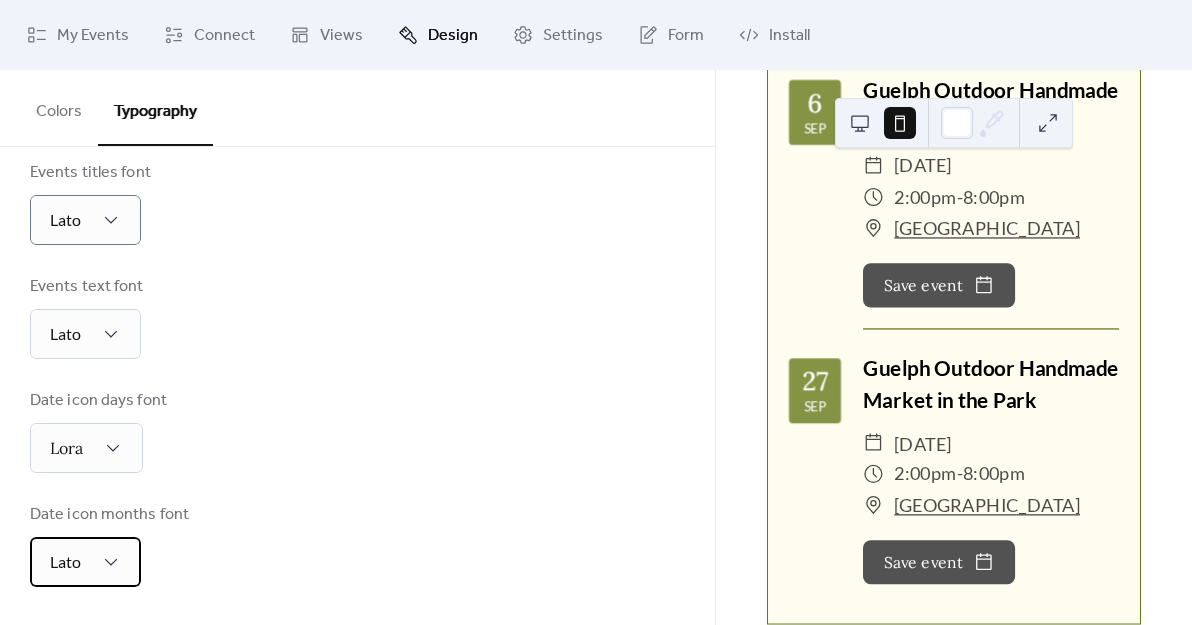 click on "Lato" at bounding box center [85, 562] 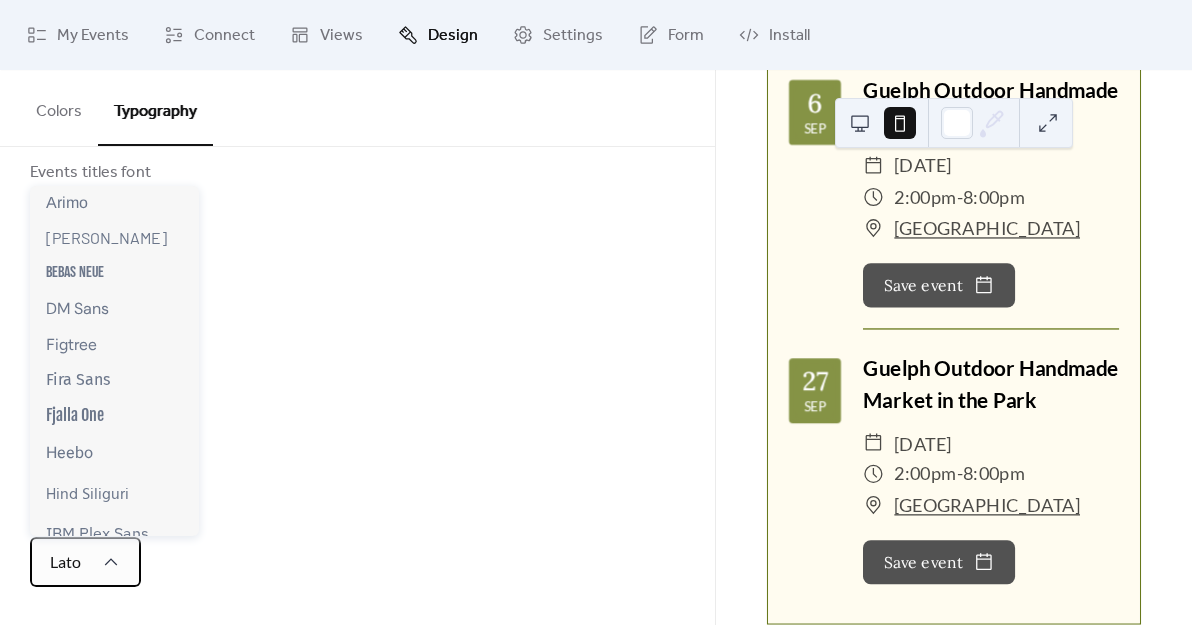 scroll, scrollTop: 548, scrollLeft: 0, axis: vertical 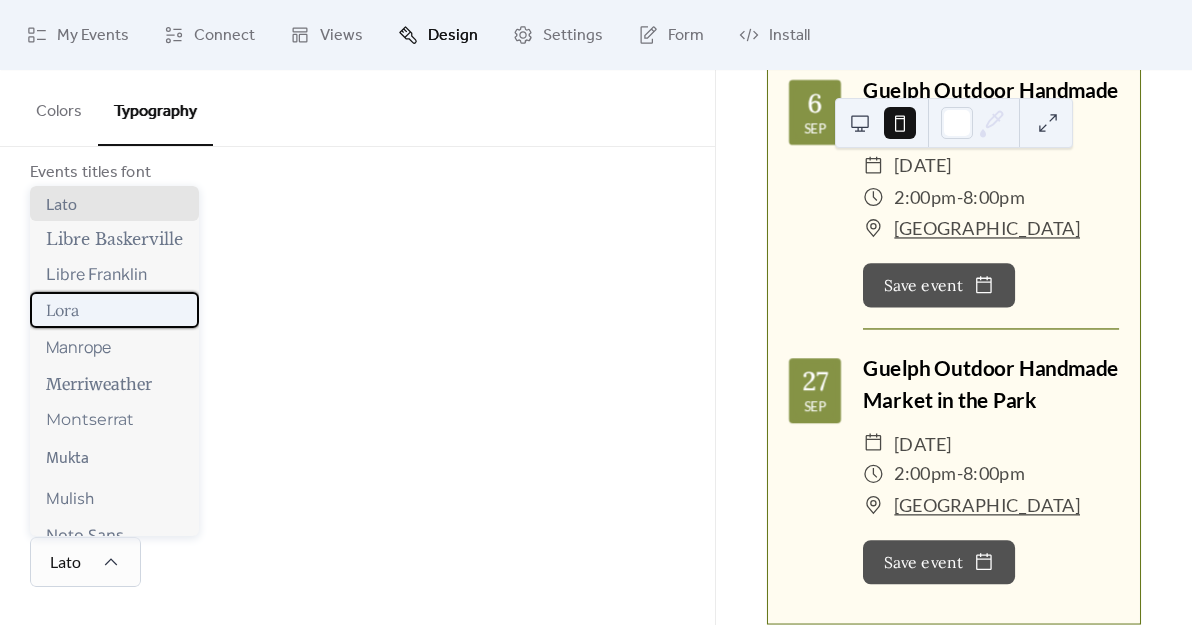 click on "Lora" at bounding box center [62, 310] 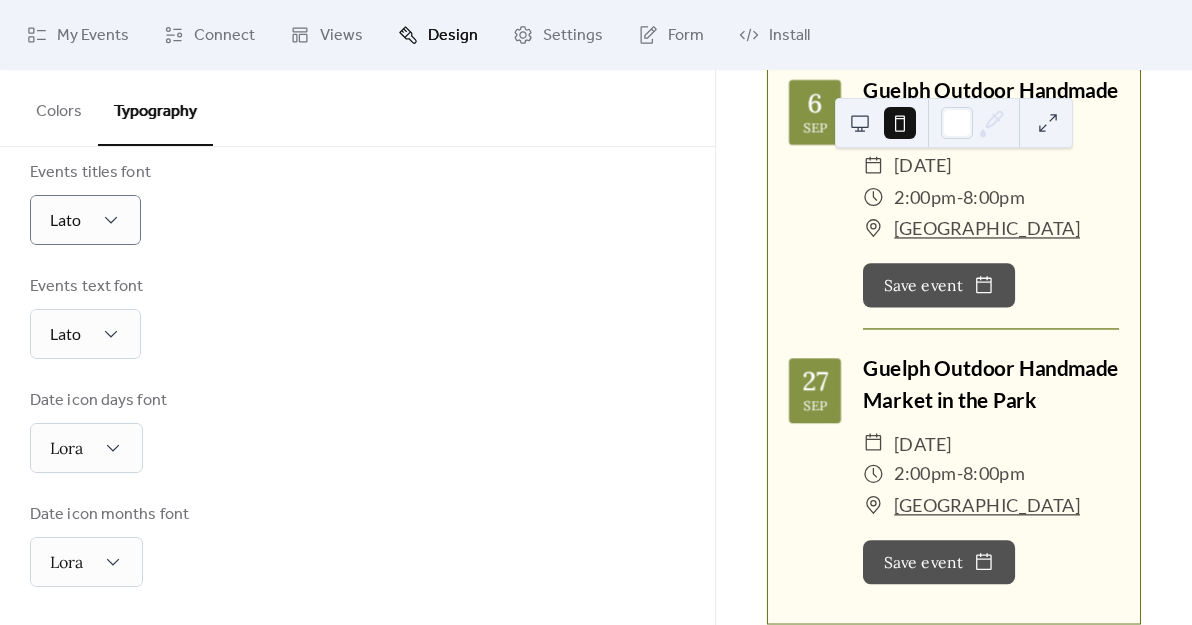 scroll, scrollTop: 1088, scrollLeft: 0, axis: vertical 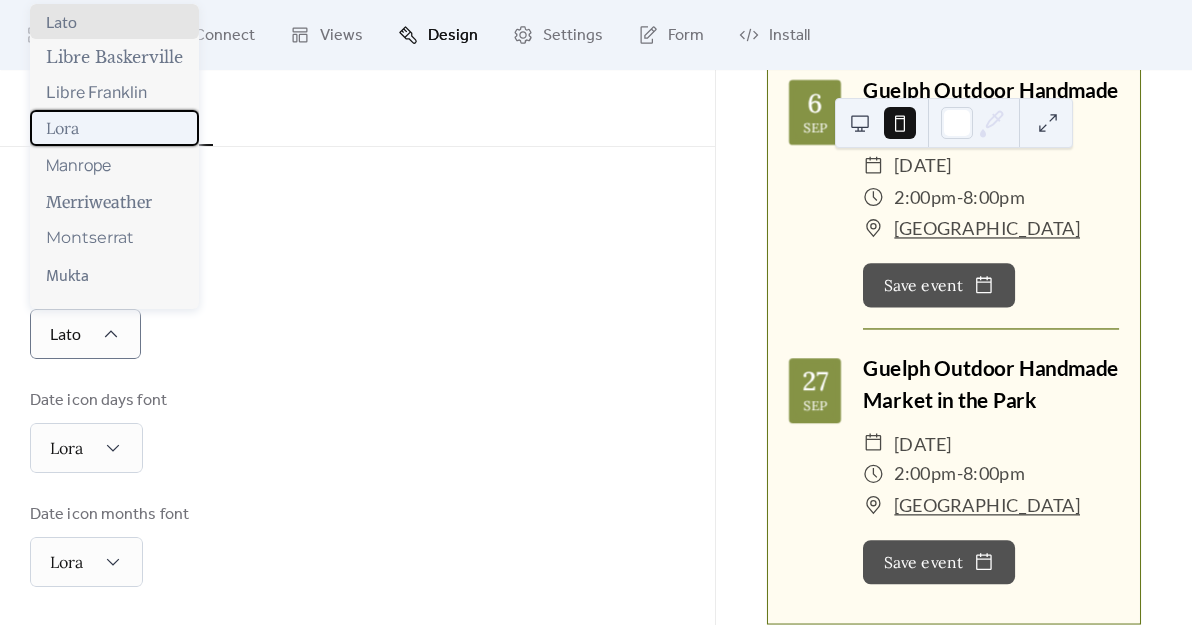 click on "Lora" at bounding box center [62, 128] 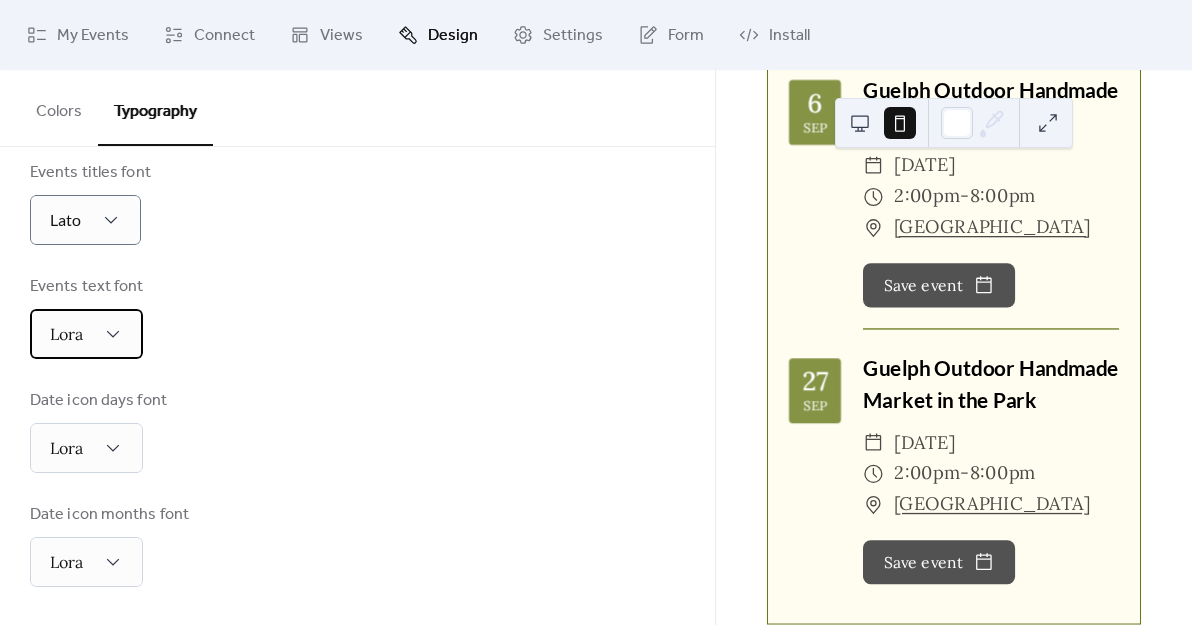 click on "Lora" at bounding box center (86, 334) 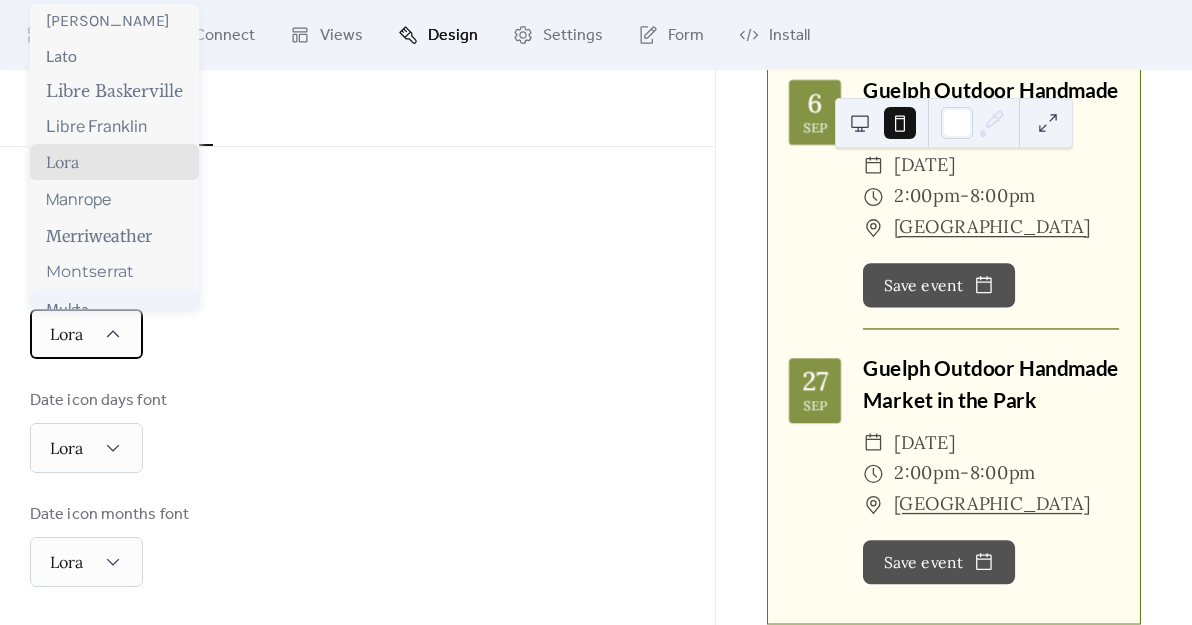 scroll, scrollTop: 512, scrollLeft: 0, axis: vertical 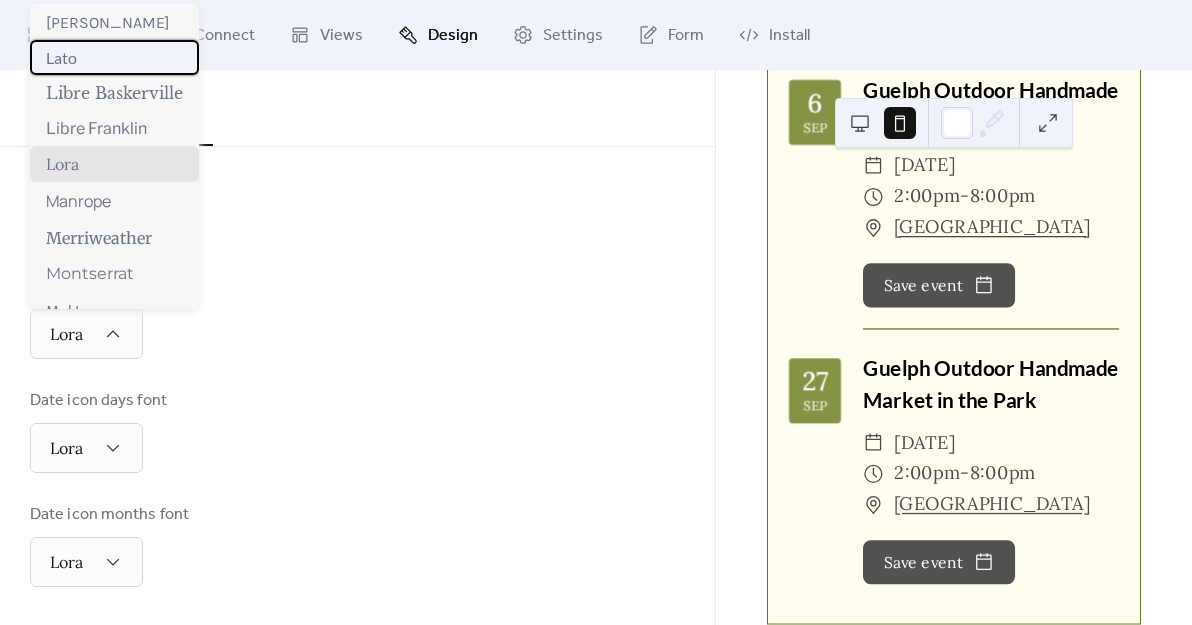 click on "Lato" at bounding box center [61, 57] 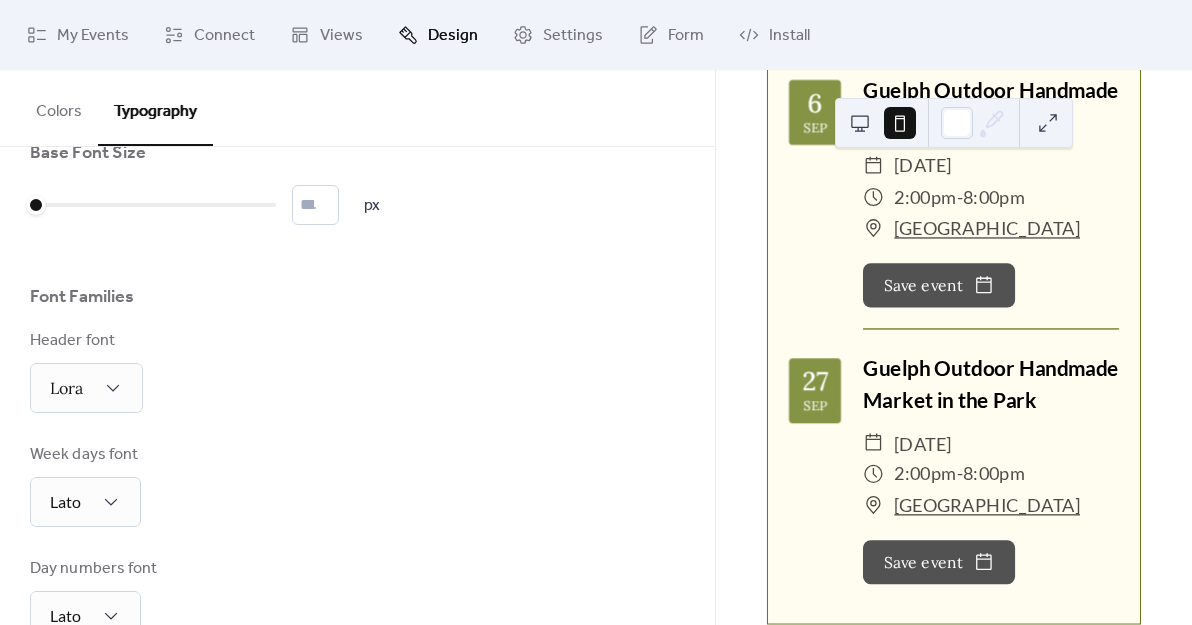 scroll, scrollTop: 0, scrollLeft: 0, axis: both 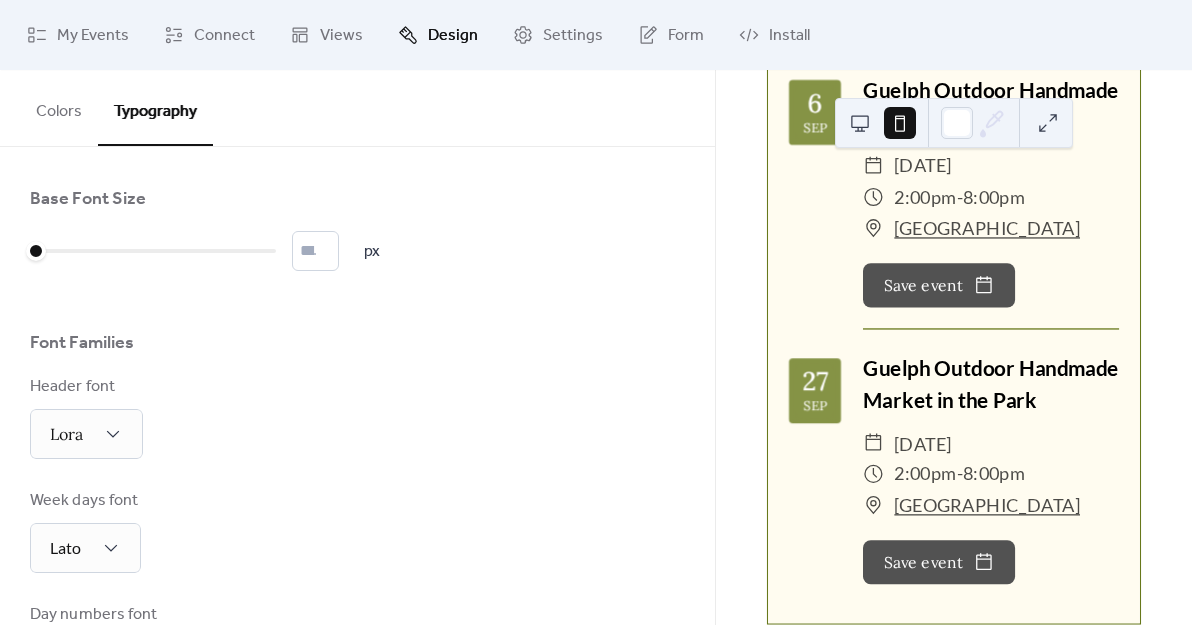 click on "Colors" at bounding box center (59, 107) 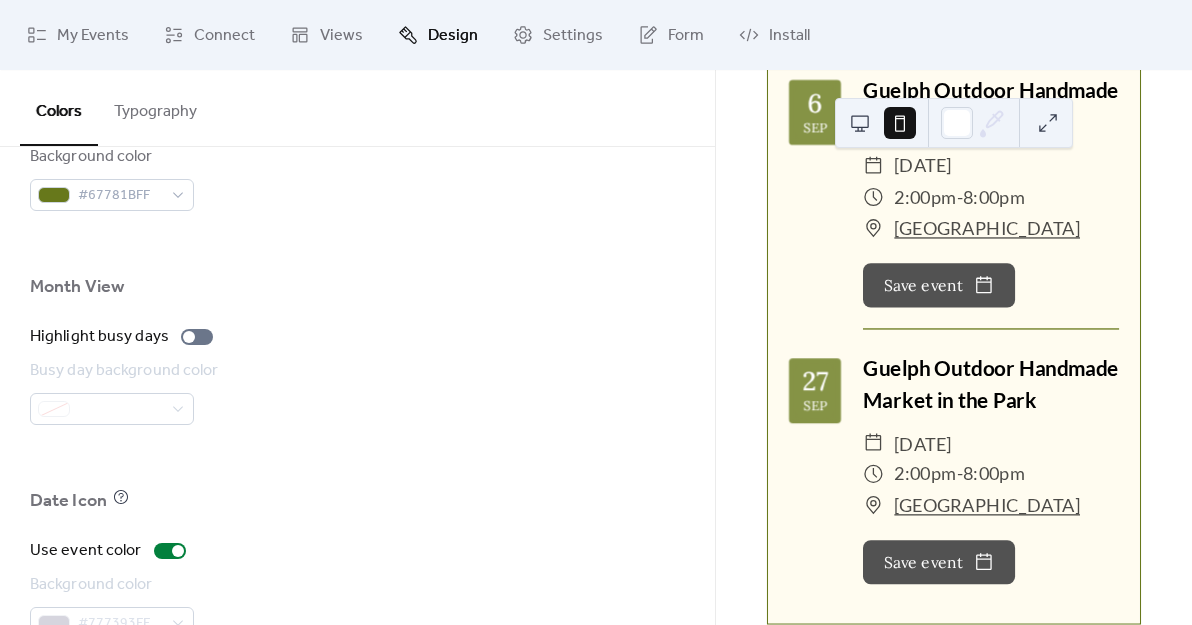 scroll, scrollTop: 1290, scrollLeft: 0, axis: vertical 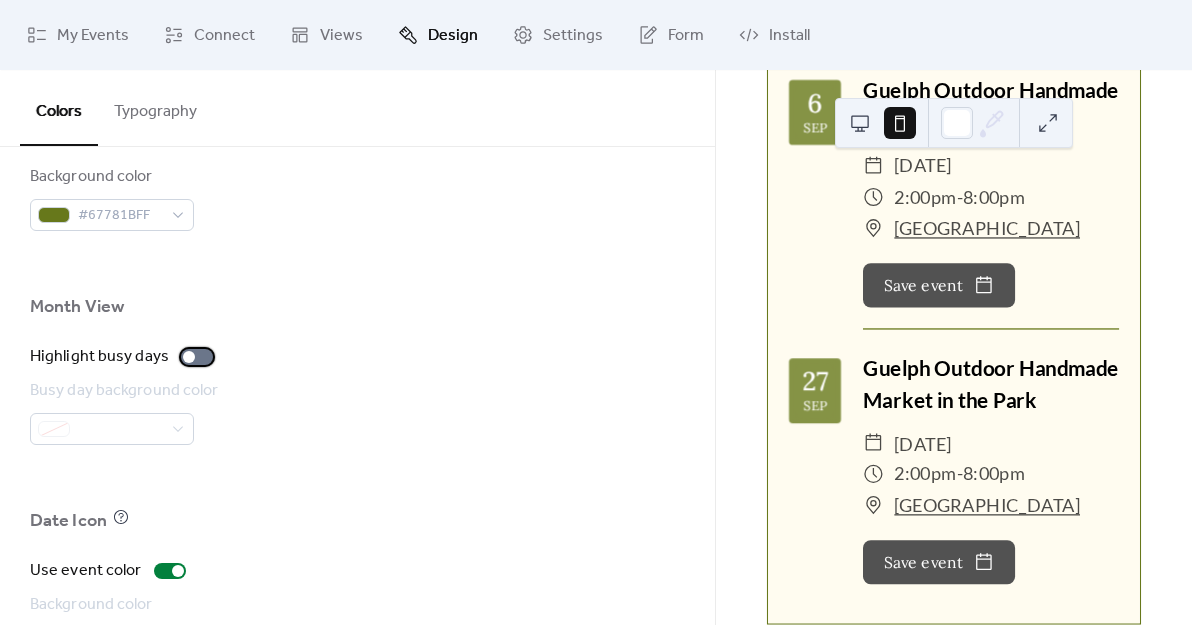 click at bounding box center (197, 357) 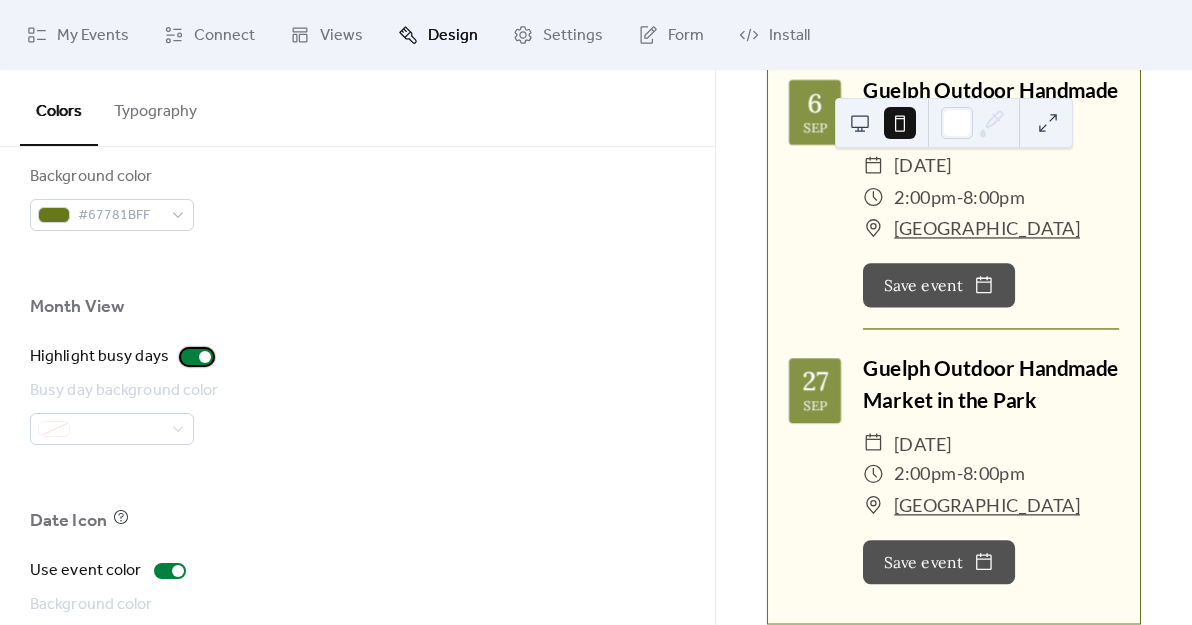 click at bounding box center (205, 357) 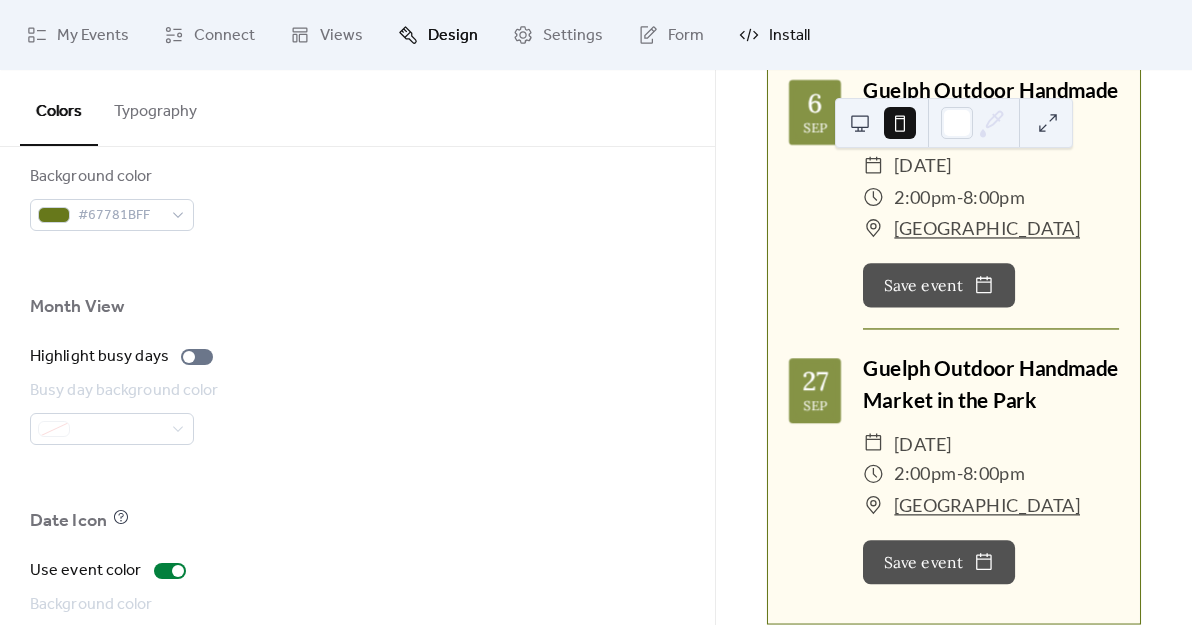 click on "Install" at bounding box center (774, 35) 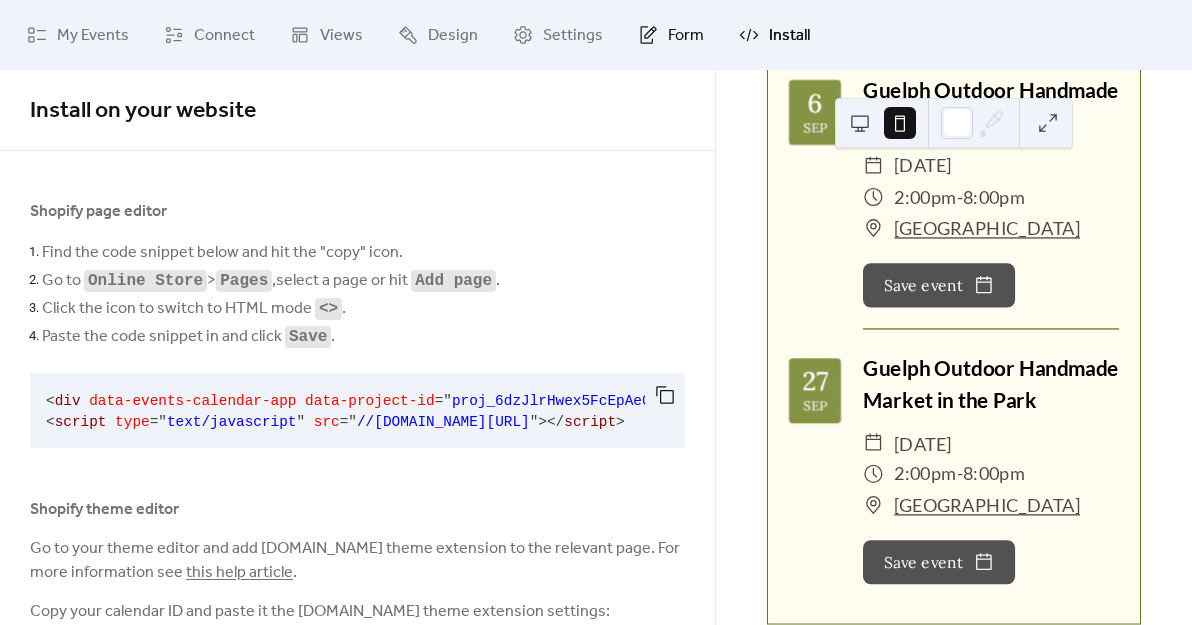 click on "Form" at bounding box center [671, 35] 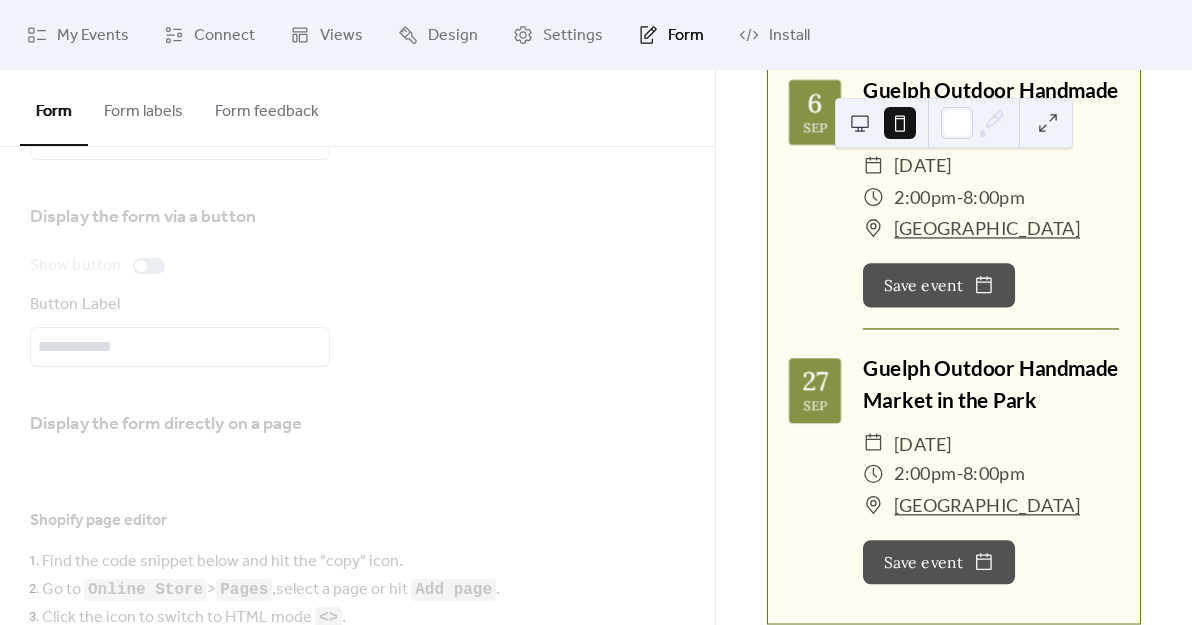 scroll, scrollTop: 0, scrollLeft: 0, axis: both 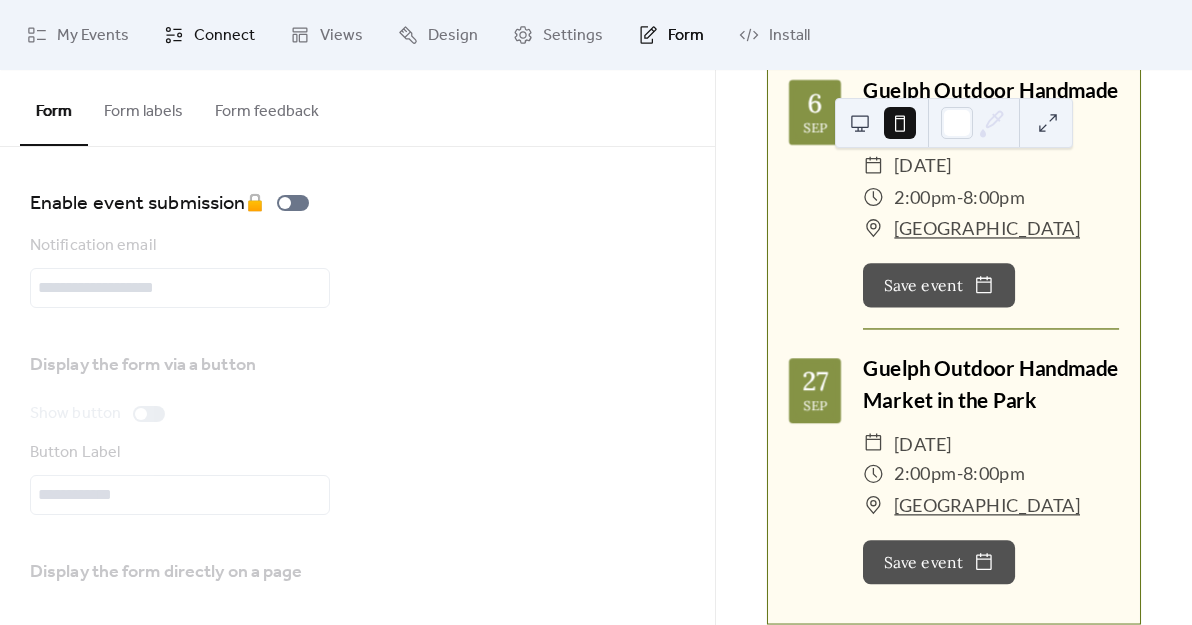 click on "Connect" at bounding box center (224, 36) 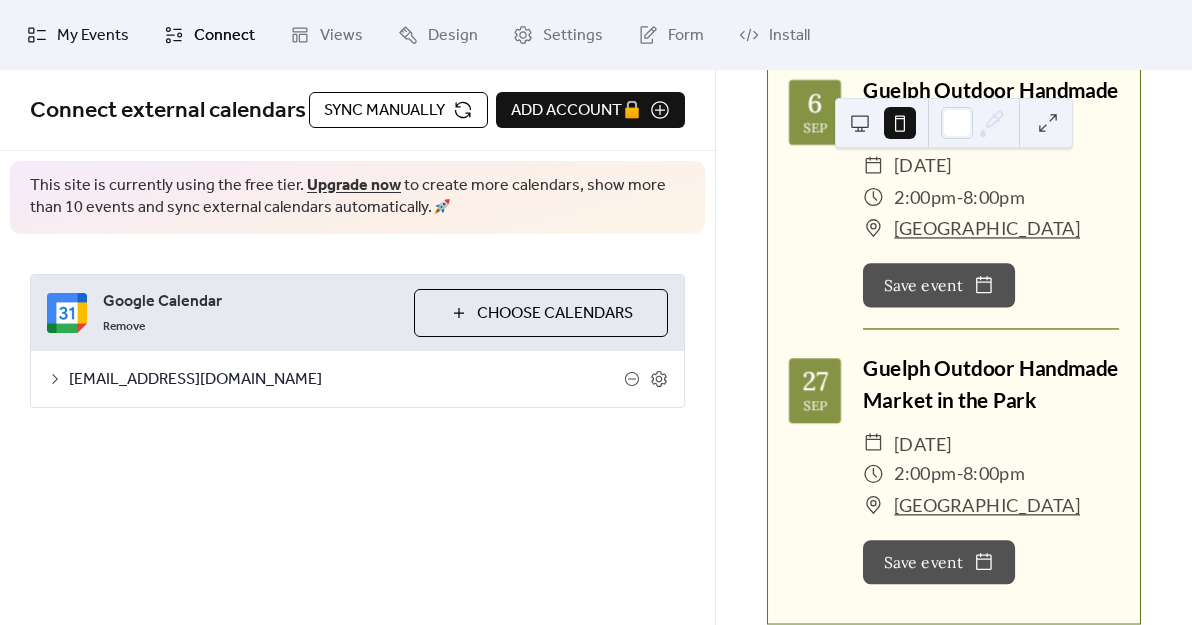 click on "My Events" at bounding box center (78, 35) 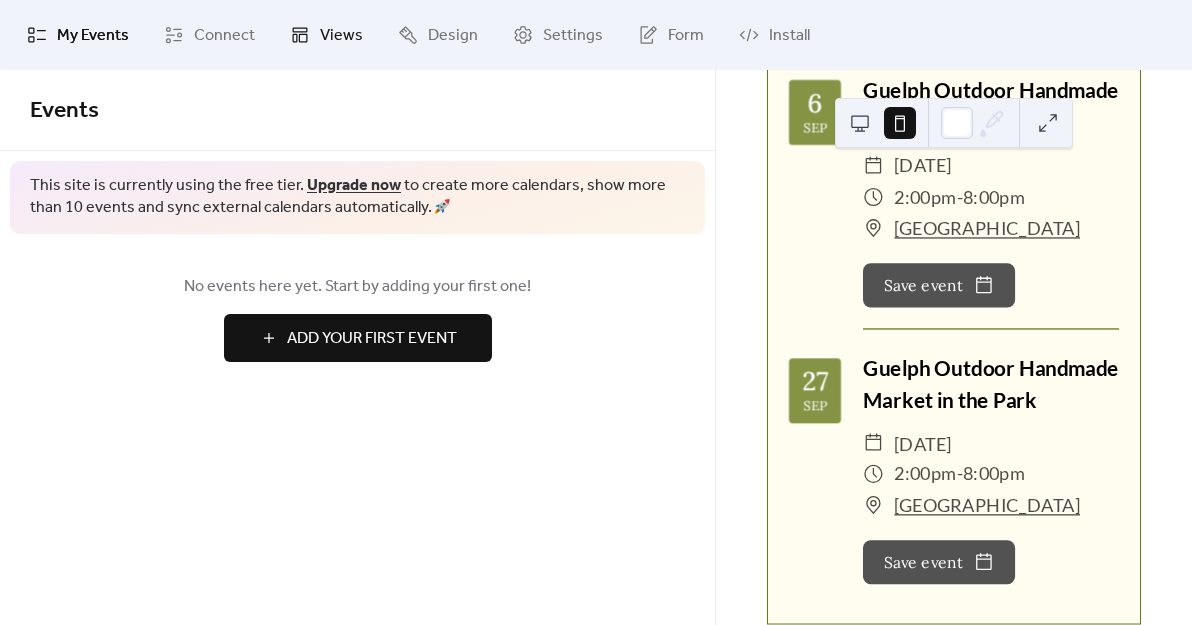 click on "Views" at bounding box center [341, 36] 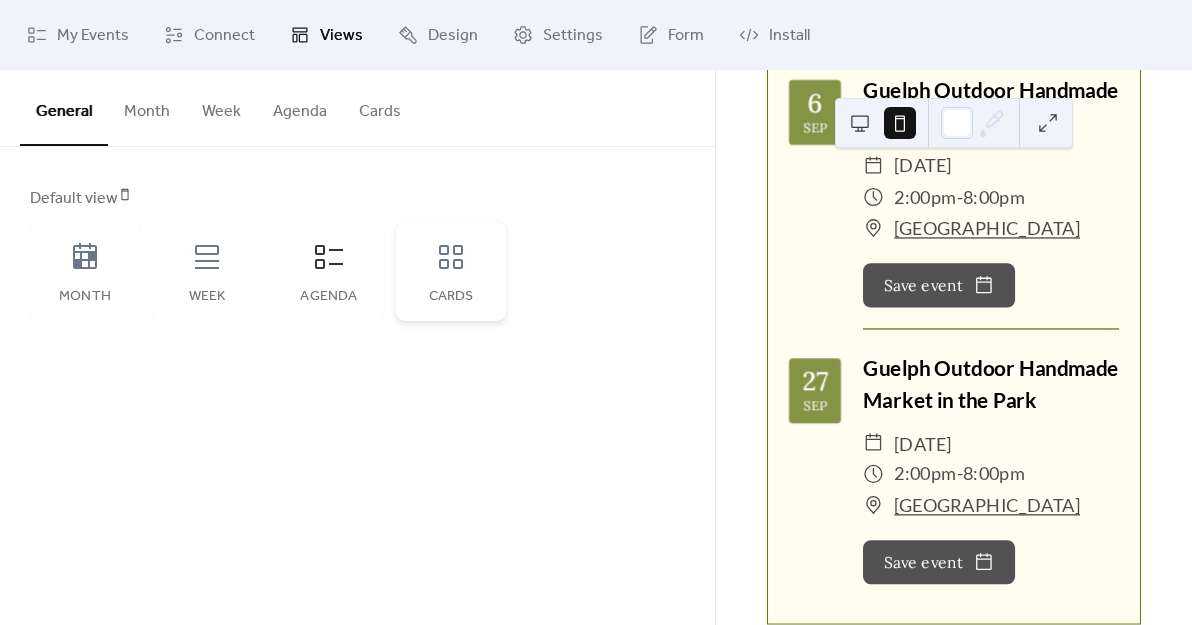 click on "Cards" at bounding box center (451, 271) 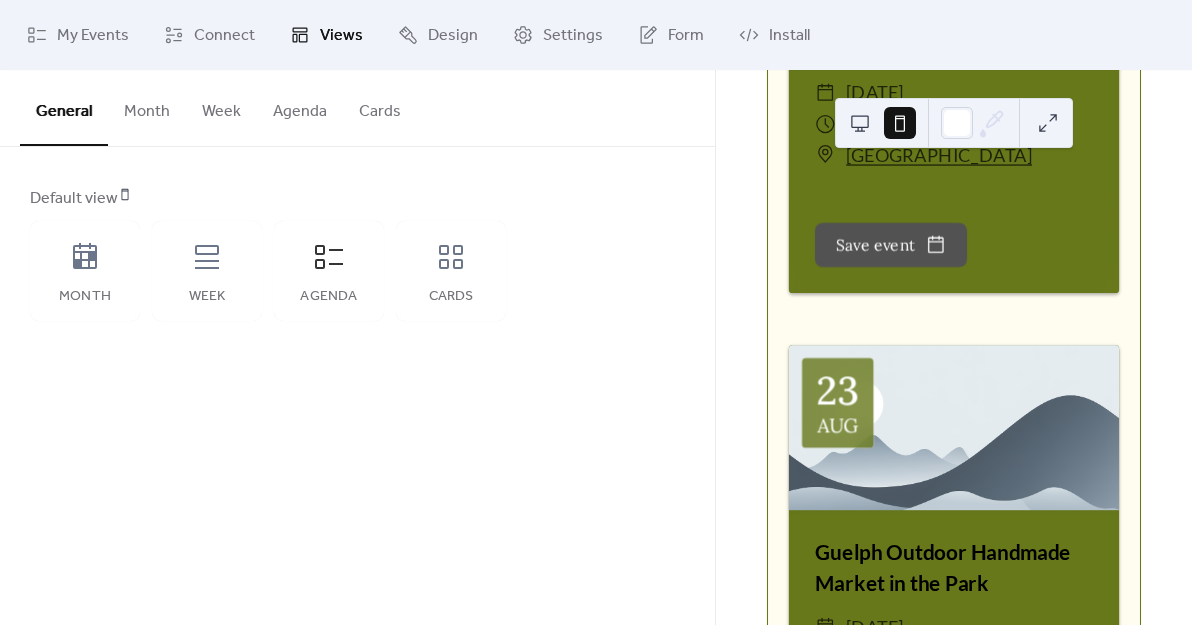 scroll, scrollTop: 0, scrollLeft: 0, axis: both 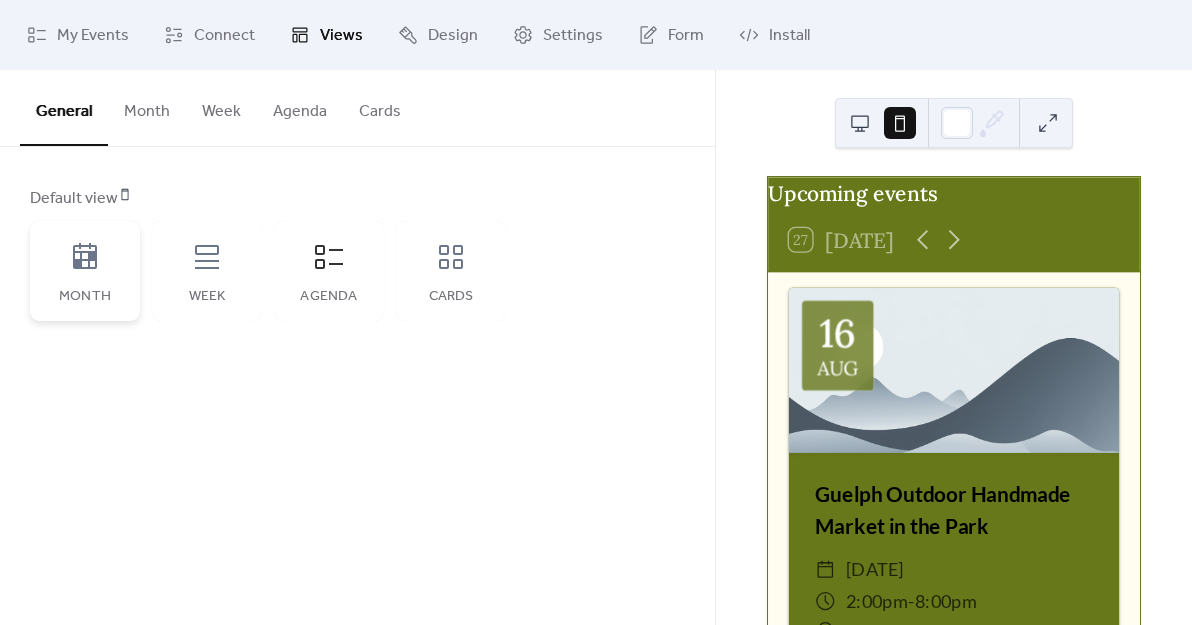click on "Month" at bounding box center (85, 271) 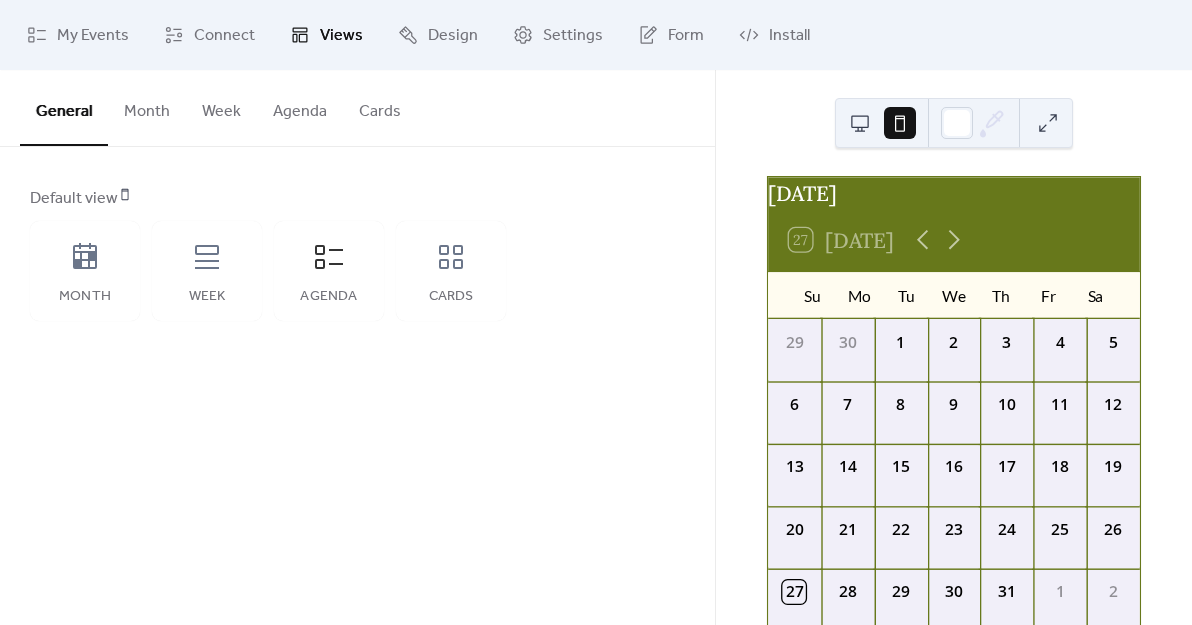 scroll, scrollTop: 105, scrollLeft: 0, axis: vertical 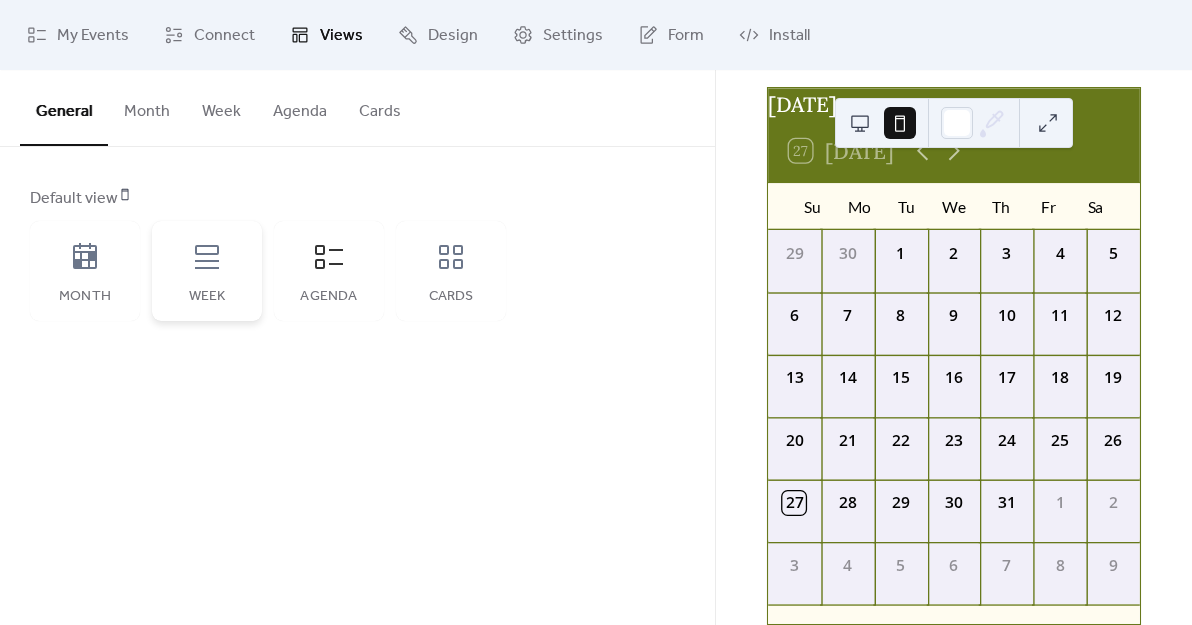 click on "Week" at bounding box center [207, 297] 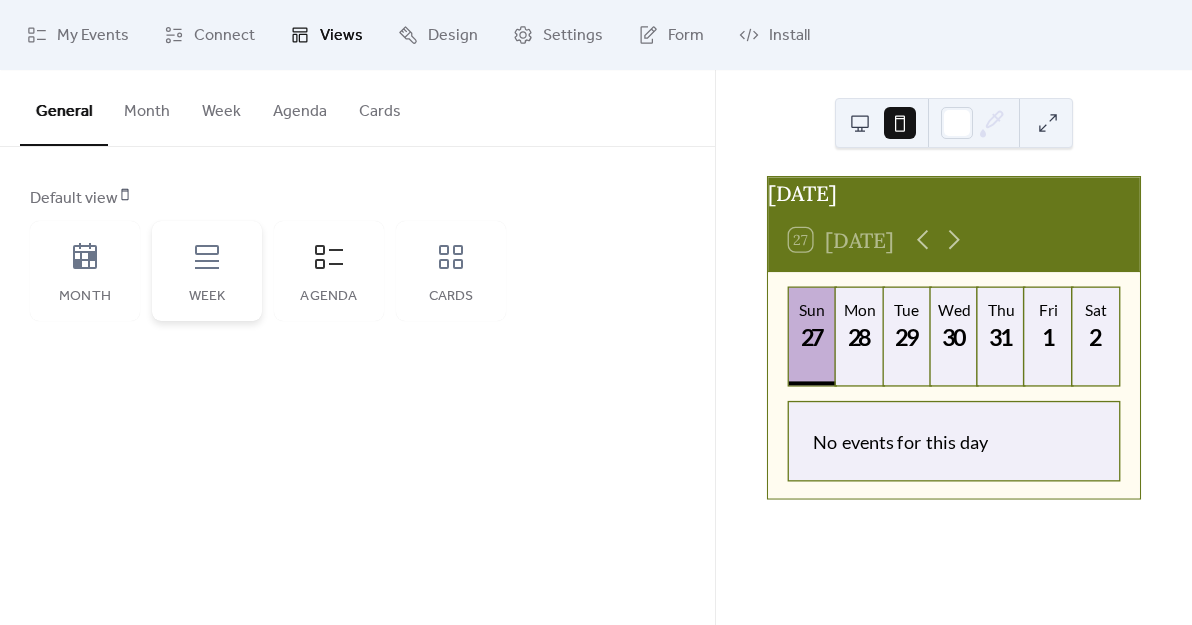 scroll, scrollTop: 0, scrollLeft: 0, axis: both 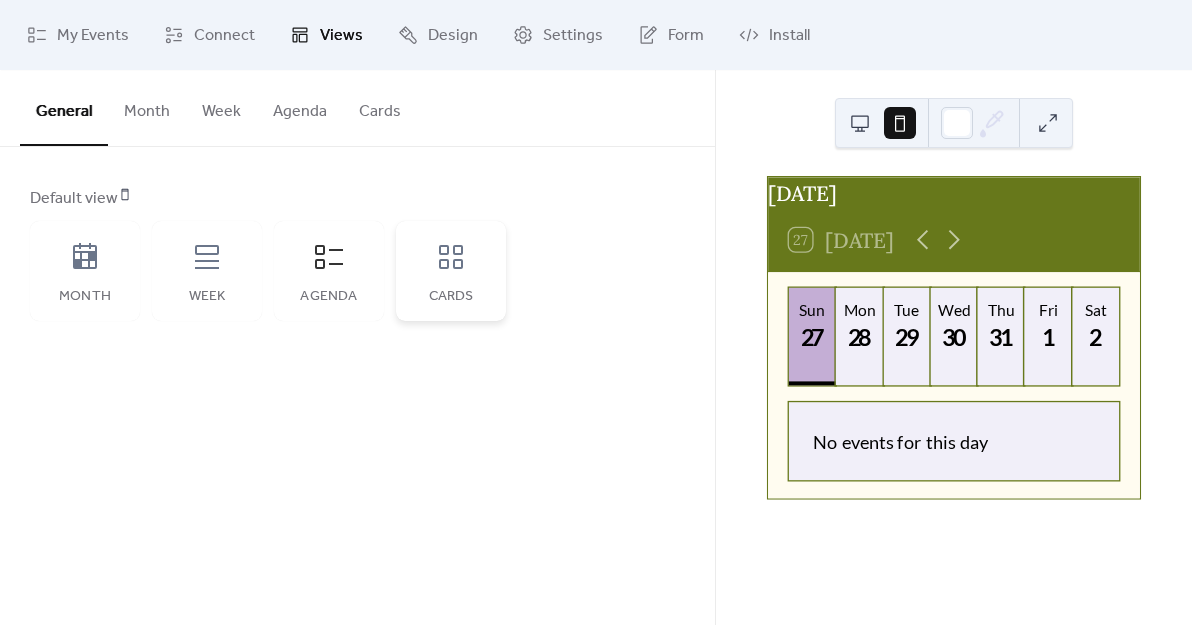 click on "Cards" at bounding box center [451, 271] 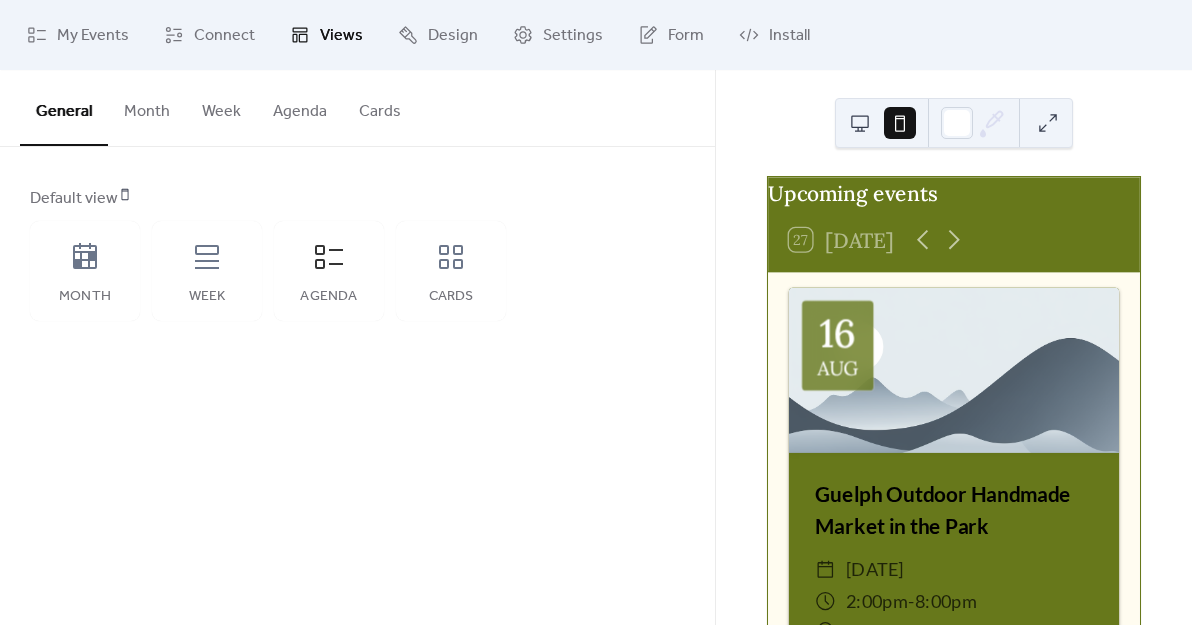 click at bounding box center [1048, 123] 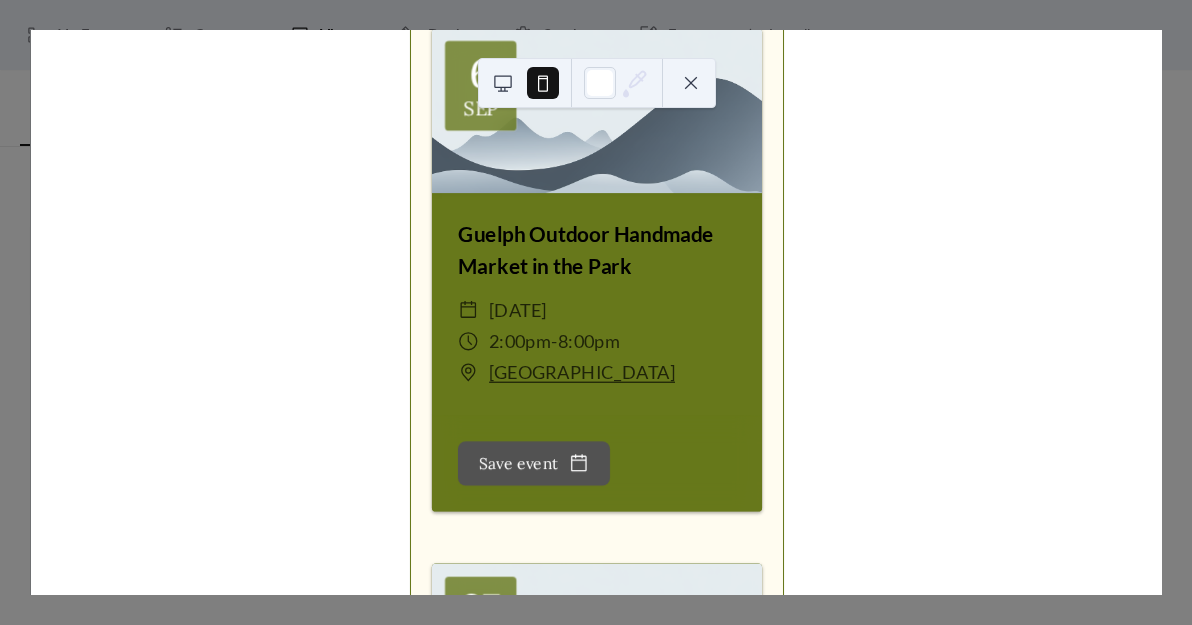 scroll, scrollTop: 2307, scrollLeft: 0, axis: vertical 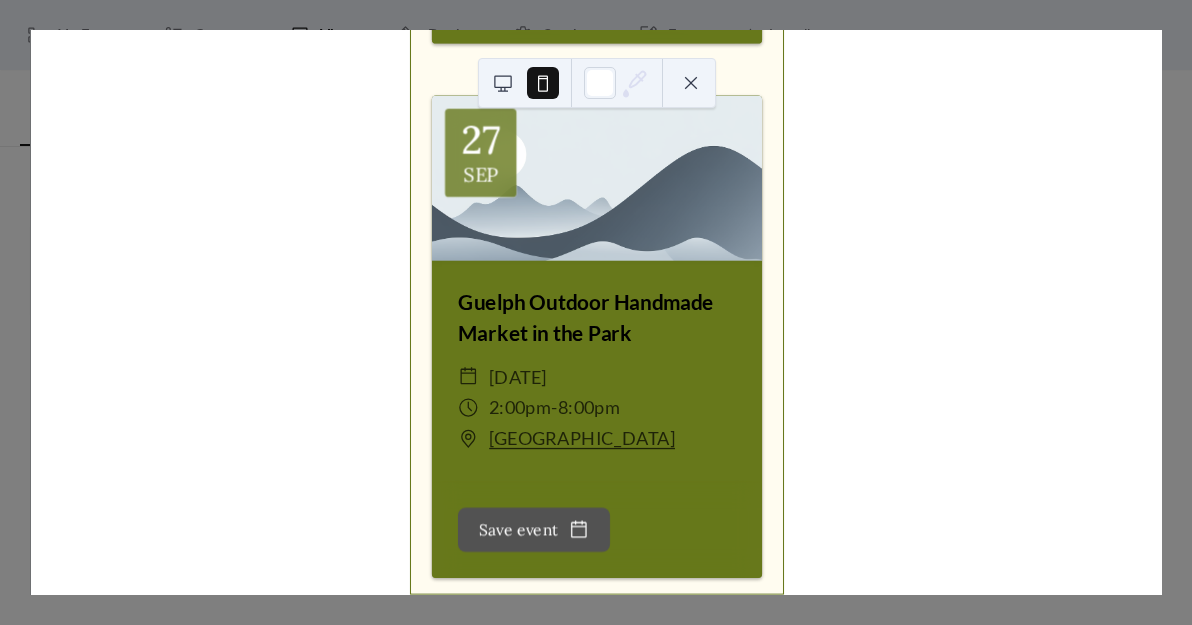 click at bounding box center (503, 83) 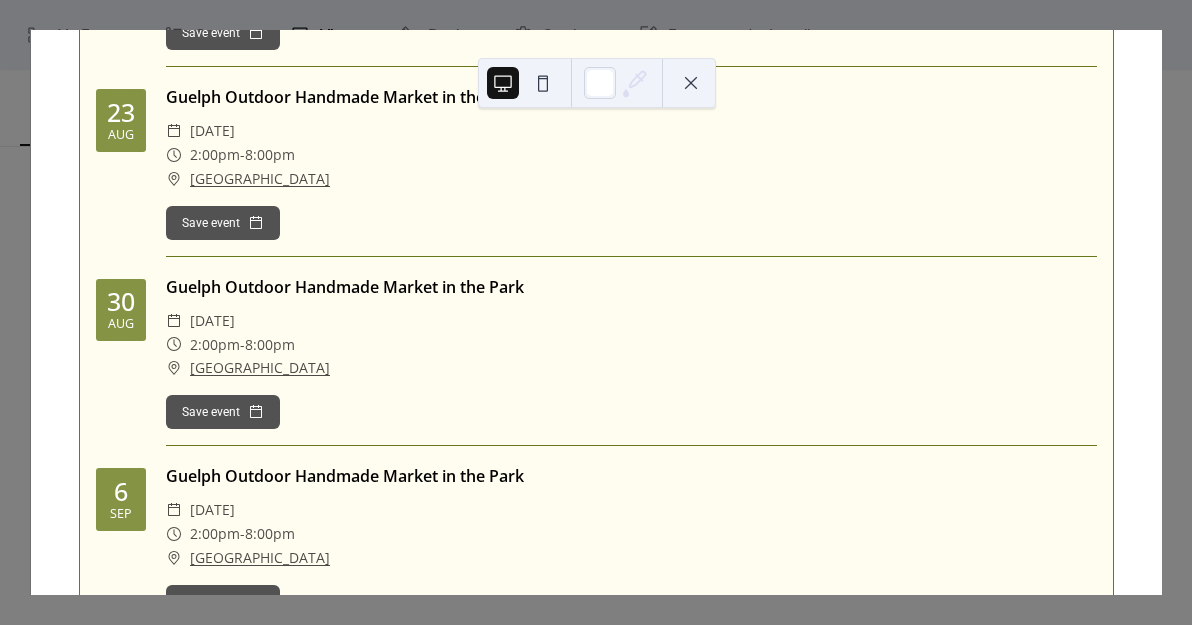 scroll, scrollTop: 0, scrollLeft: 0, axis: both 